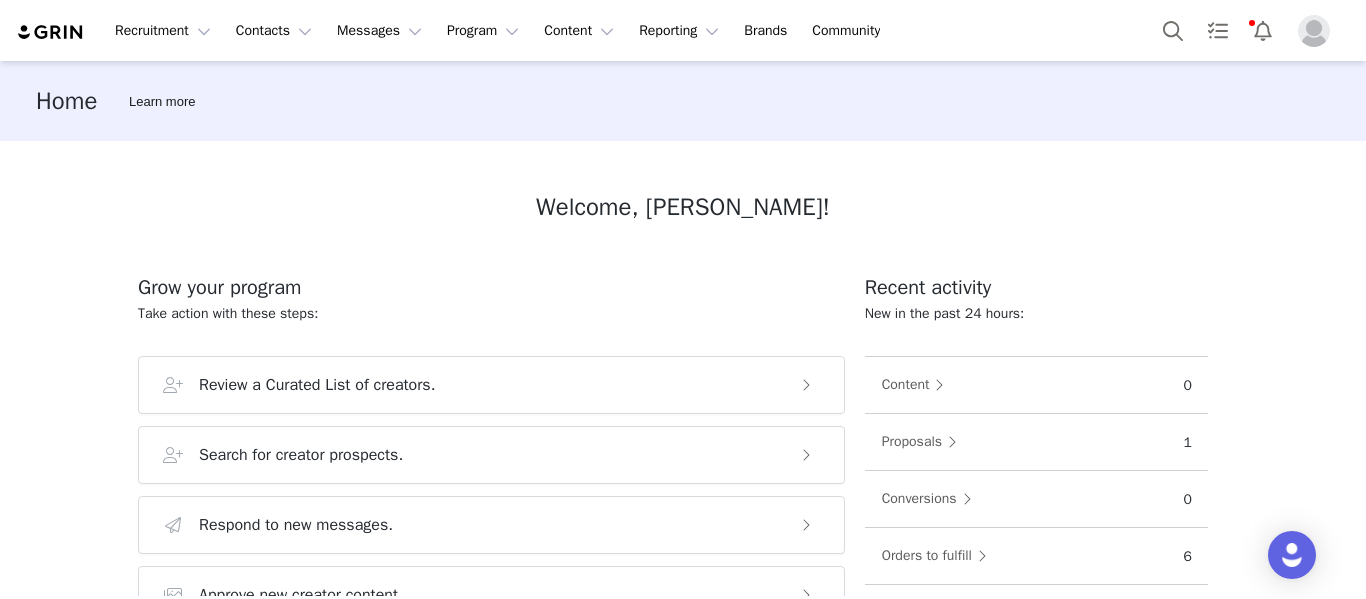 scroll, scrollTop: 0, scrollLeft: 0, axis: both 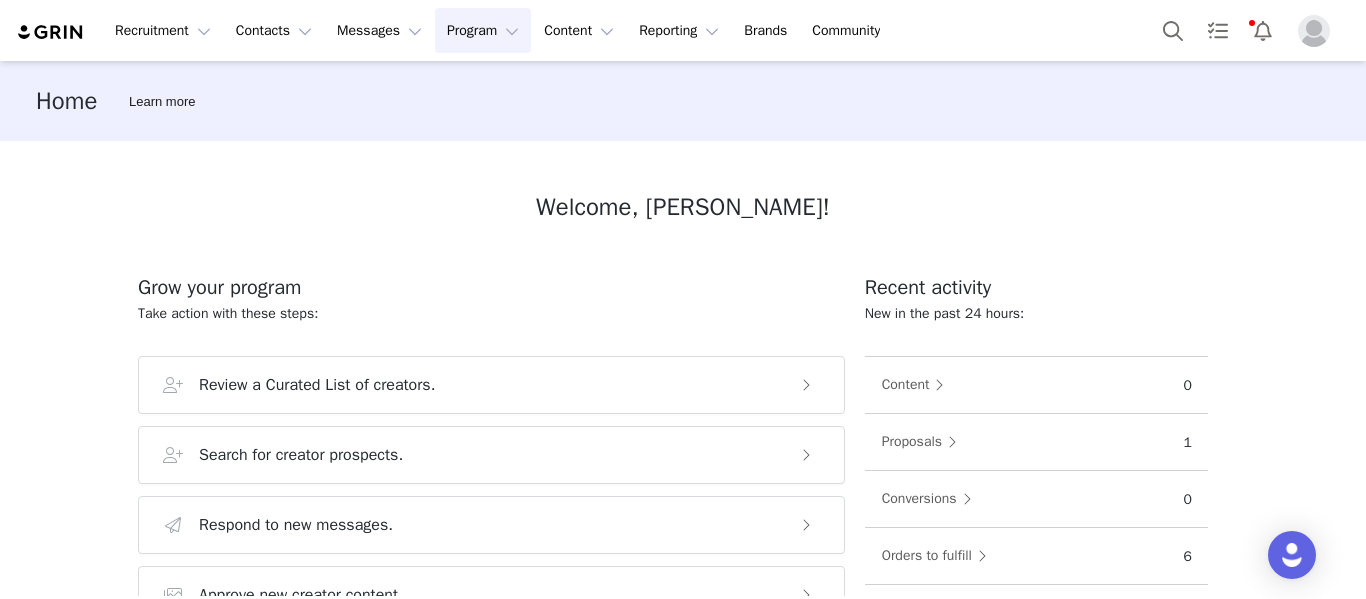 click on "Program Program" at bounding box center (483, 30) 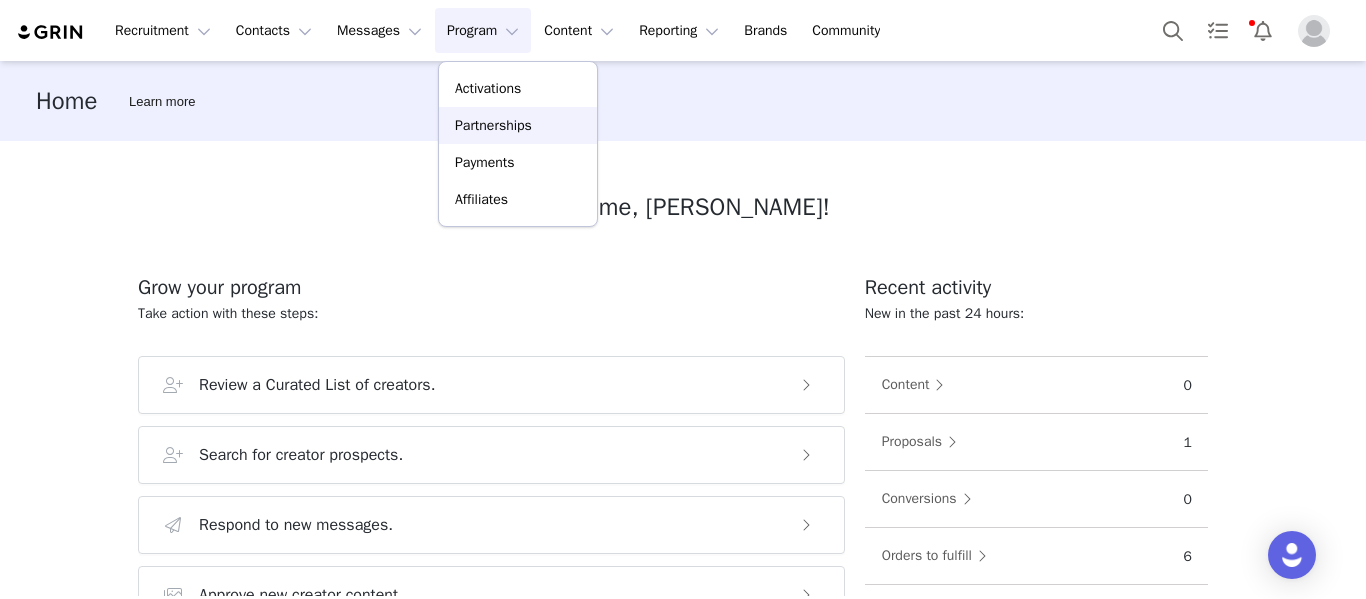click on "Partnerships" at bounding box center (493, 125) 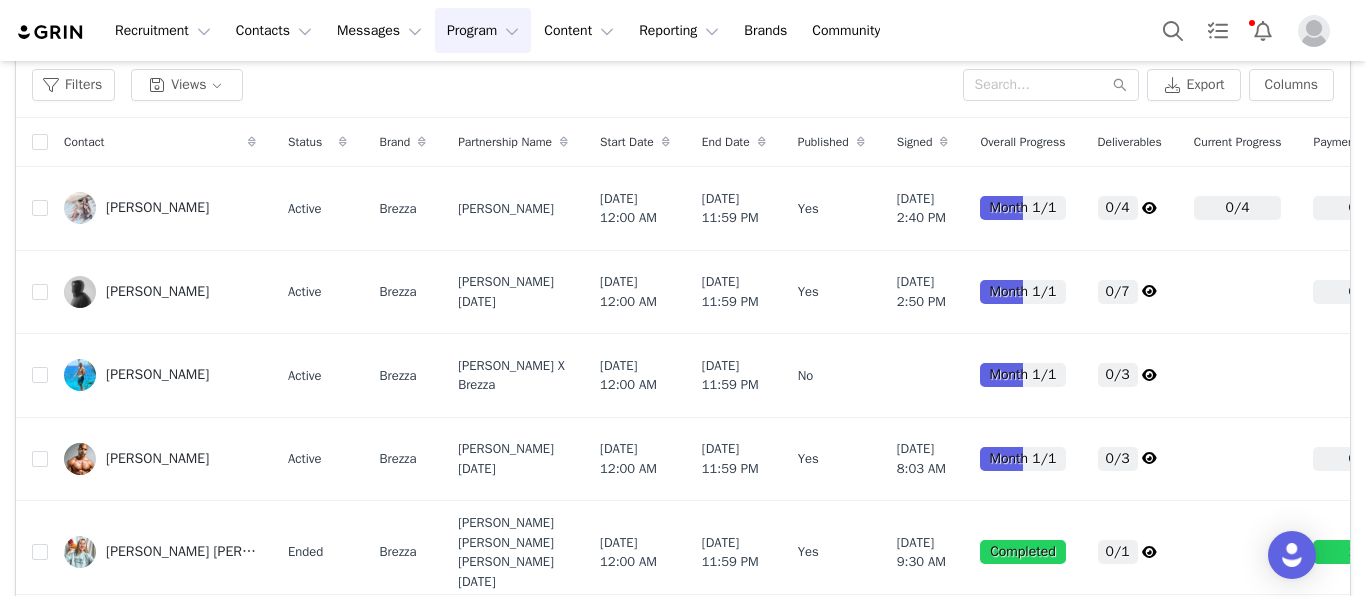 scroll, scrollTop: 444, scrollLeft: 0, axis: vertical 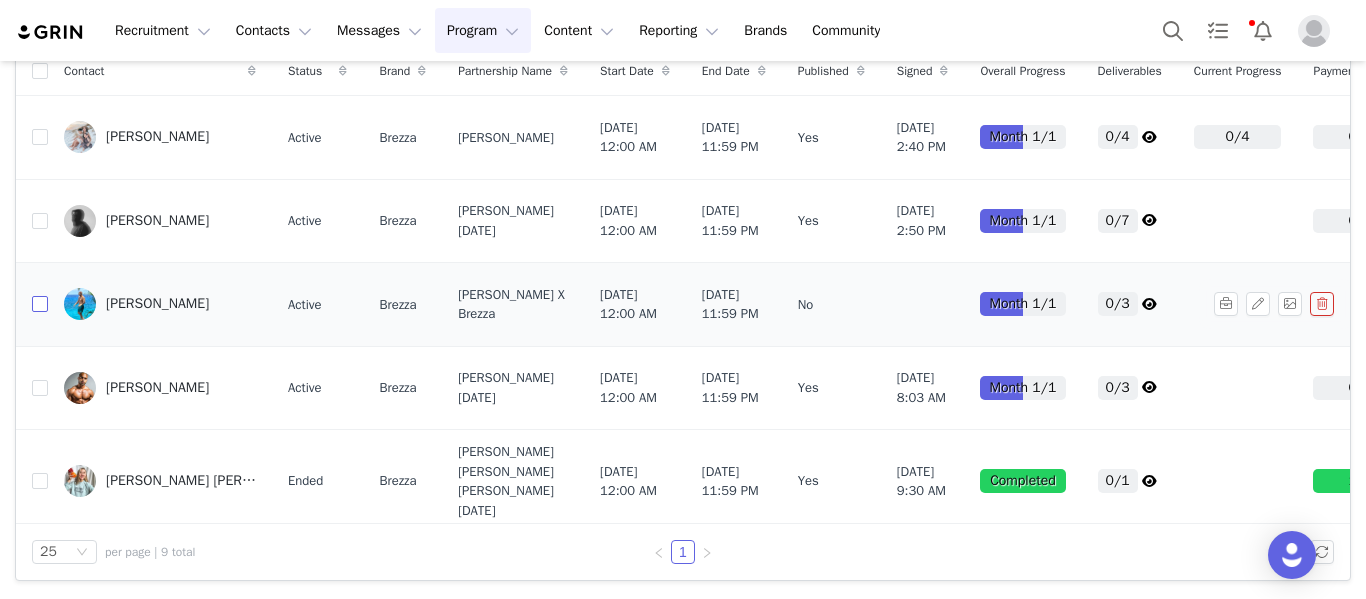 click at bounding box center (40, 304) 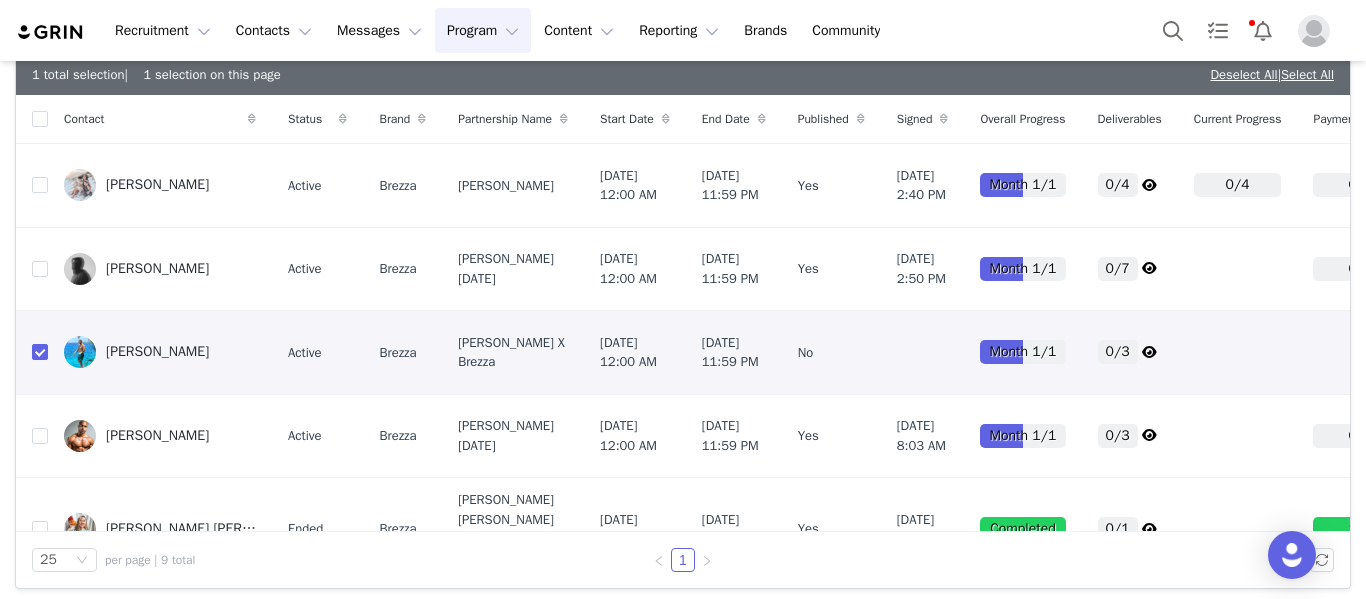 scroll, scrollTop: 444, scrollLeft: 0, axis: vertical 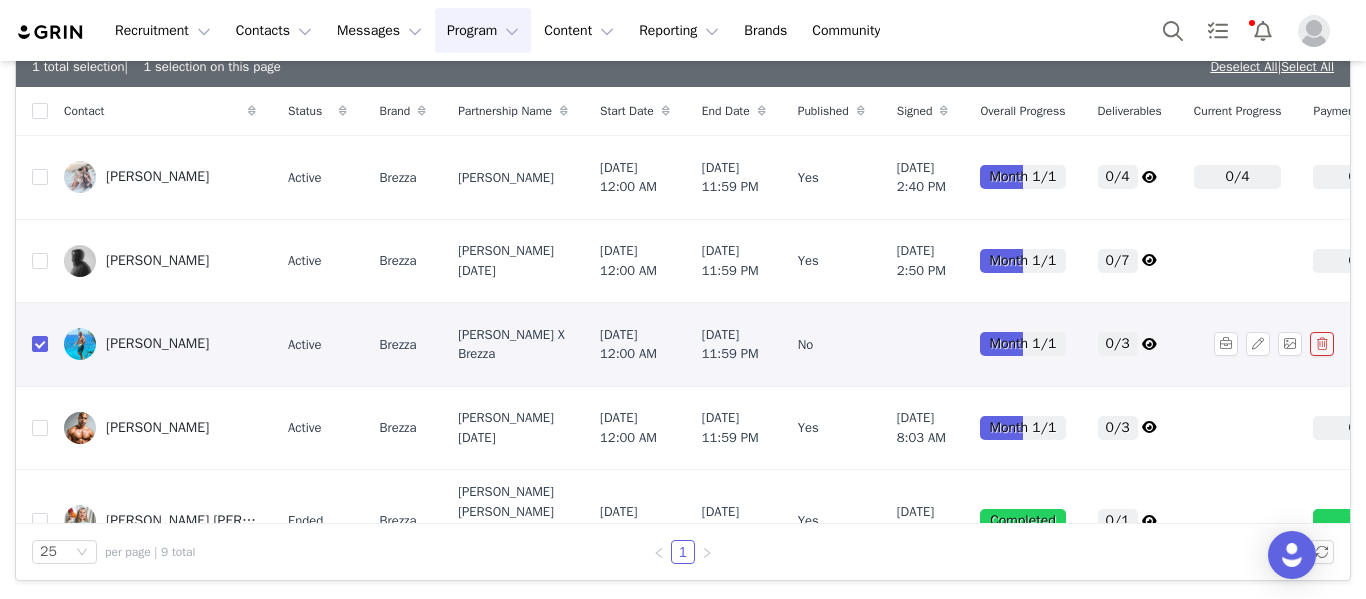click on "[PERSON_NAME]" at bounding box center [157, 344] 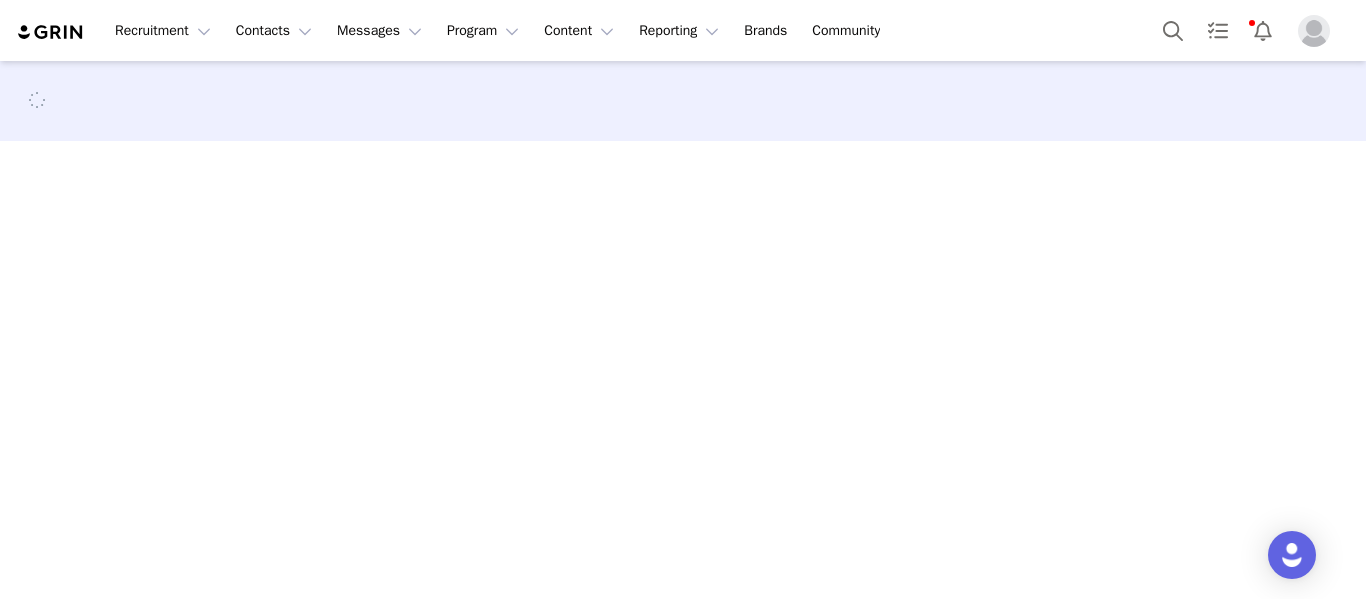scroll, scrollTop: 0, scrollLeft: 0, axis: both 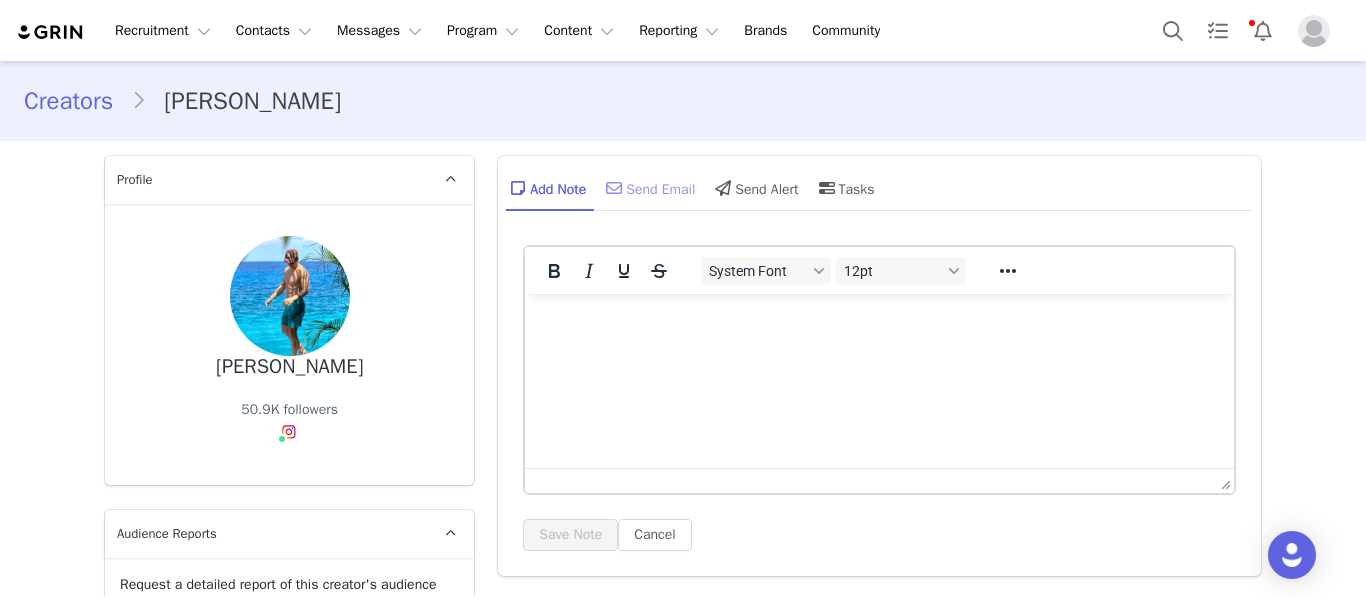 click on "Send Email" at bounding box center [648, 188] 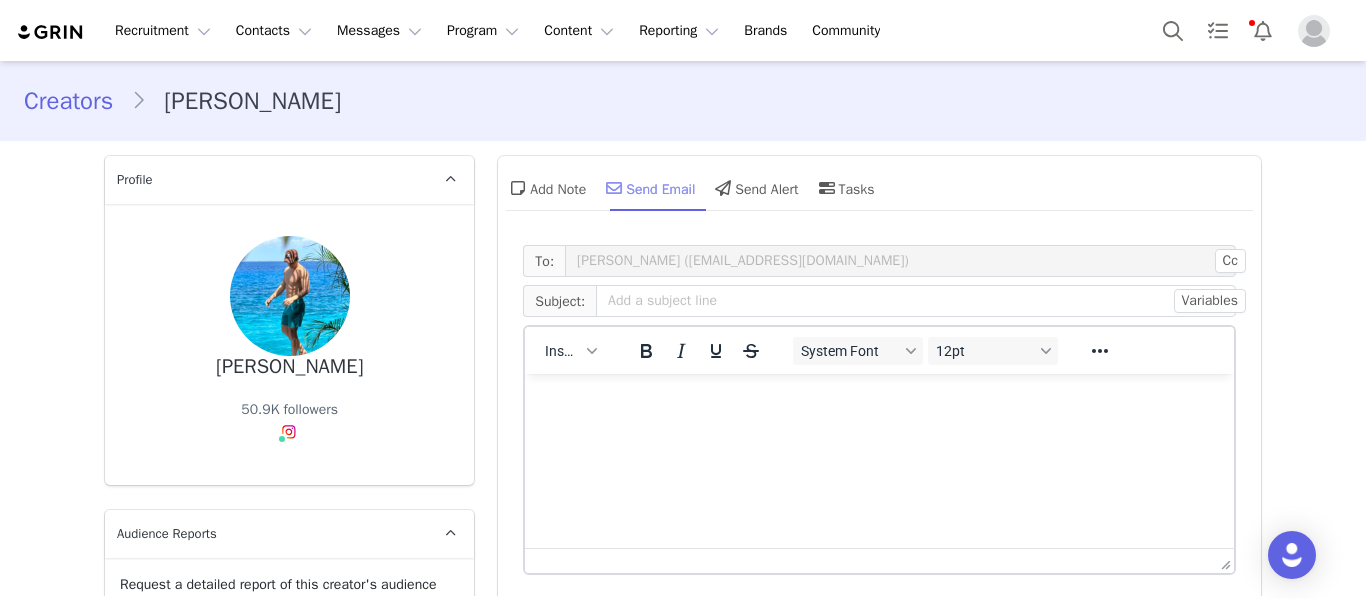 scroll, scrollTop: 0, scrollLeft: 0, axis: both 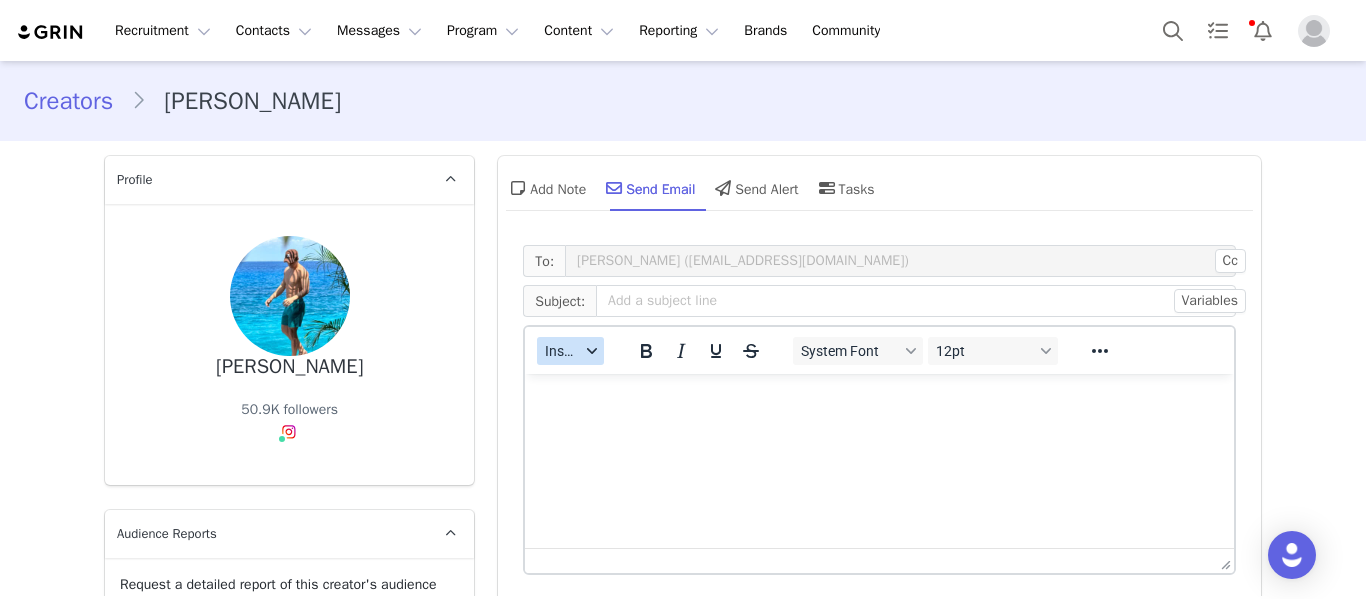 click on "Insert" at bounding box center (570, 351) 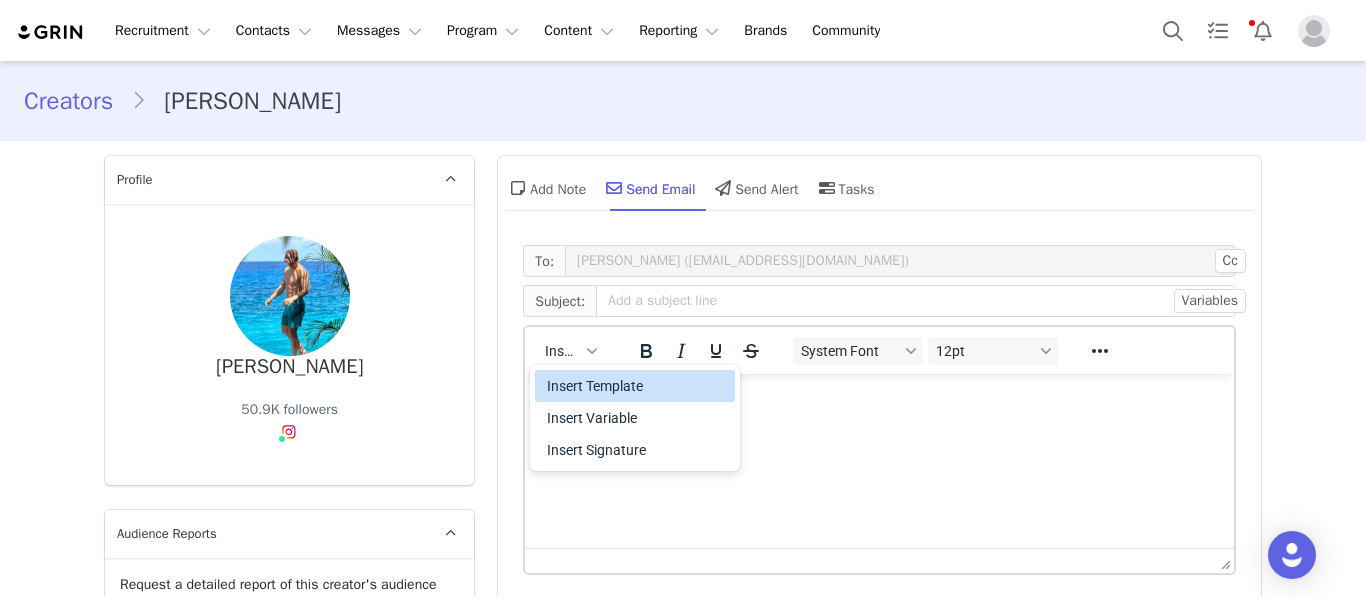 click on "Insert Template" at bounding box center (637, 386) 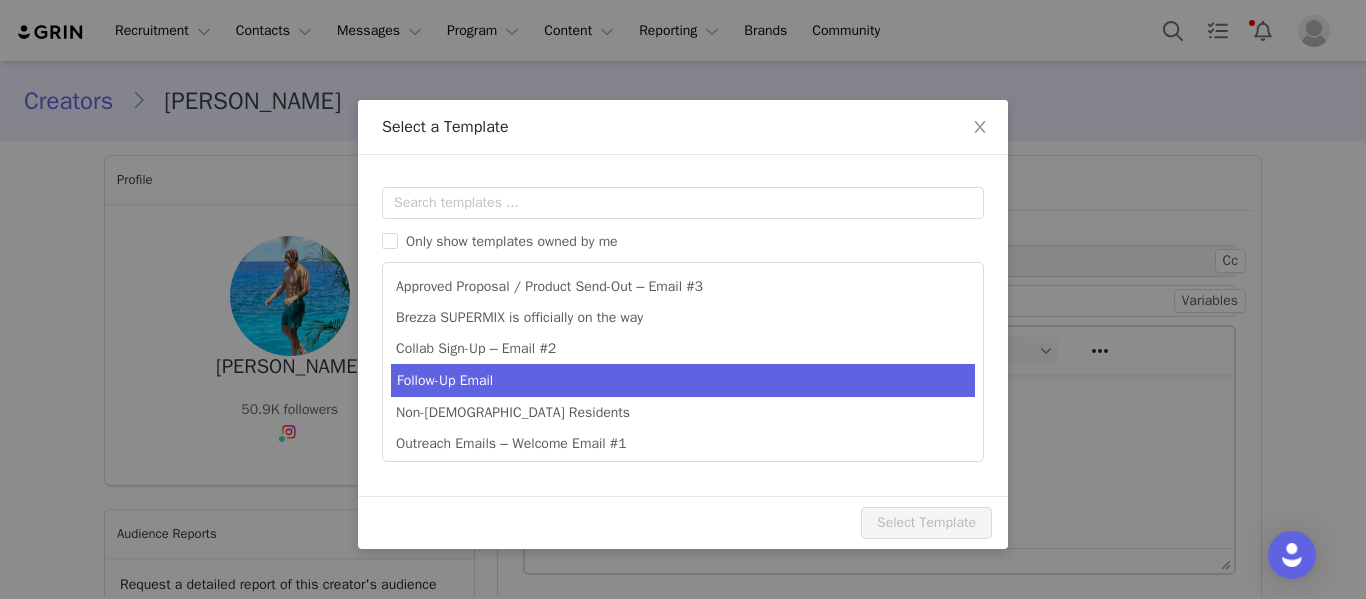 scroll, scrollTop: 0, scrollLeft: 0, axis: both 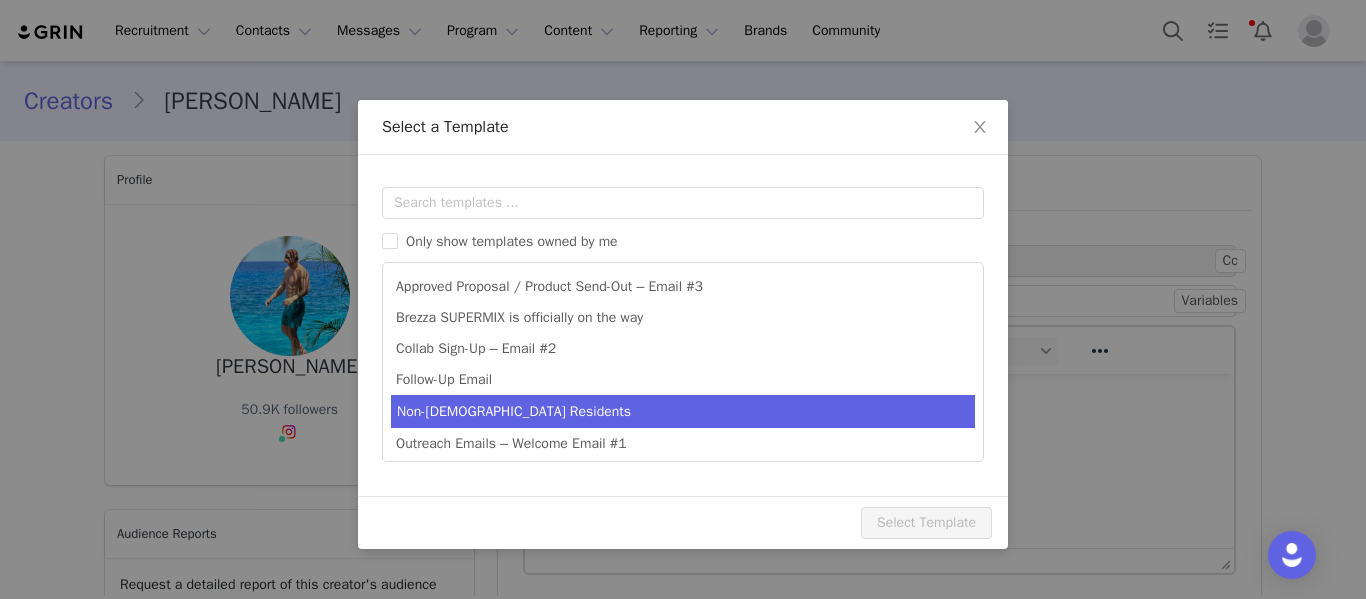 click on "Non-[DEMOGRAPHIC_DATA] Residents" at bounding box center (683, 411) 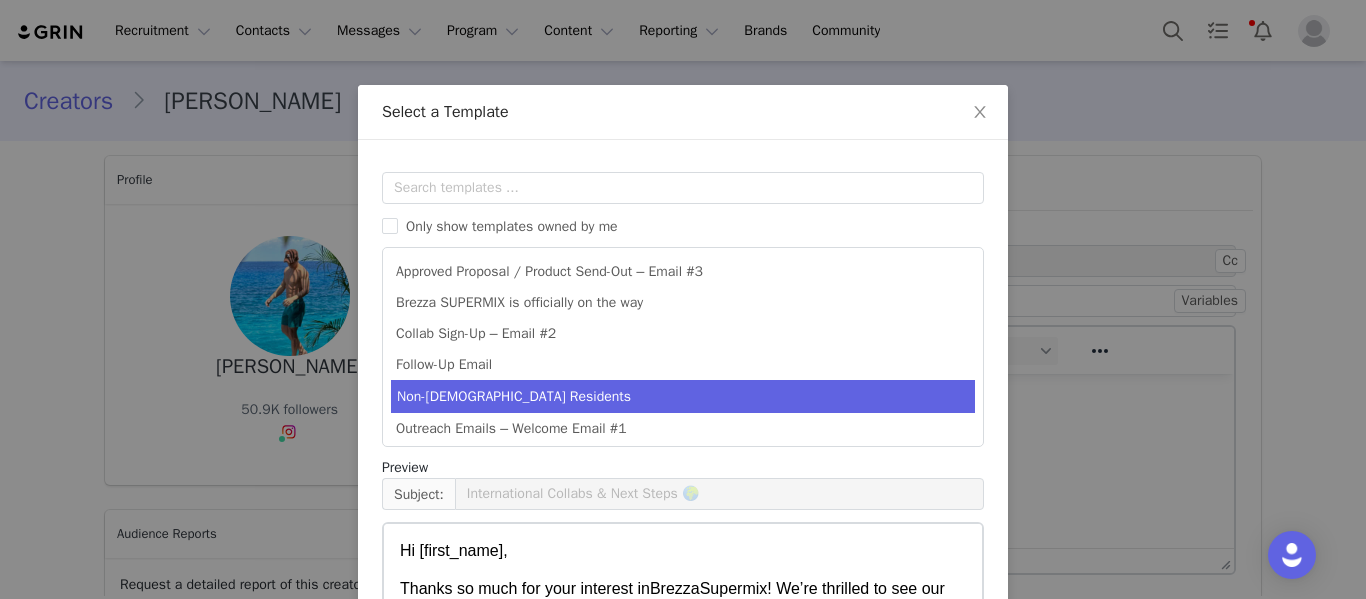 scroll, scrollTop: 0, scrollLeft: 0, axis: both 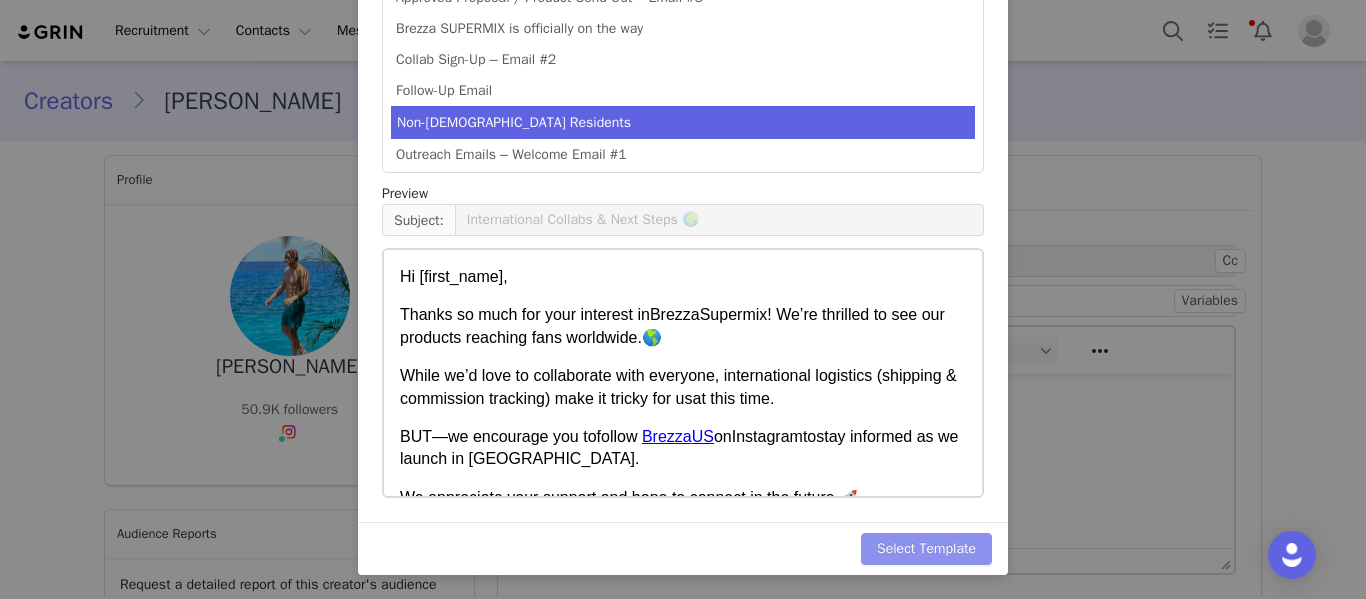 click on "Select Template" at bounding box center [926, 549] 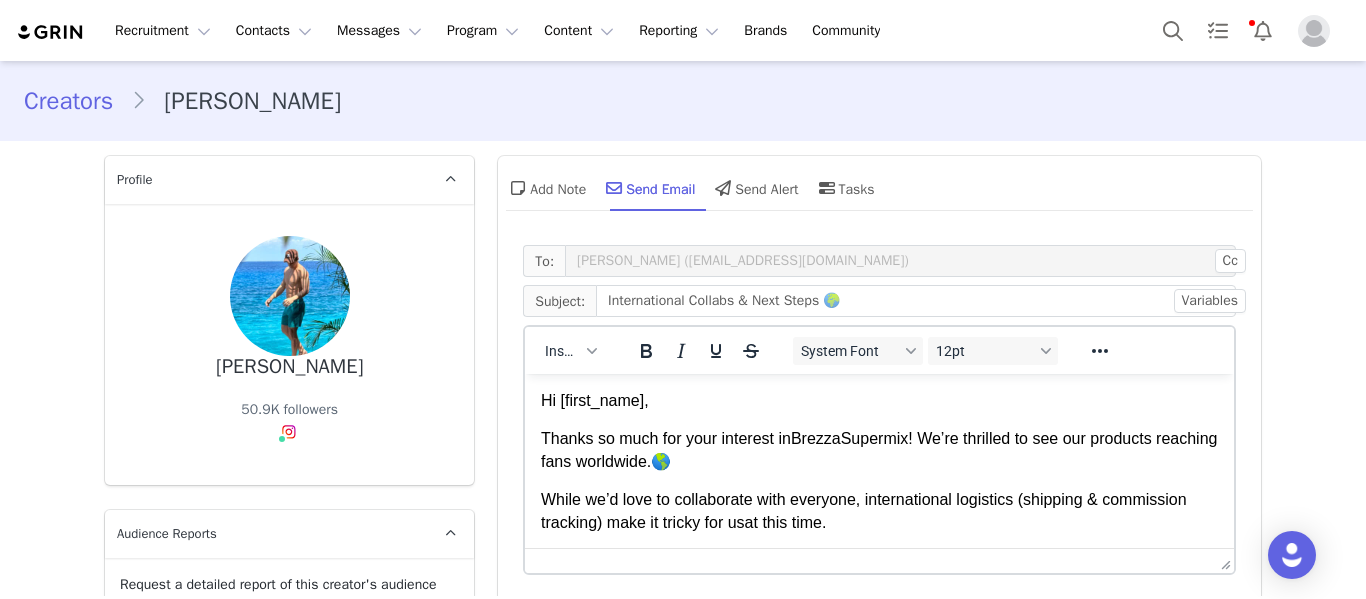 scroll, scrollTop: 38, scrollLeft: 0, axis: vertical 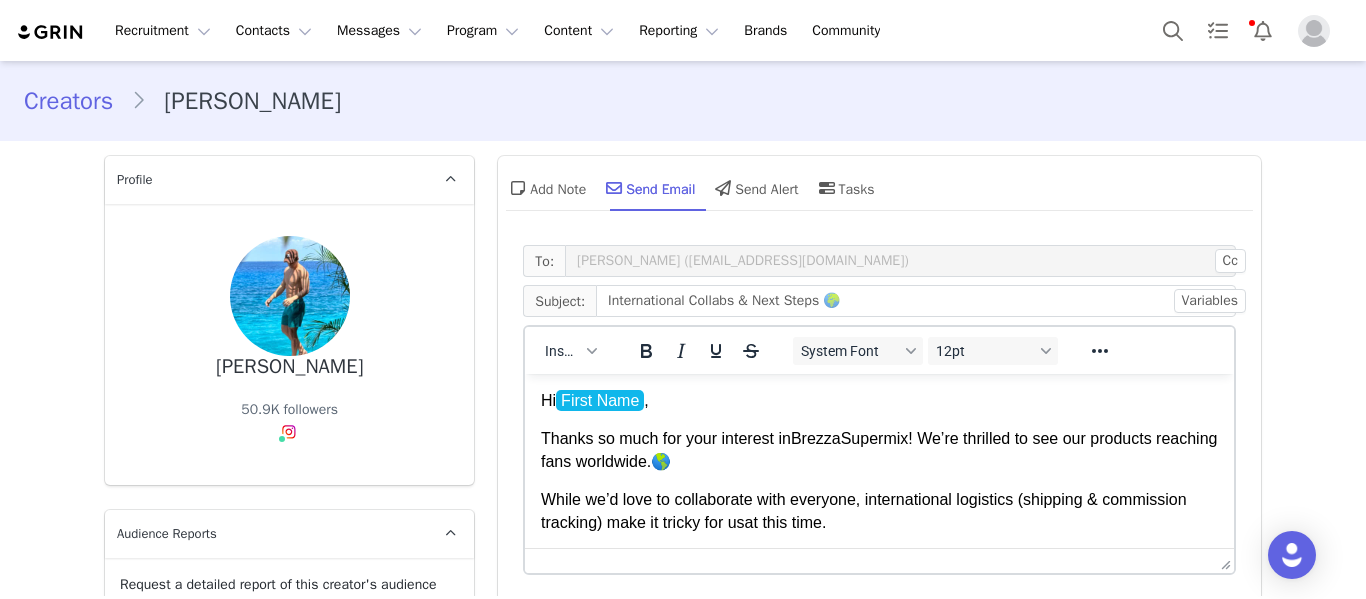 click on "Hi  First Name" at bounding box center [592, 400] 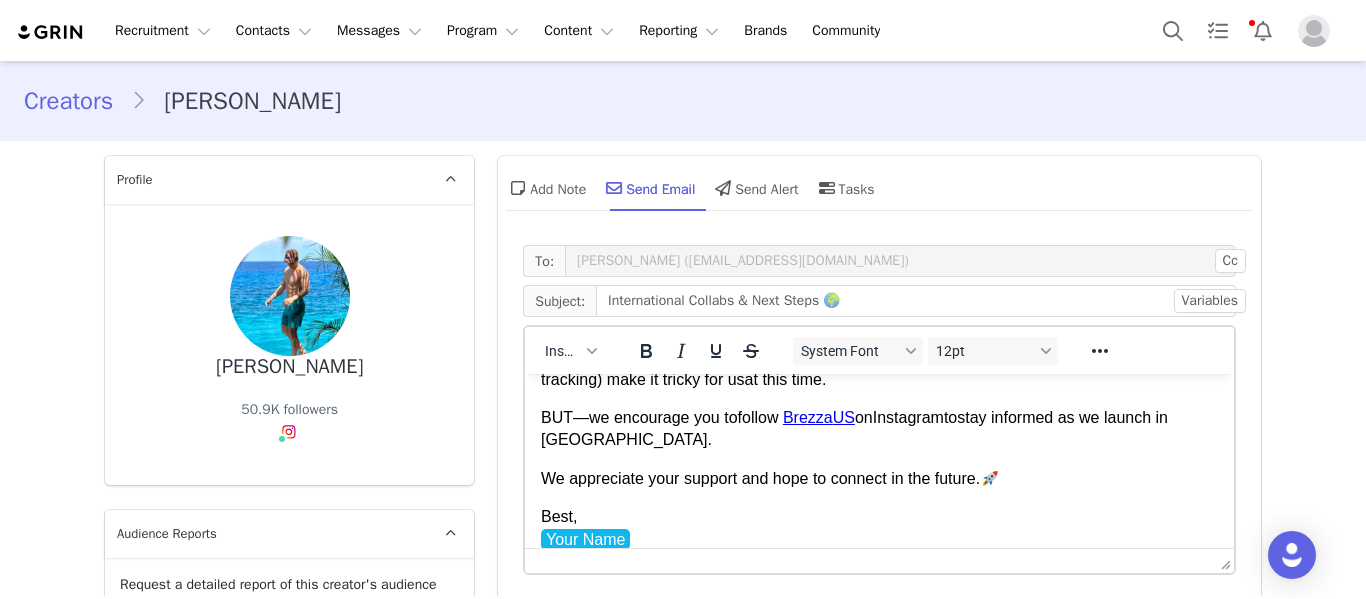 scroll, scrollTop: 162, scrollLeft: 0, axis: vertical 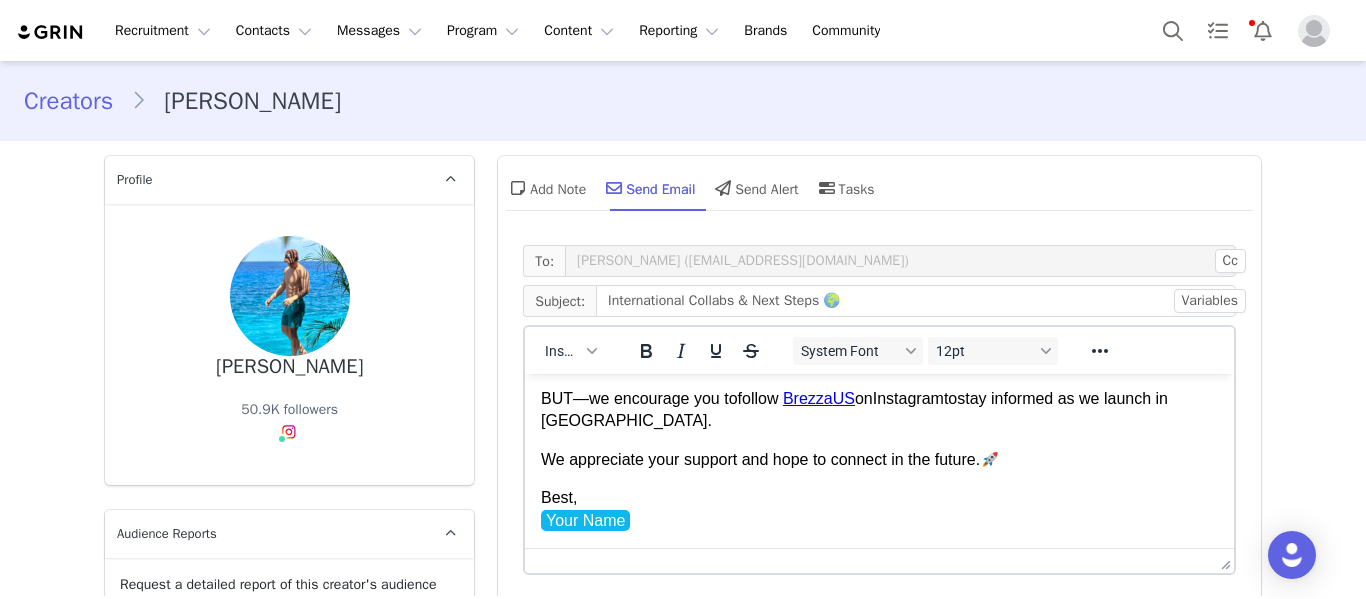 click on "Best,   Your Name ﻿" at bounding box center (879, 509) 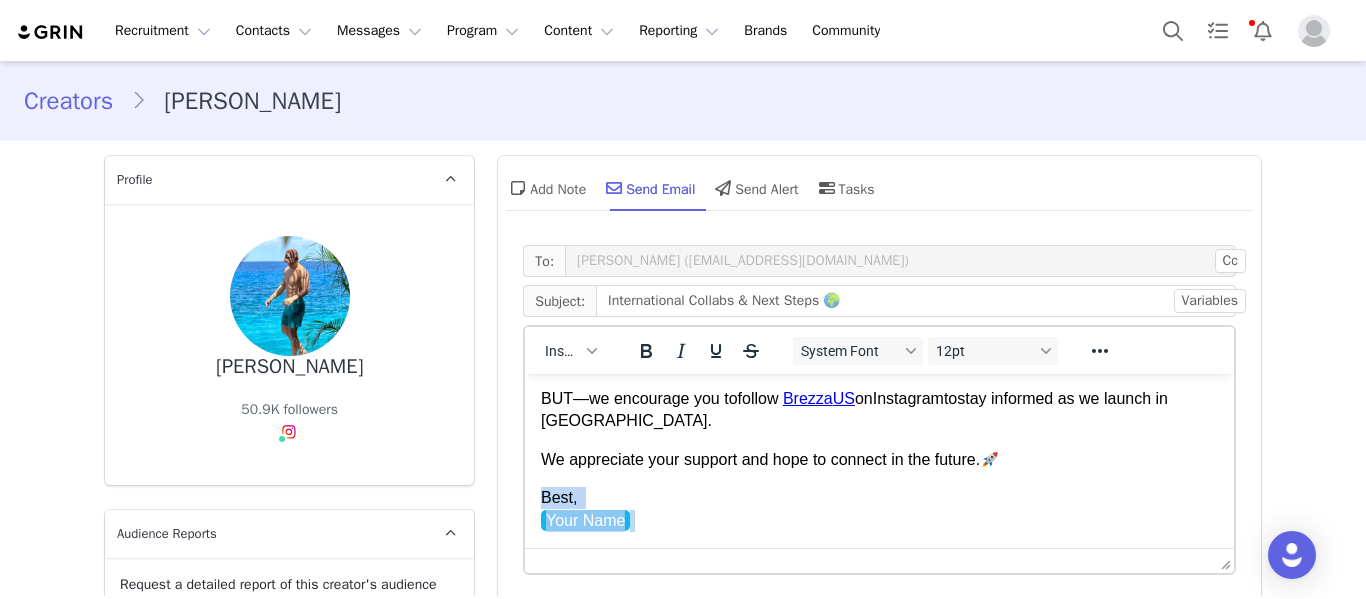 drag, startPoint x: 649, startPoint y: 521, endPoint x: 1033, endPoint y: 853, distance: 507.62192 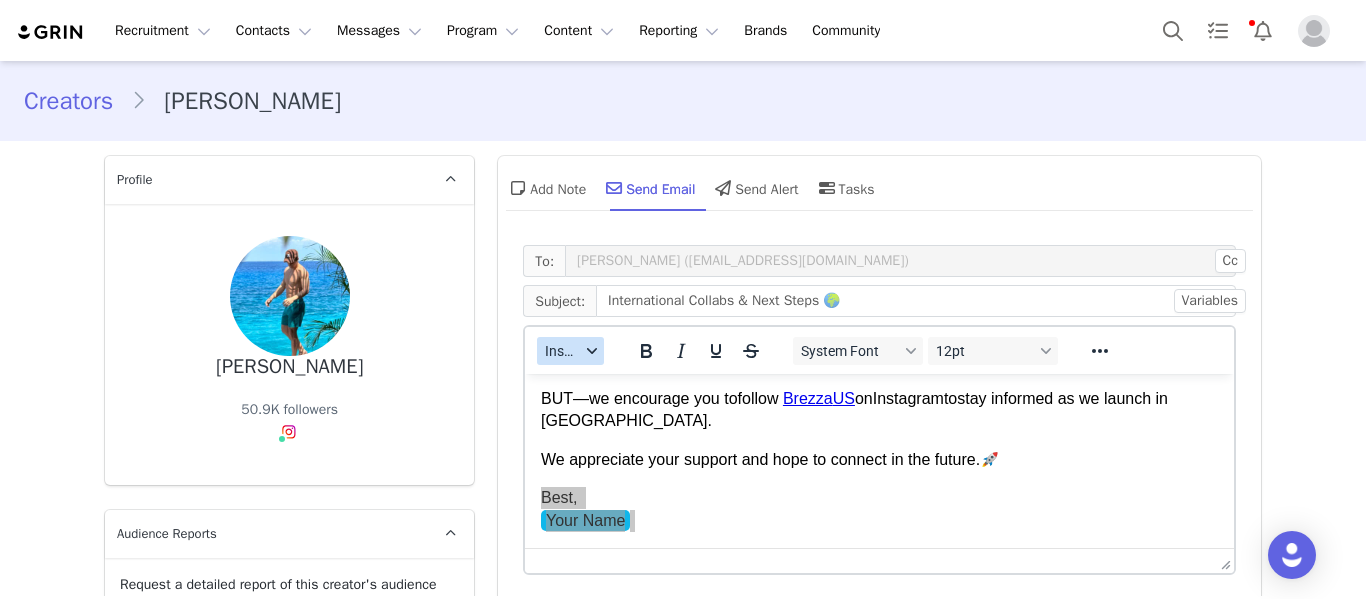 click on "Insert" at bounding box center [570, 351] 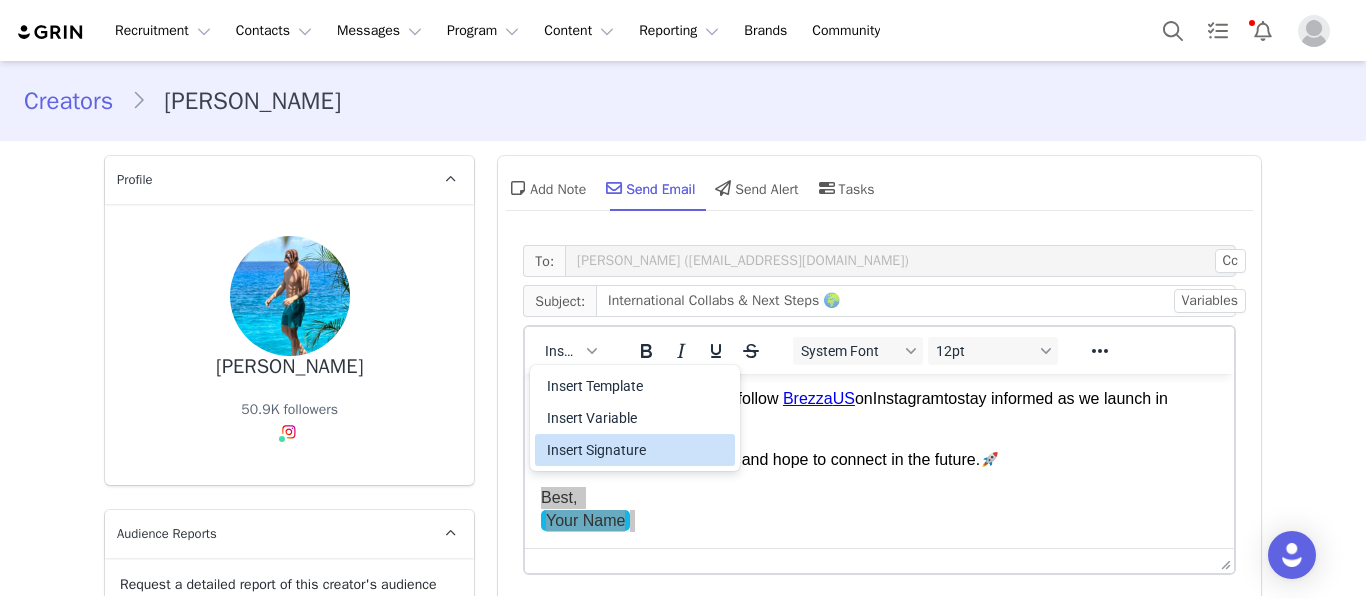 click on "Insert Signature" at bounding box center [637, 450] 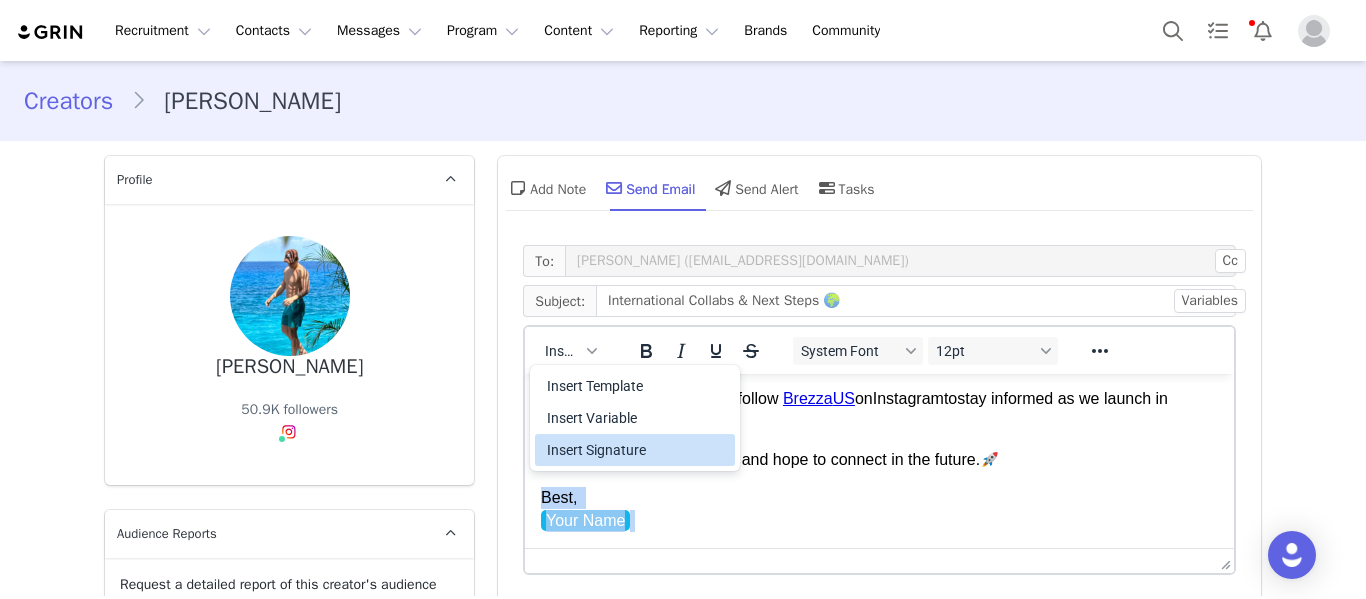 type 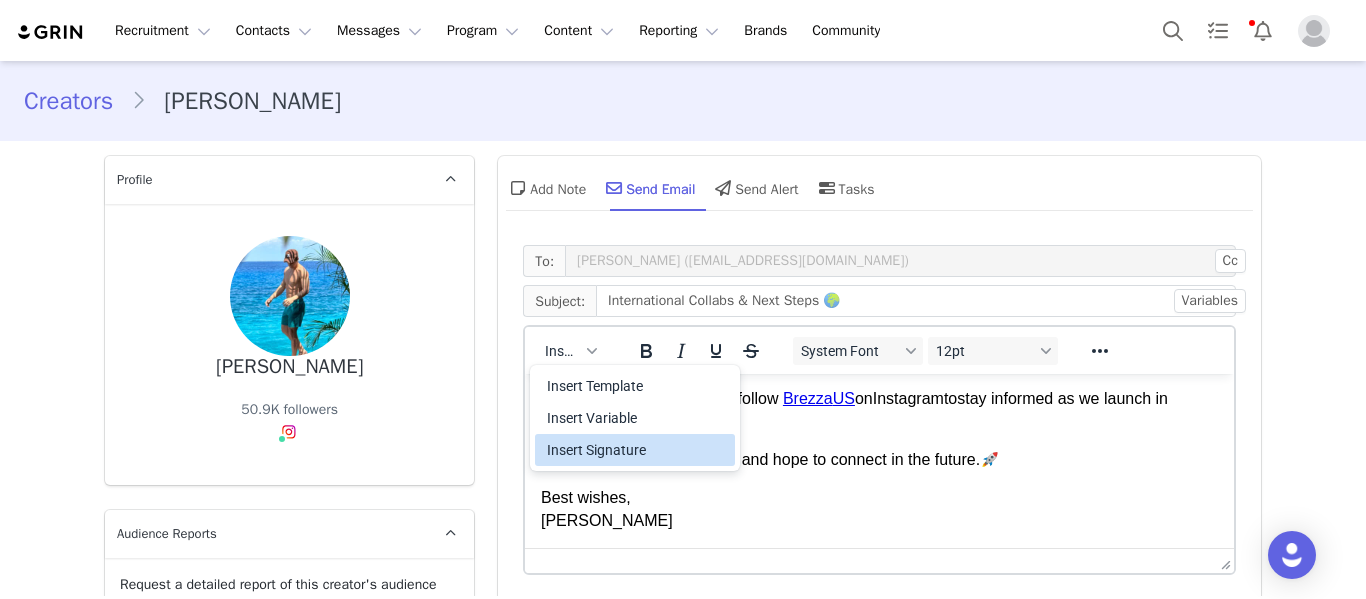 scroll, scrollTop: 375, scrollLeft: 0, axis: vertical 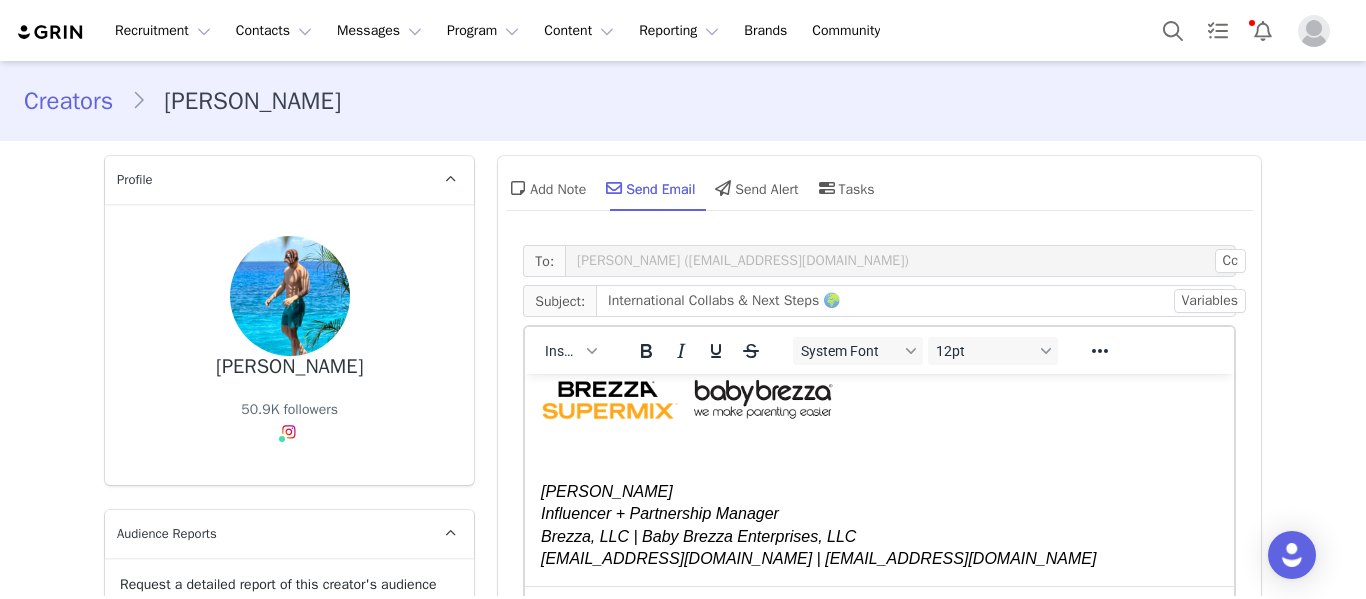 drag, startPoint x: 703, startPoint y: 170, endPoint x: 1226, endPoint y: 597, distance: 675.17255 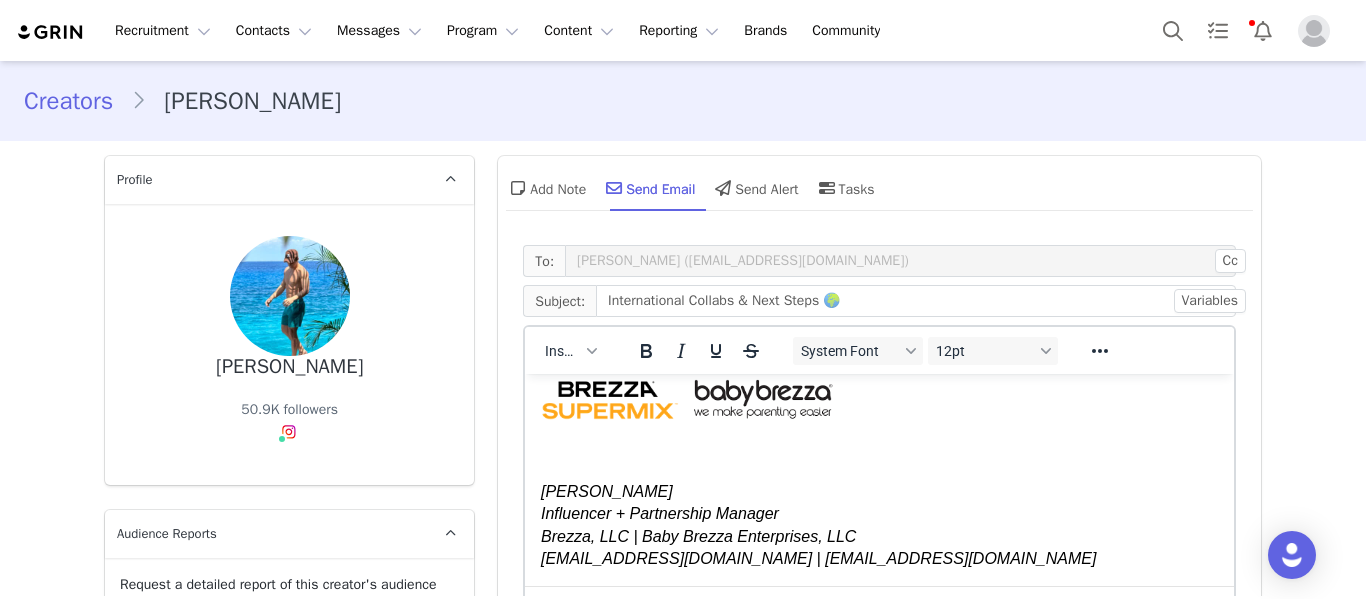 scroll, scrollTop: 354, scrollLeft: 0, axis: vertical 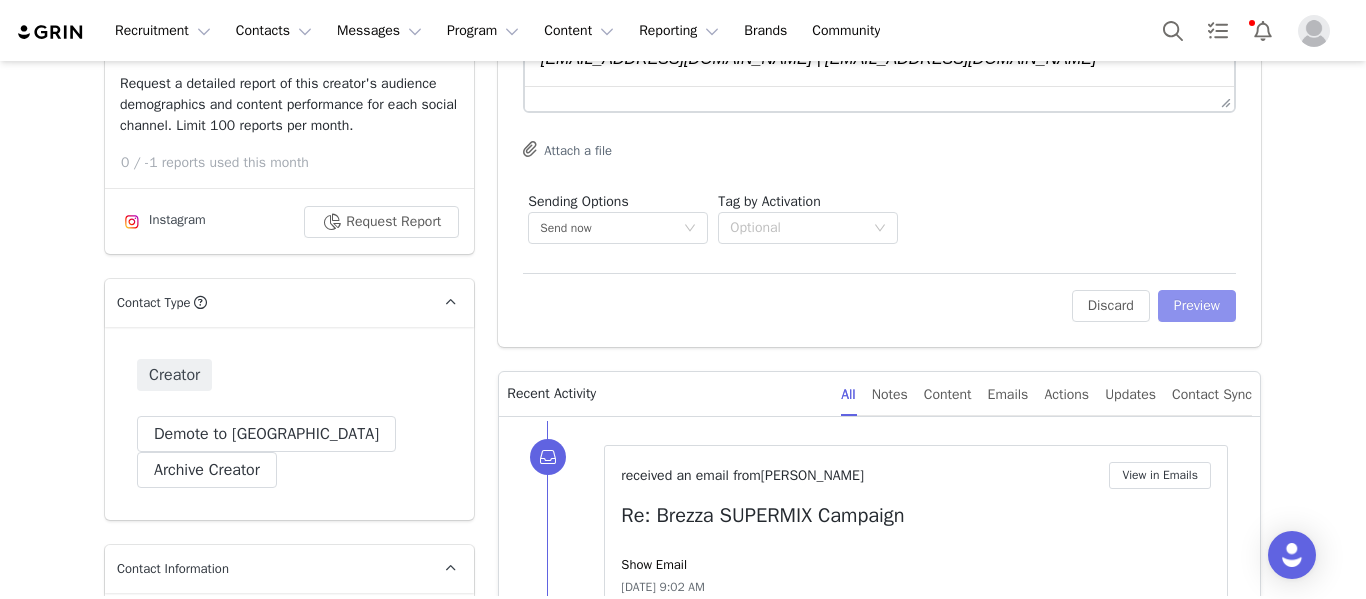 click on "Preview" at bounding box center (1197, 306) 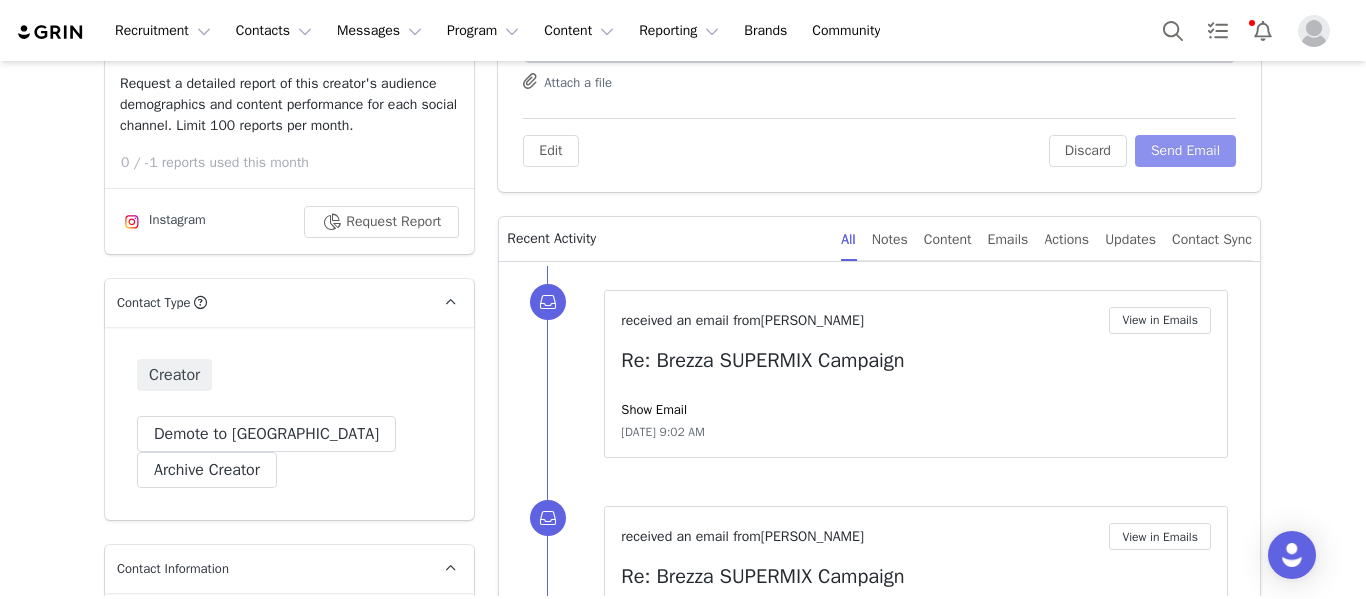 scroll, scrollTop: 0, scrollLeft: 0, axis: both 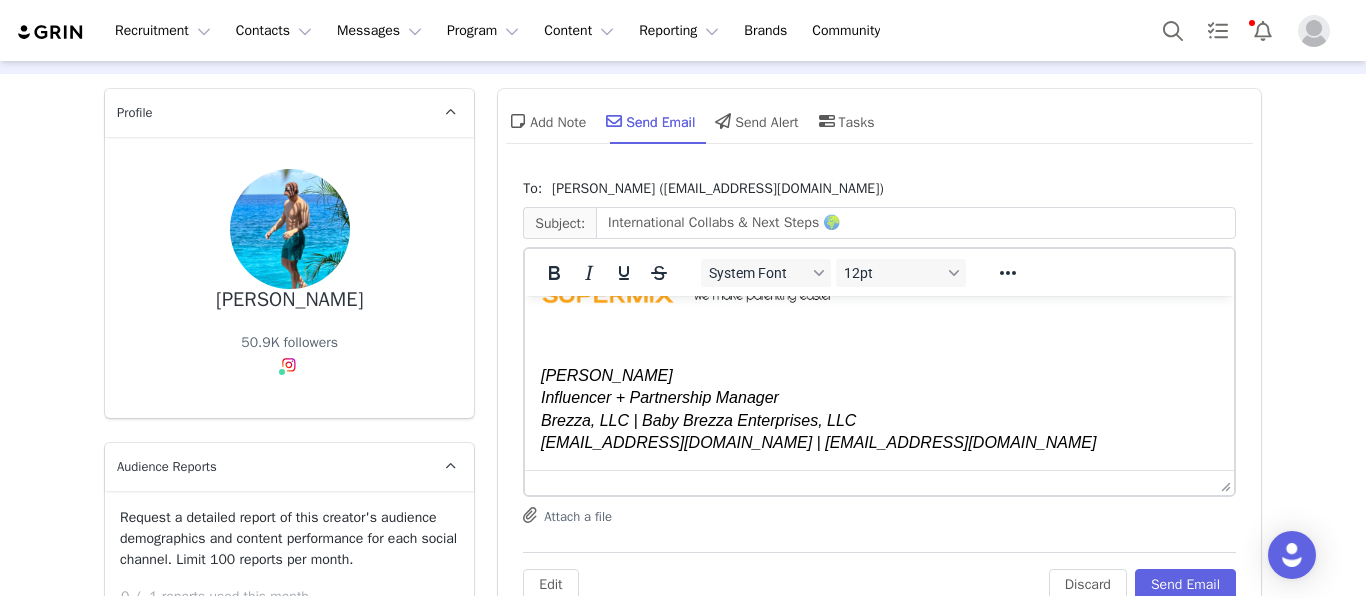 drag, startPoint x: 1227, startPoint y: 347, endPoint x: 1707, endPoint y: 887, distance: 722.49567 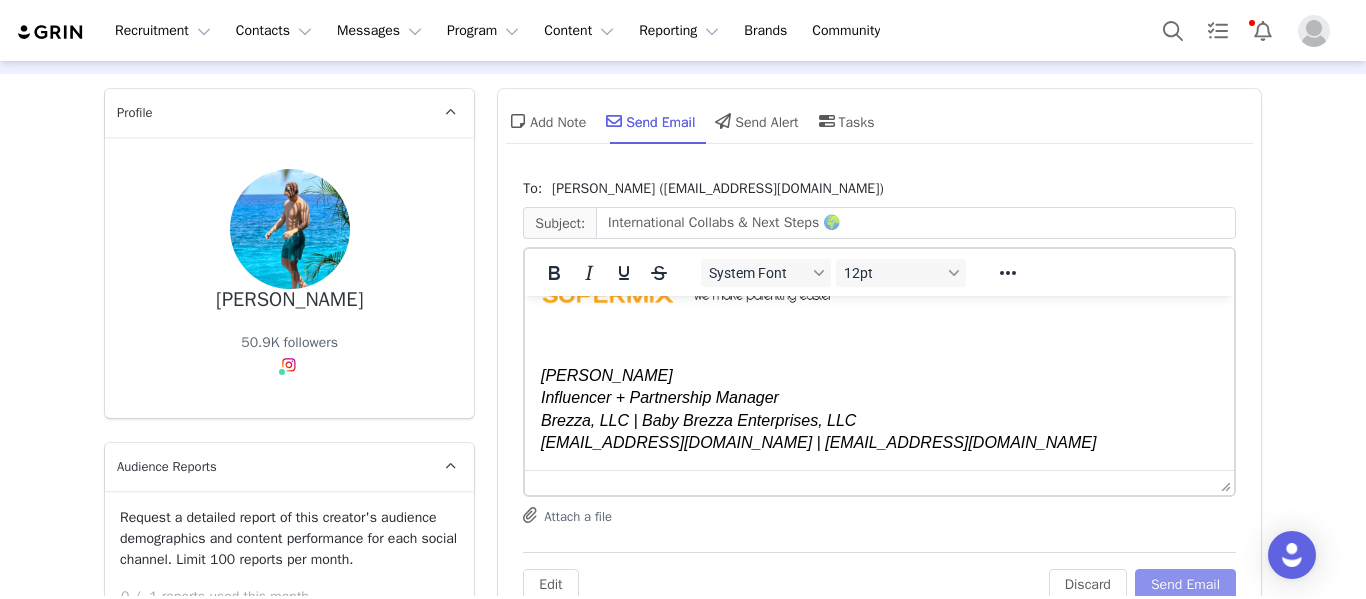 click on "Send Email" at bounding box center [1185, 585] 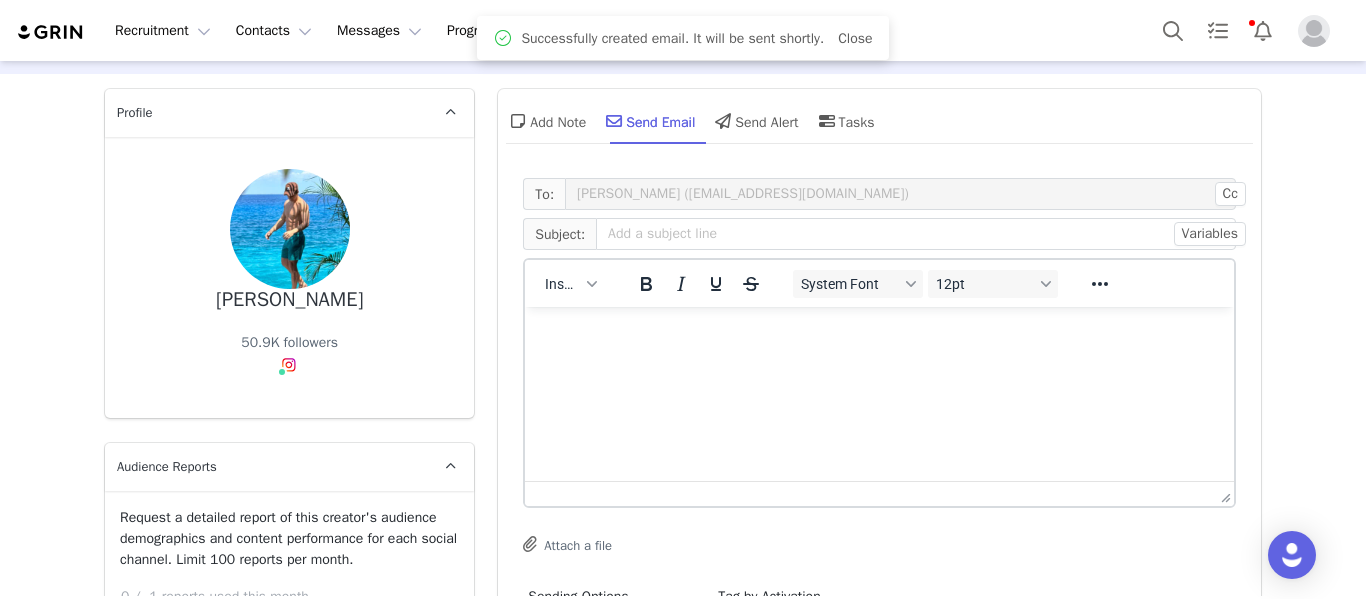 scroll, scrollTop: 0, scrollLeft: 0, axis: both 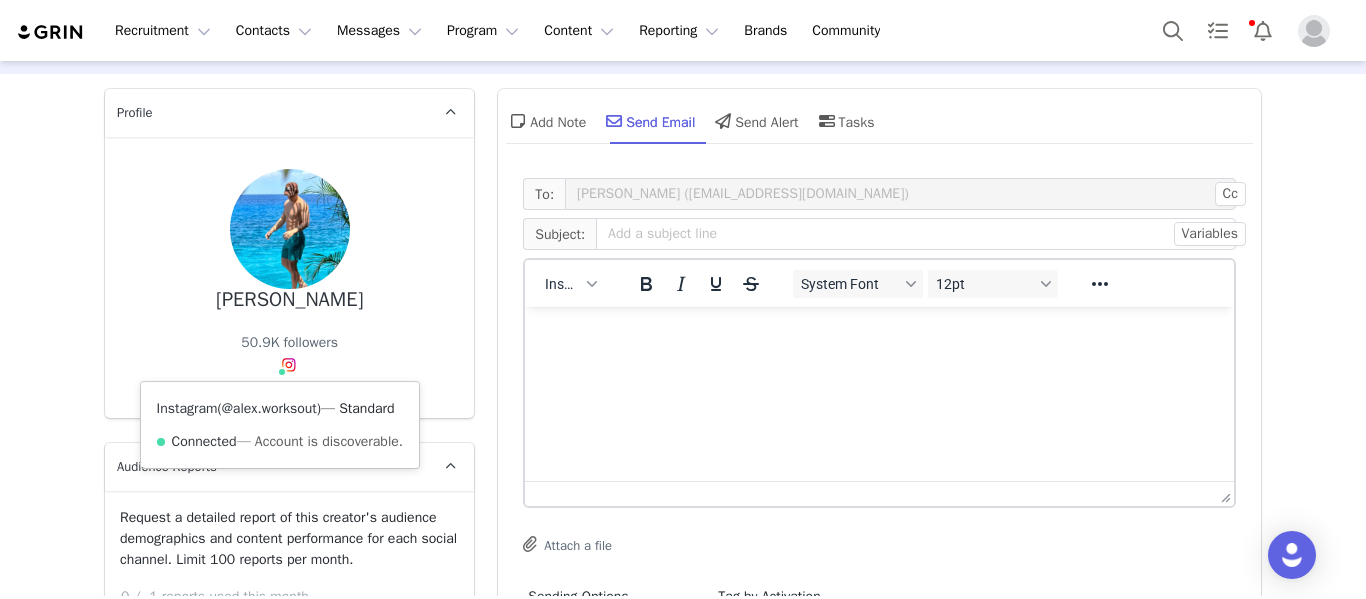 click on "@alex.worksout" at bounding box center [269, 408] 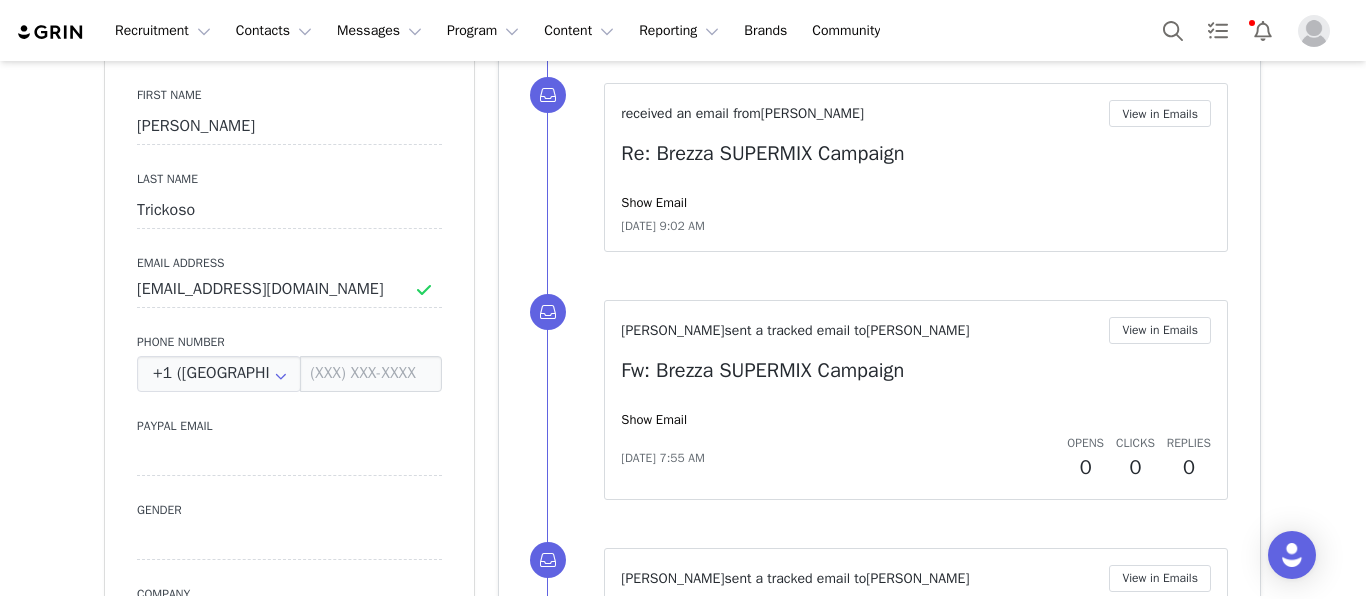 scroll, scrollTop: 1059, scrollLeft: 0, axis: vertical 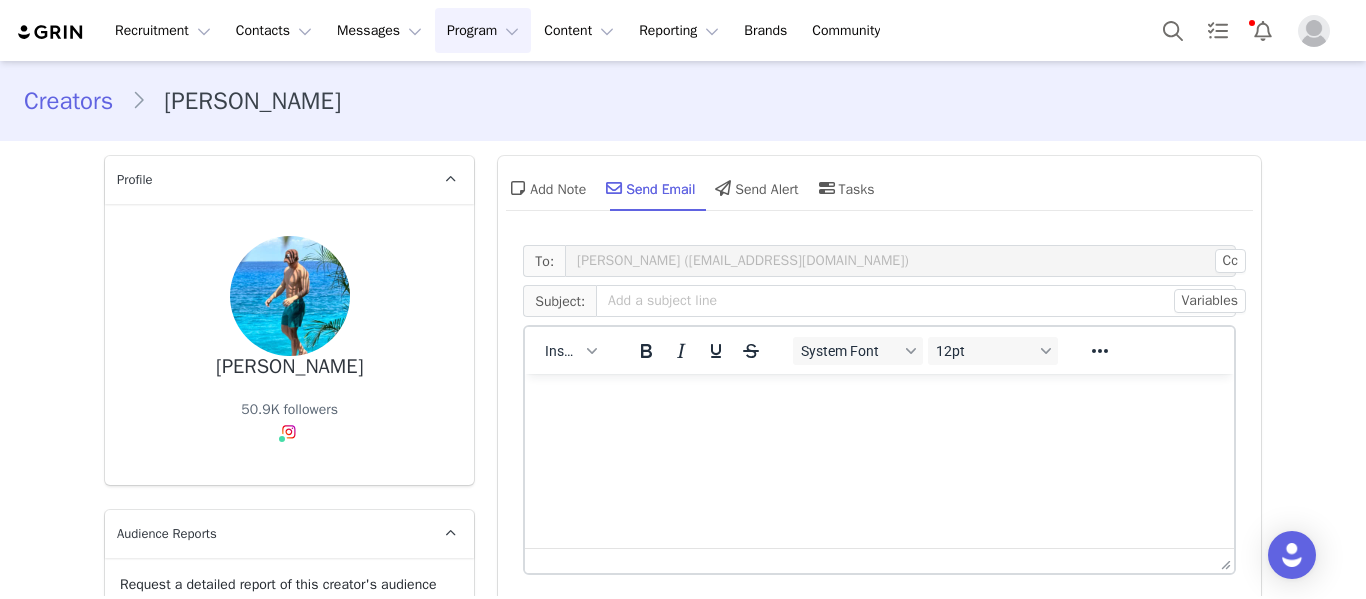 click on "Program Program" at bounding box center [483, 30] 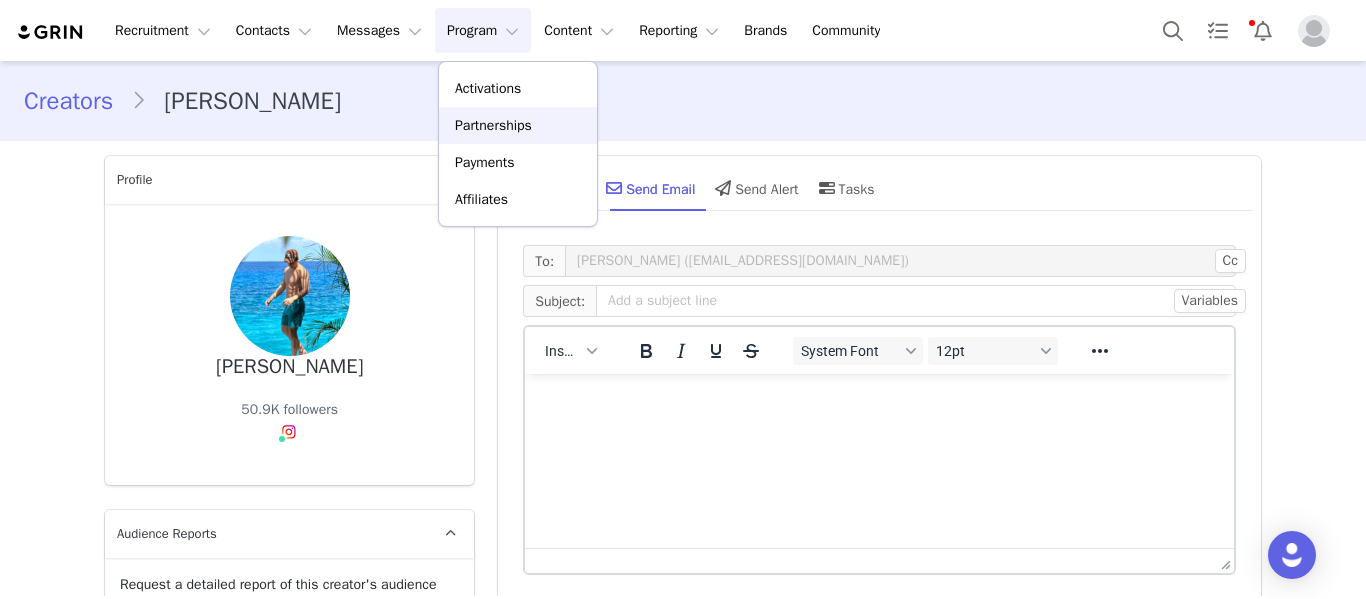 click on "Partnerships" at bounding box center (493, 125) 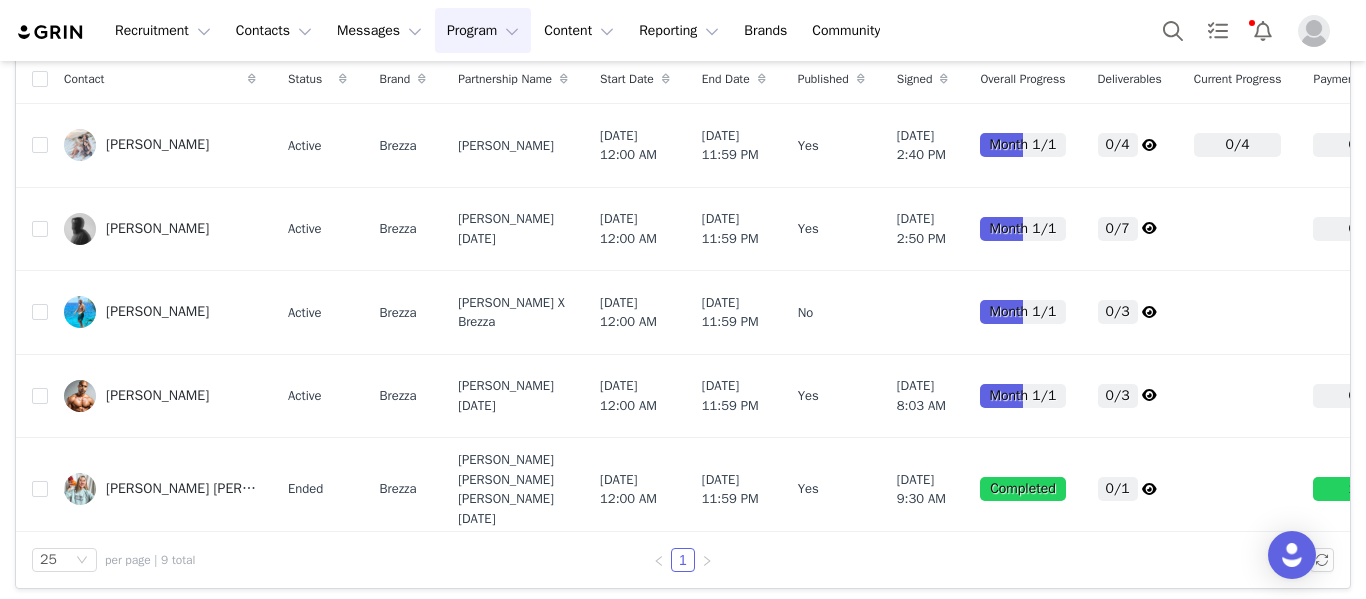 scroll, scrollTop: 444, scrollLeft: 0, axis: vertical 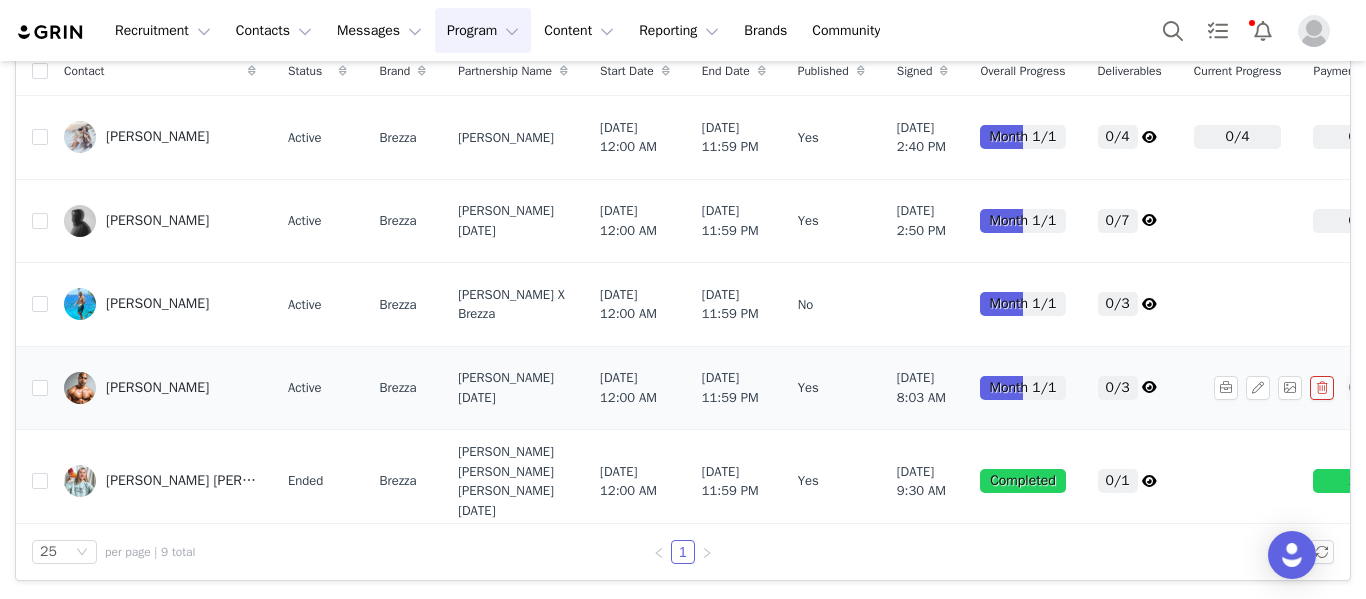 click on "[PERSON_NAME]" at bounding box center (157, 388) 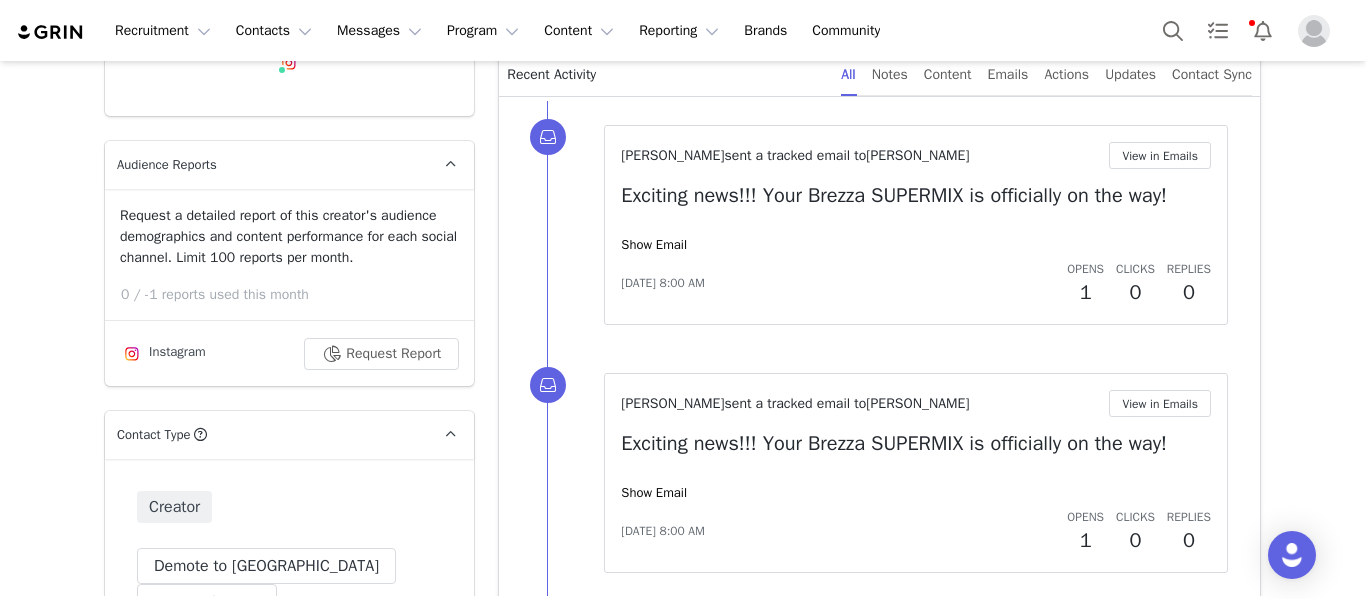 scroll, scrollTop: 400, scrollLeft: 0, axis: vertical 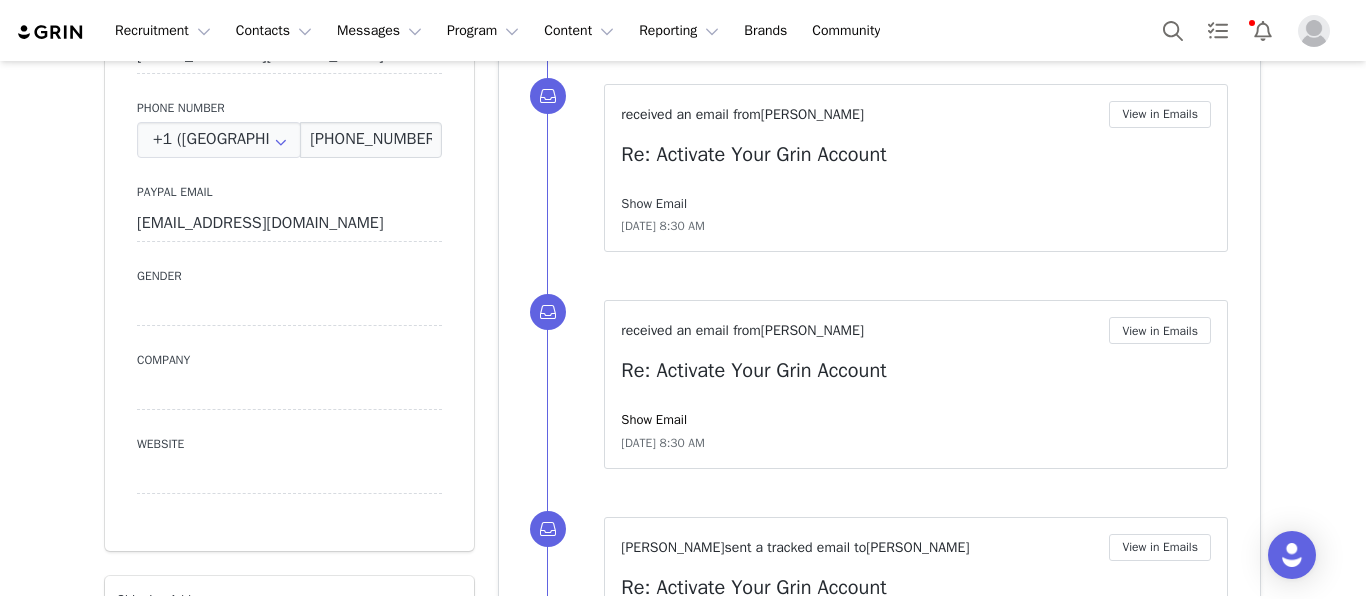 click on "Show Email" at bounding box center [654, 203] 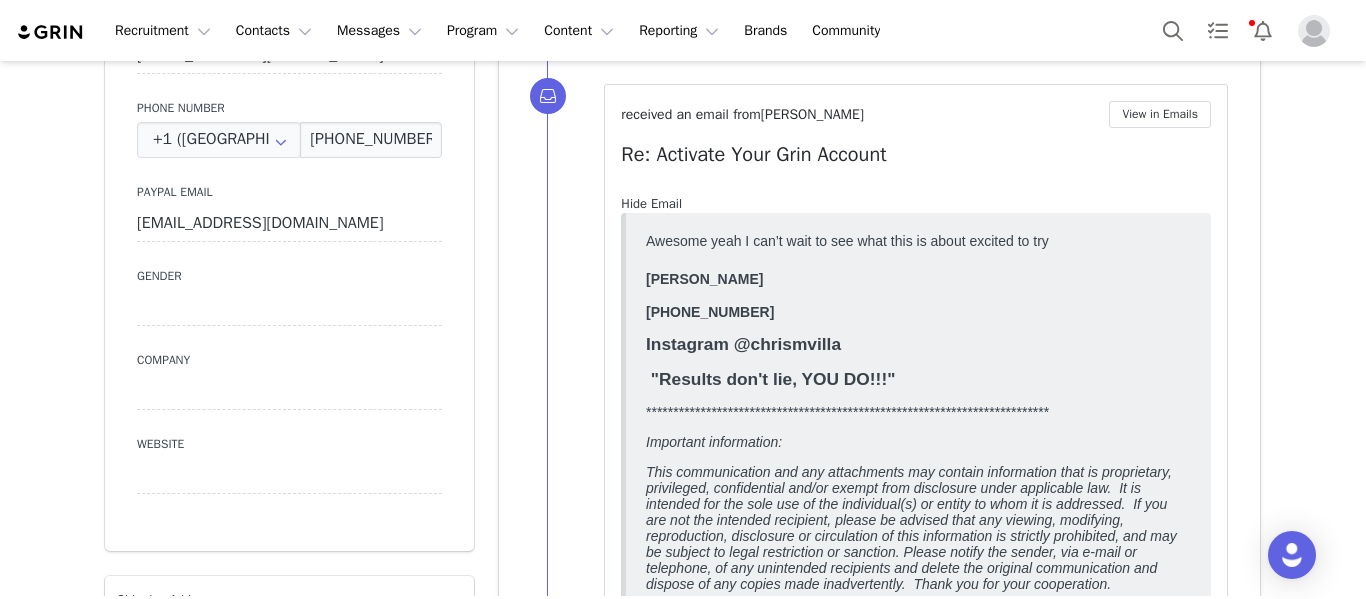 scroll, scrollTop: 0, scrollLeft: 0, axis: both 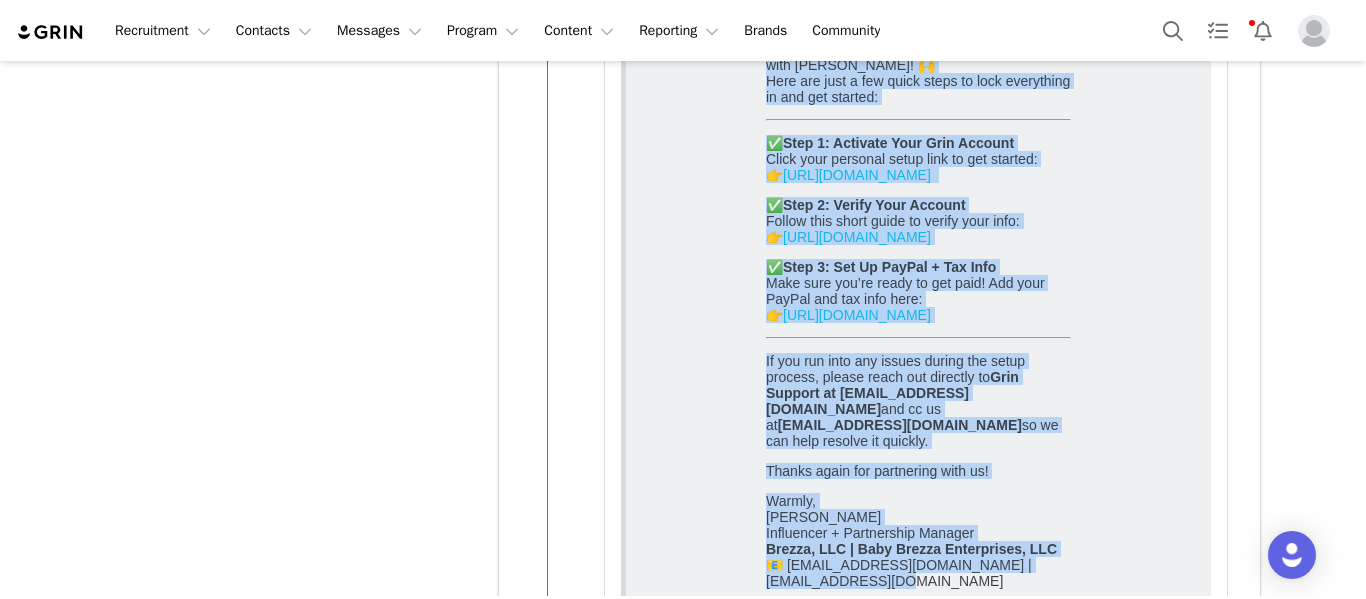 drag, startPoint x: 957, startPoint y: 1029, endPoint x: 714, endPoint y: 354, distance: 717.40784 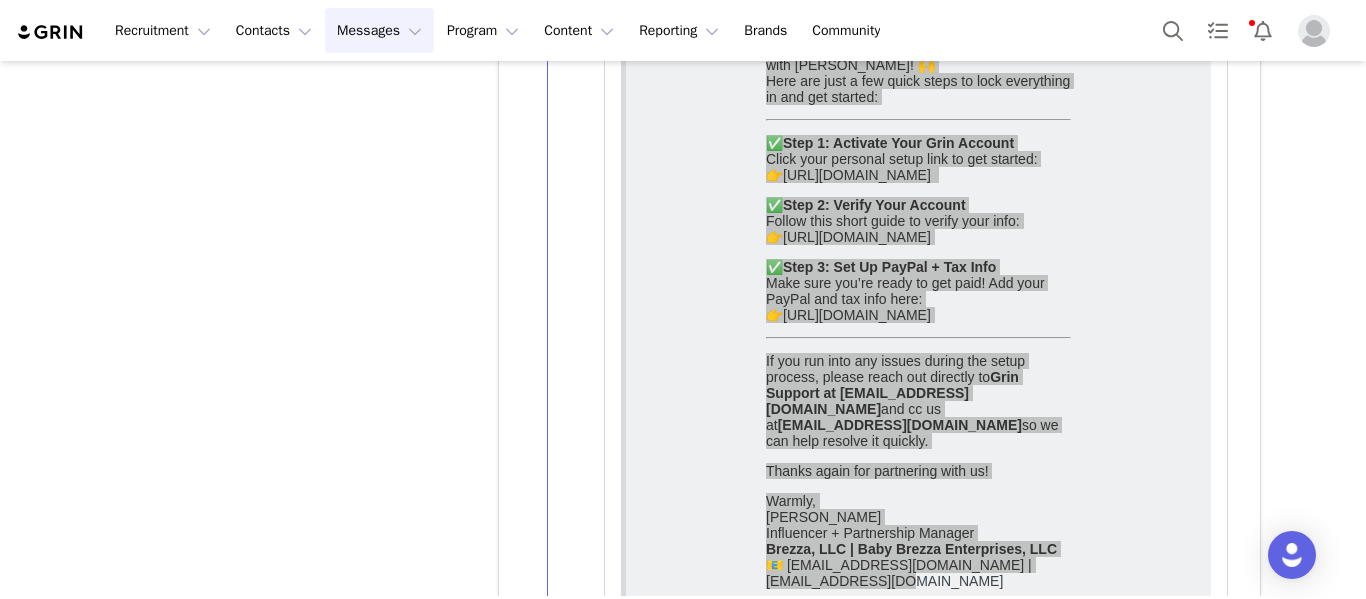 click on "Messages Messages" at bounding box center (379, 30) 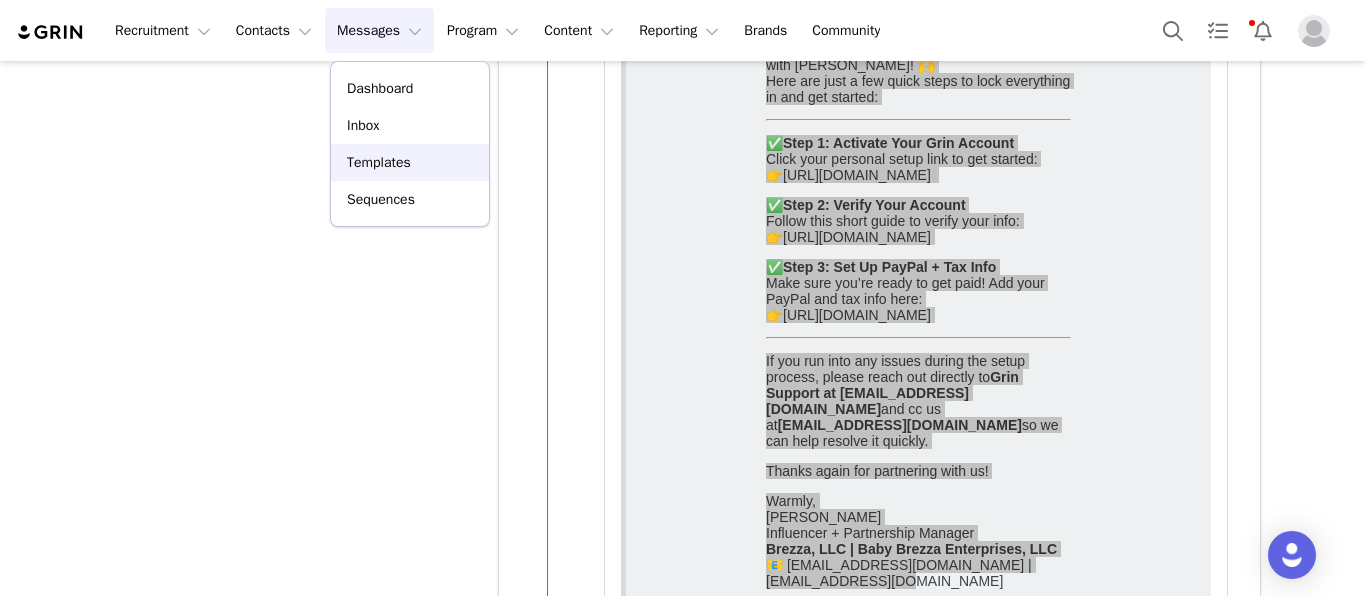 click on "Templates" at bounding box center (379, 162) 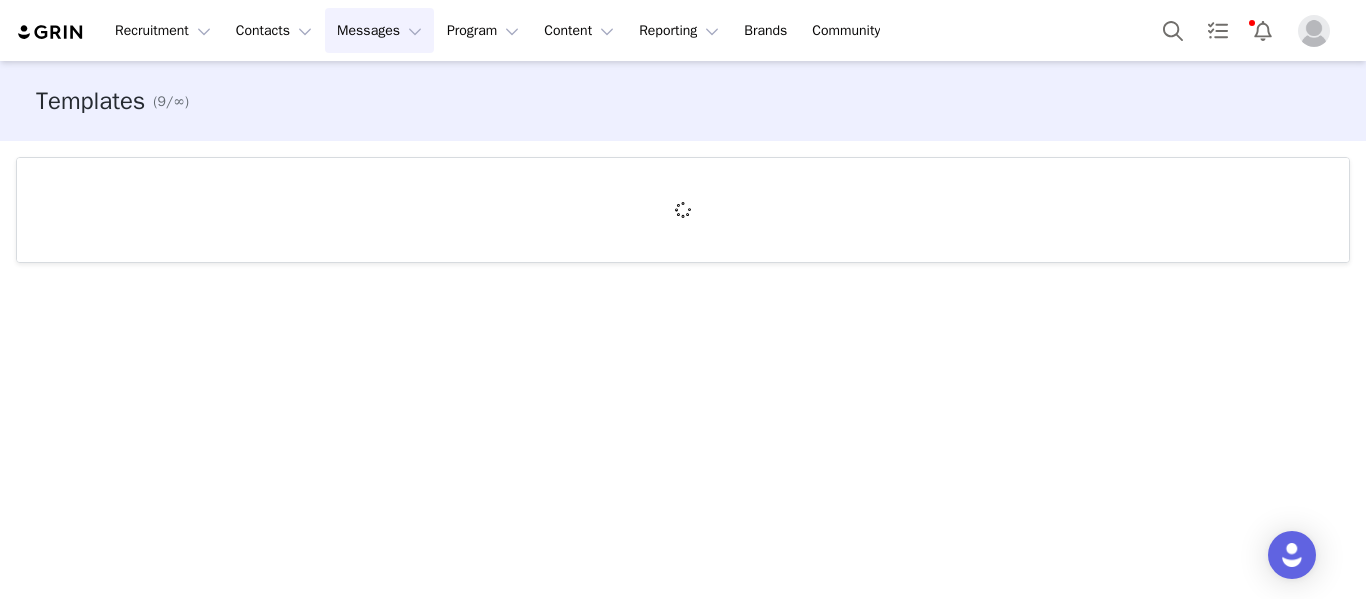 scroll, scrollTop: 0, scrollLeft: 0, axis: both 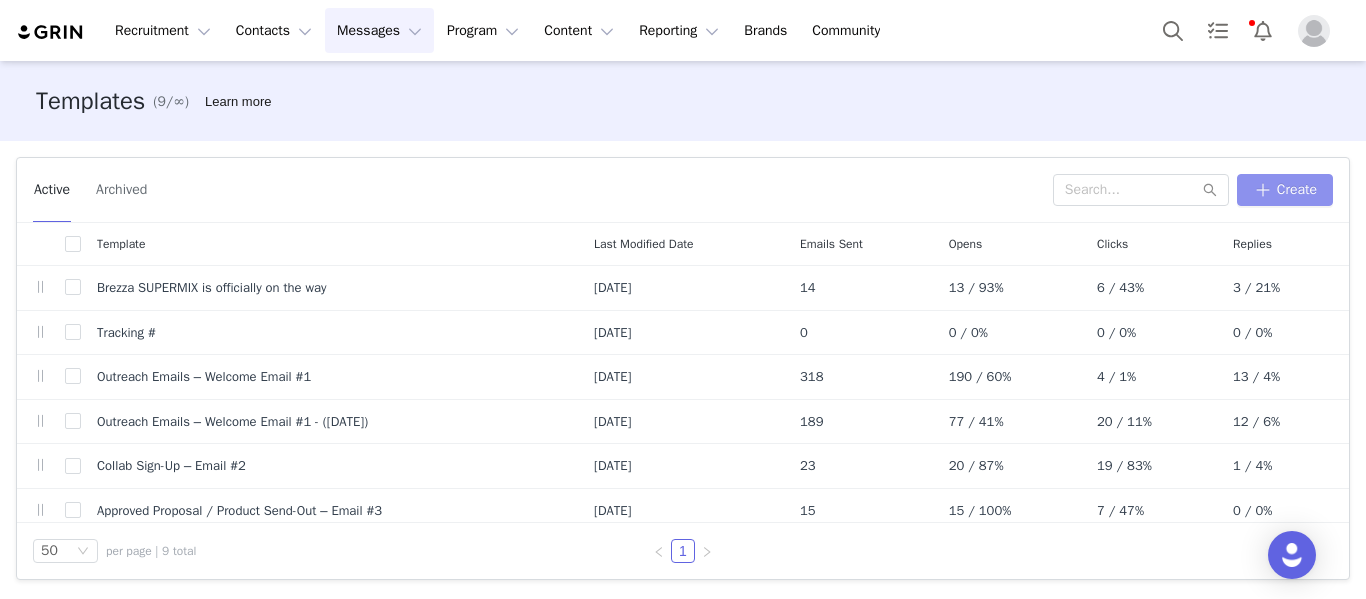 click on "Create" at bounding box center [1285, 190] 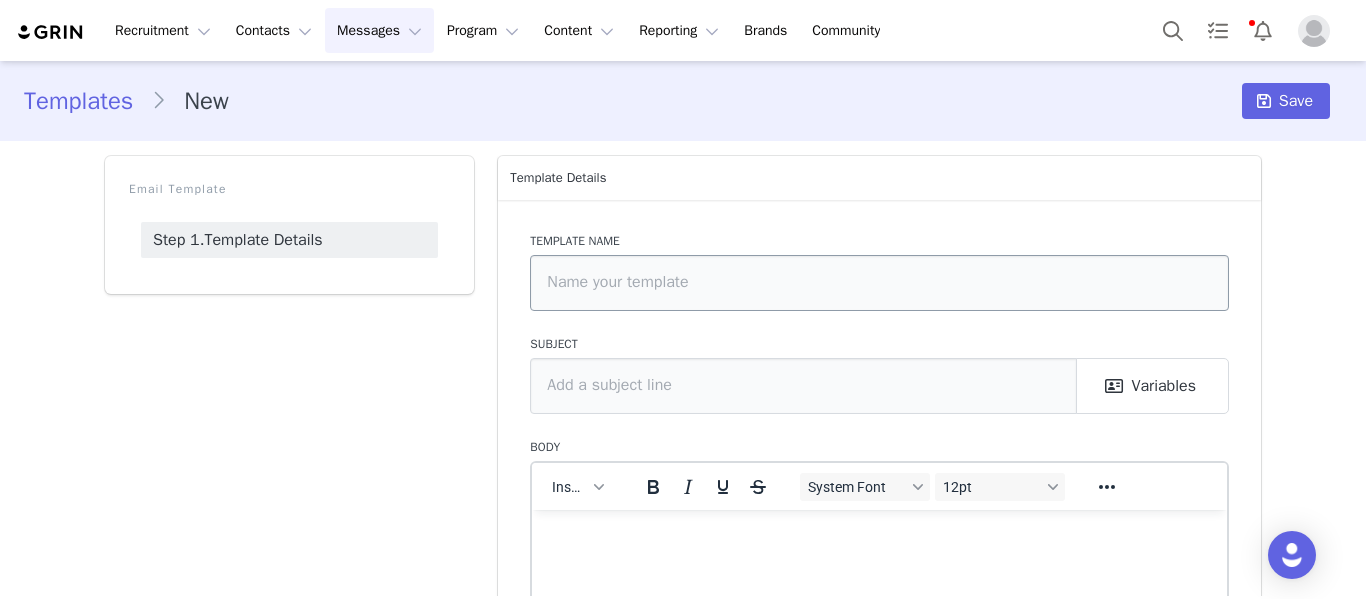 scroll, scrollTop: 0, scrollLeft: 0, axis: both 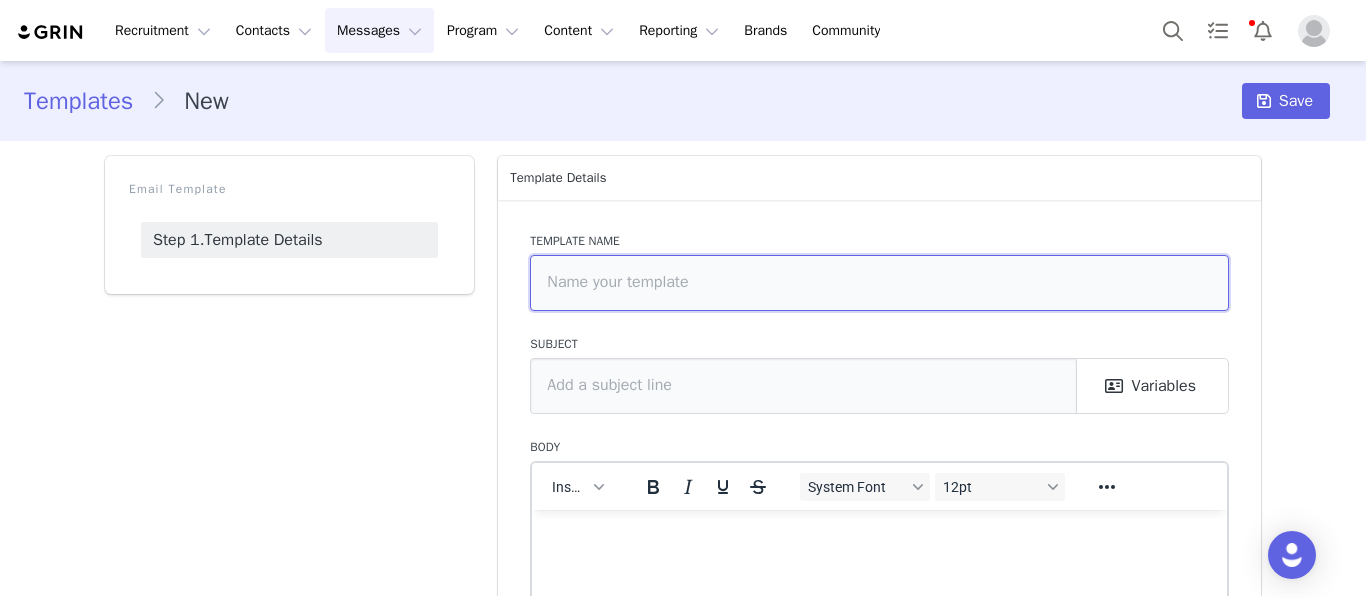 click at bounding box center (879, 283) 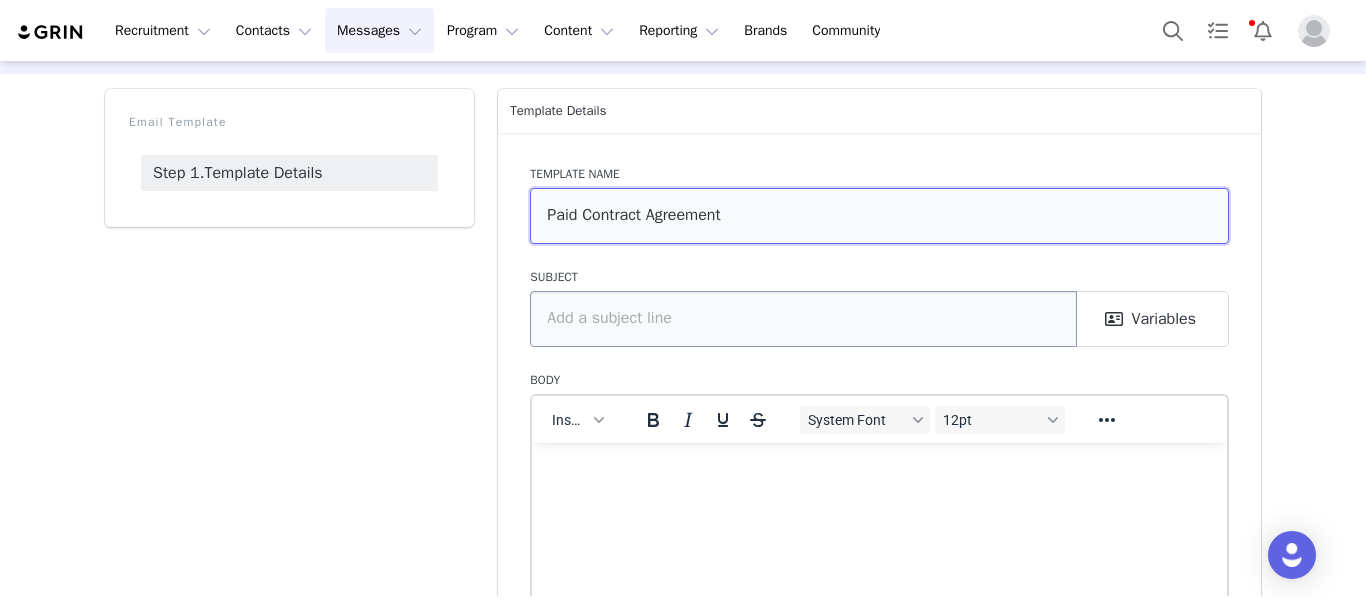 scroll, scrollTop: 100, scrollLeft: 0, axis: vertical 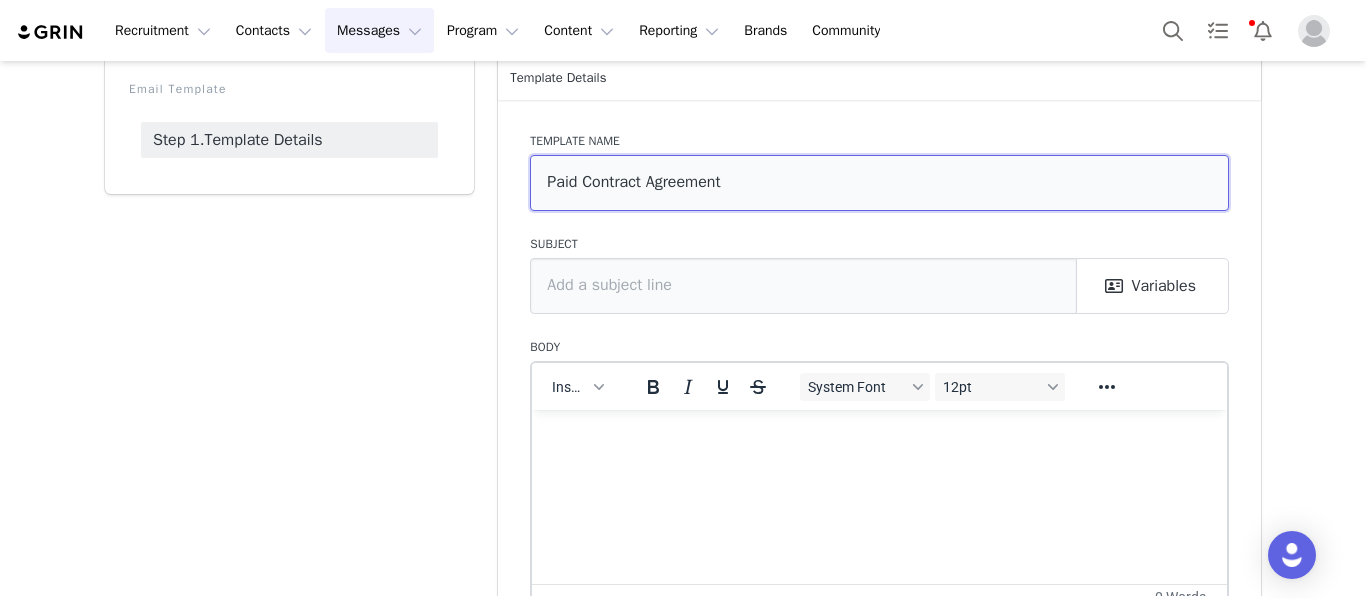 type on "Paid Contract Agreement" 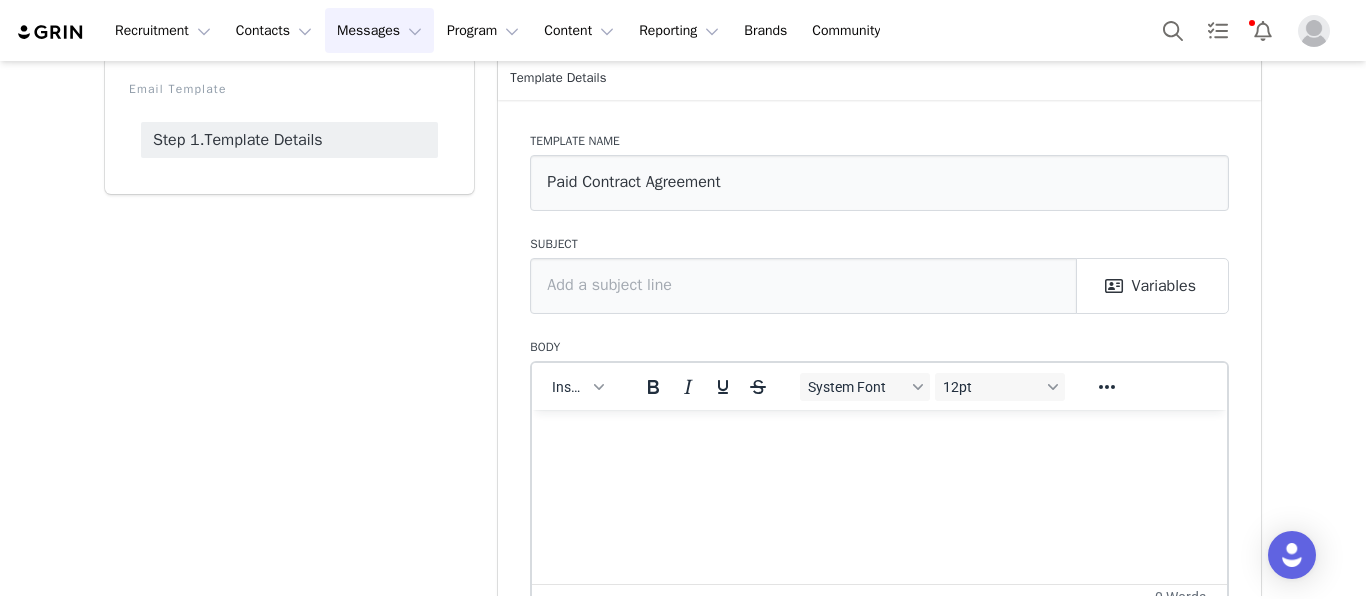 click at bounding box center [879, 436] 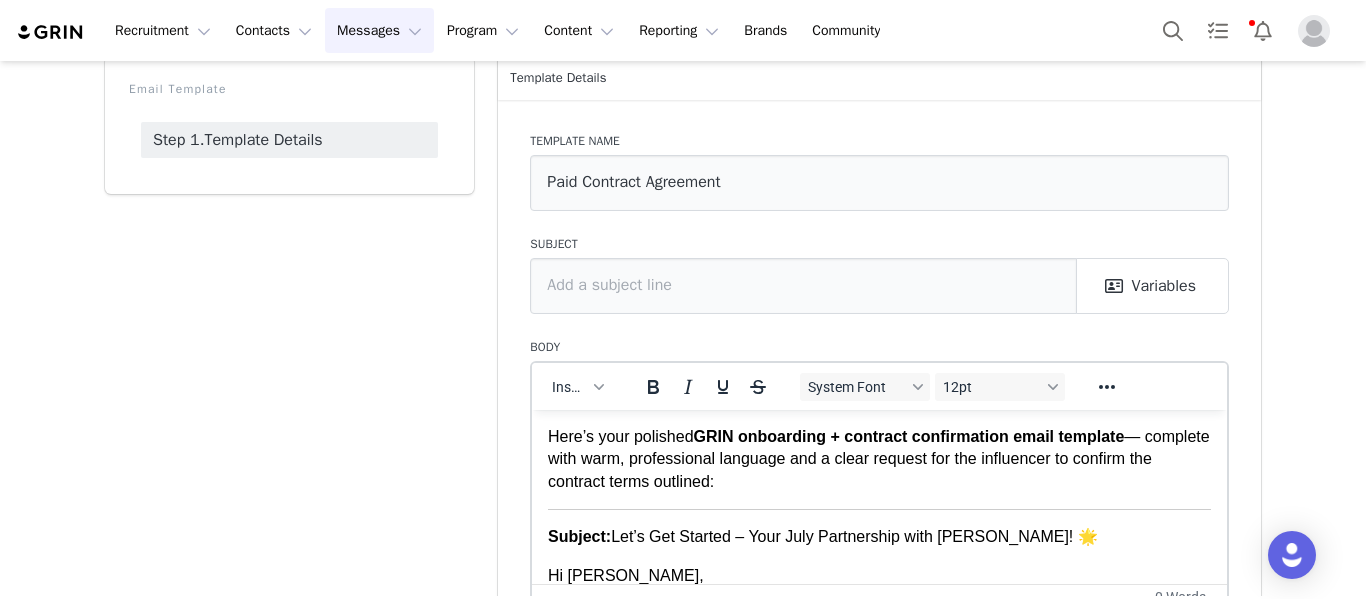 scroll, scrollTop: 974, scrollLeft: 0, axis: vertical 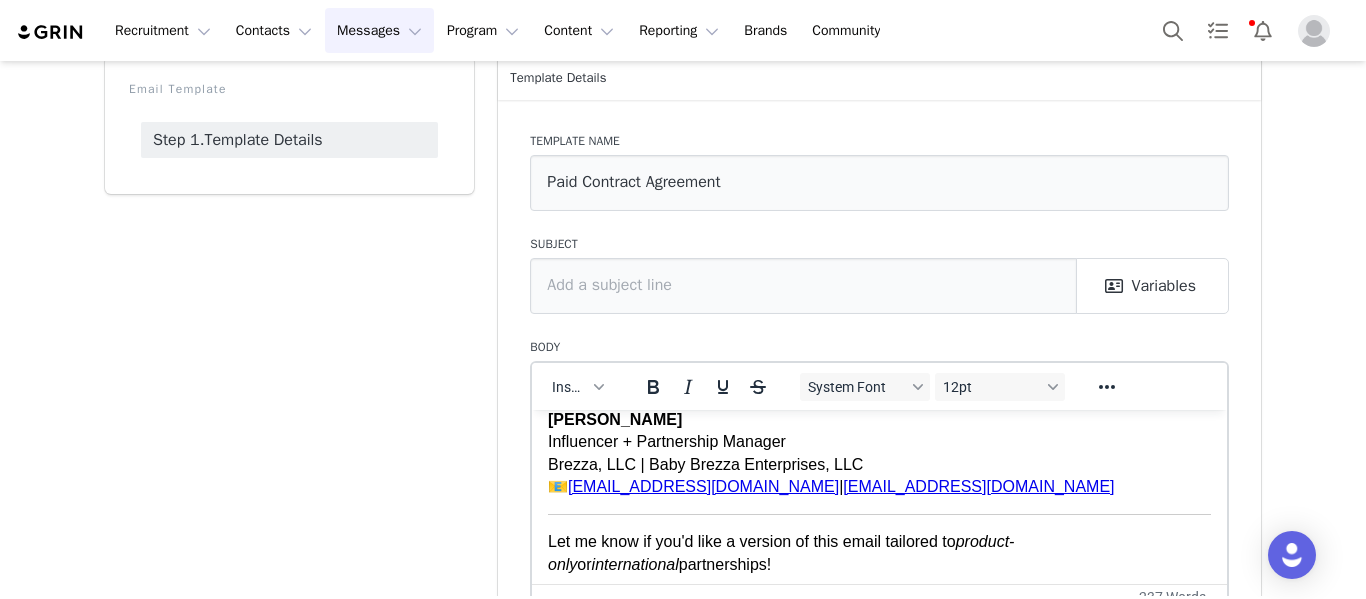 drag, startPoint x: 654, startPoint y: 573, endPoint x: 527, endPoint y: 500, distance: 146.48549 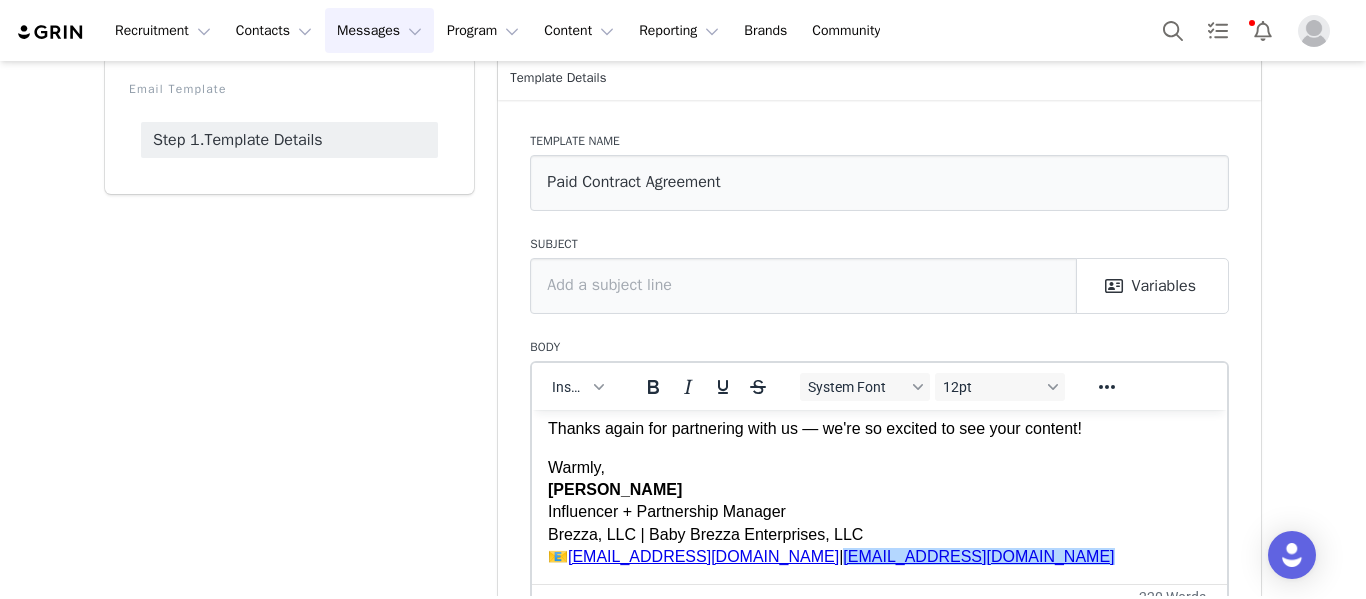 scroll, scrollTop: 913, scrollLeft: 0, axis: vertical 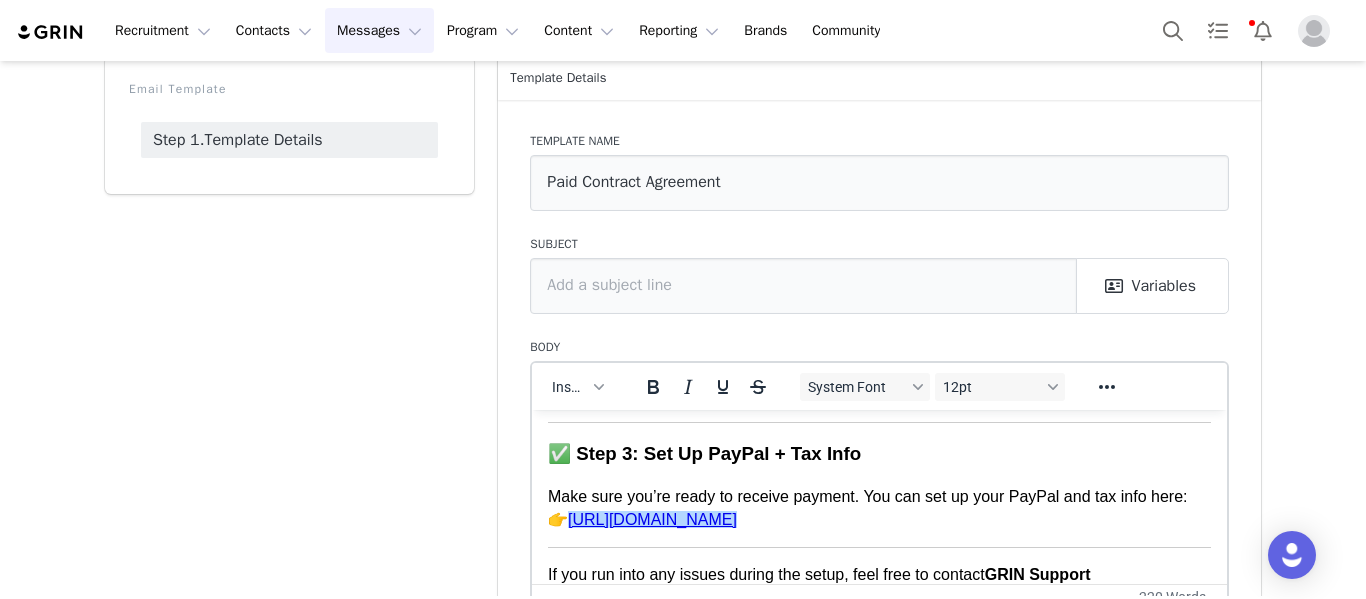 drag, startPoint x: 1057, startPoint y: 522, endPoint x: 574, endPoint y: 524, distance: 483.00415 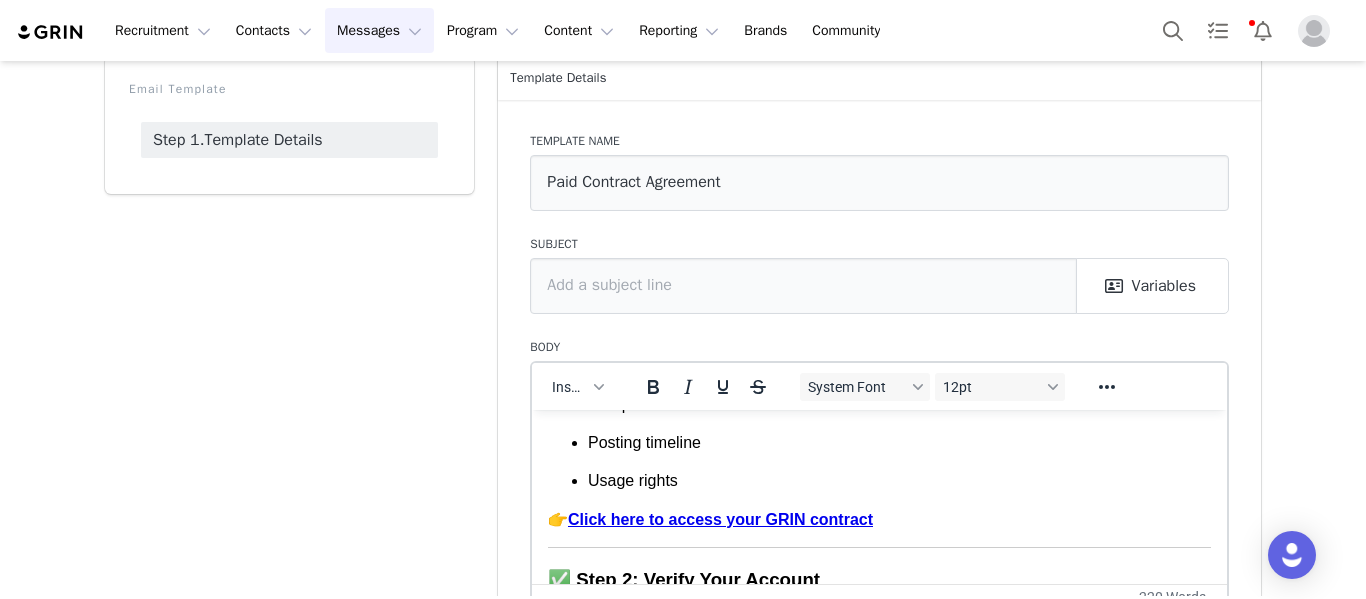 scroll, scrollTop: 441, scrollLeft: 0, axis: vertical 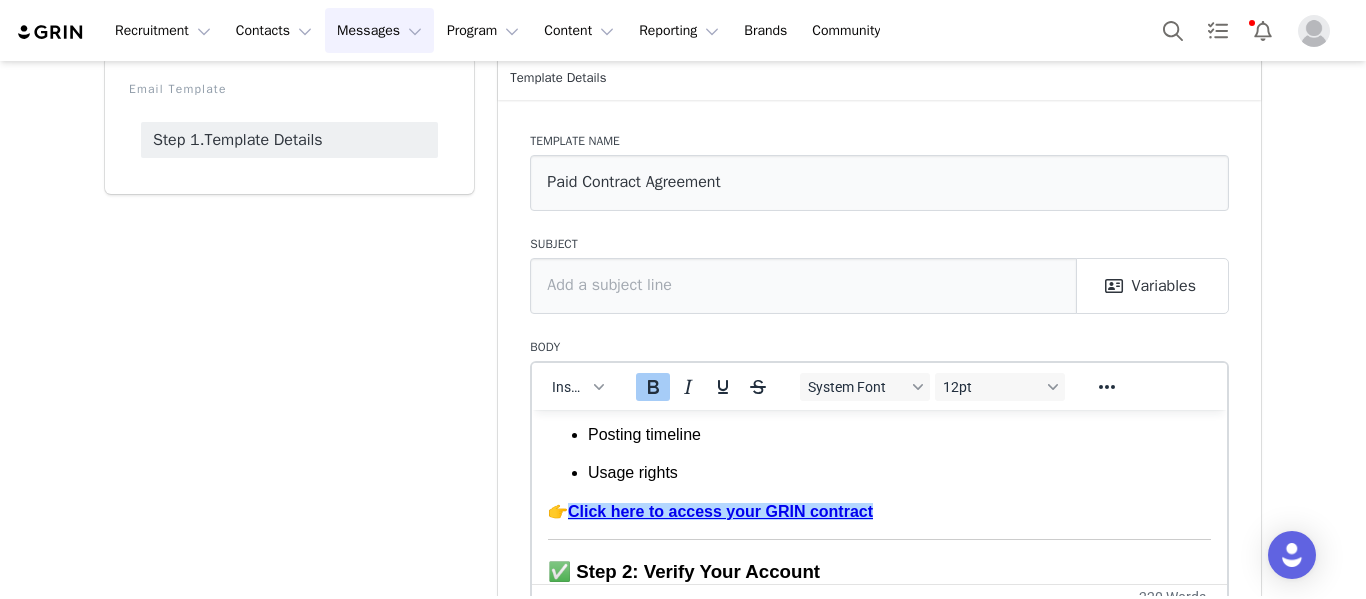 drag, startPoint x: 881, startPoint y: 517, endPoint x: 572, endPoint y: 521, distance: 309.02588 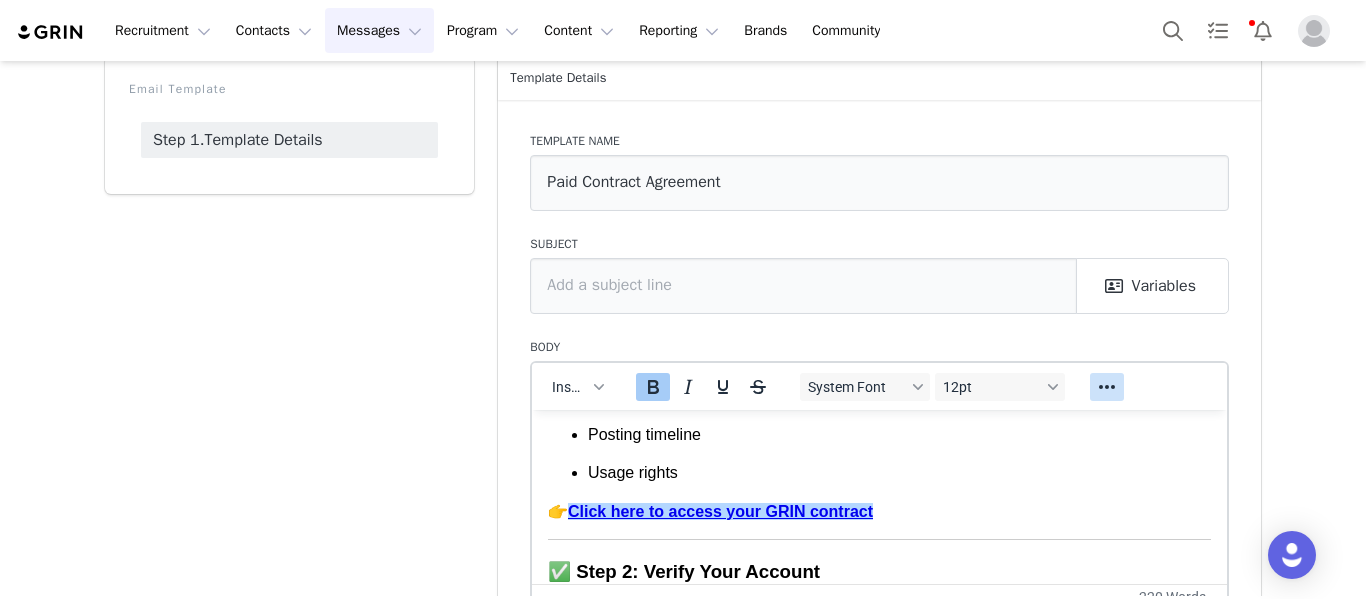 click 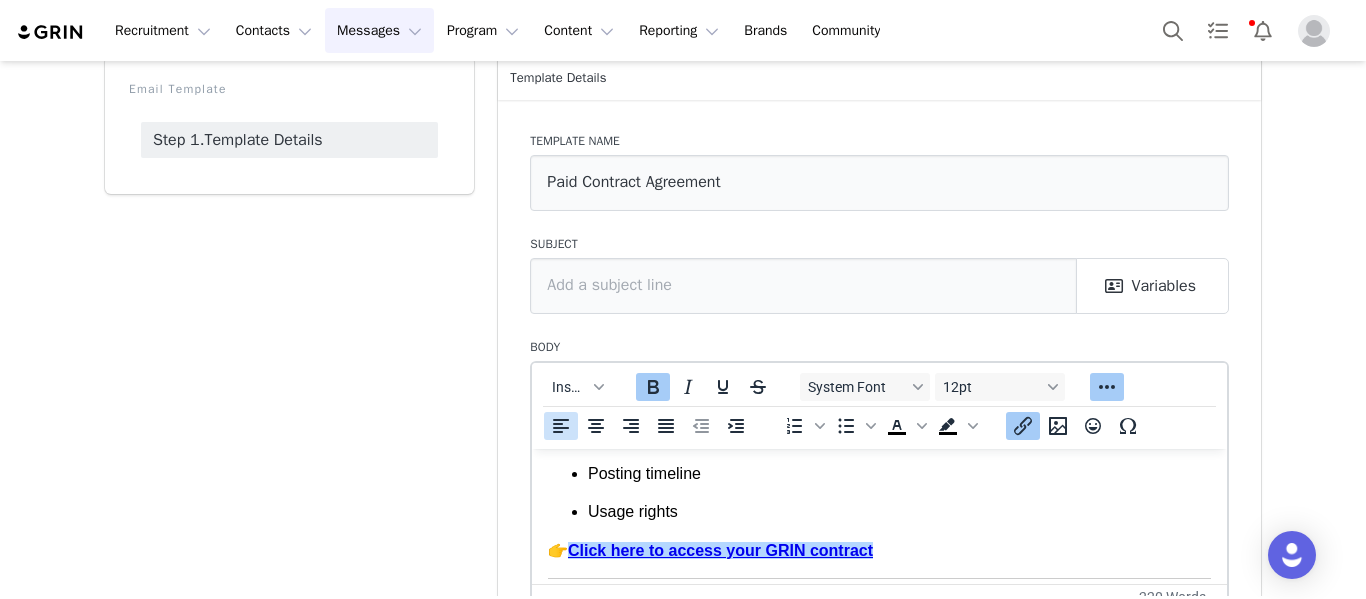 click 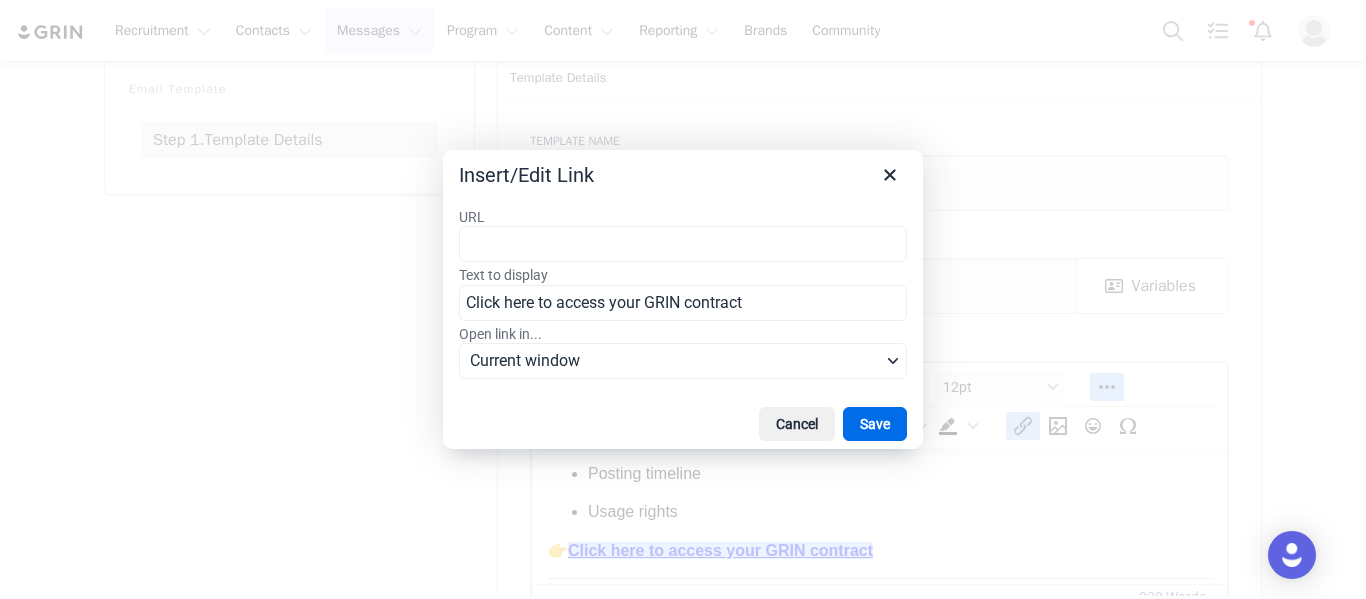 scroll, scrollTop: 0, scrollLeft: 0, axis: both 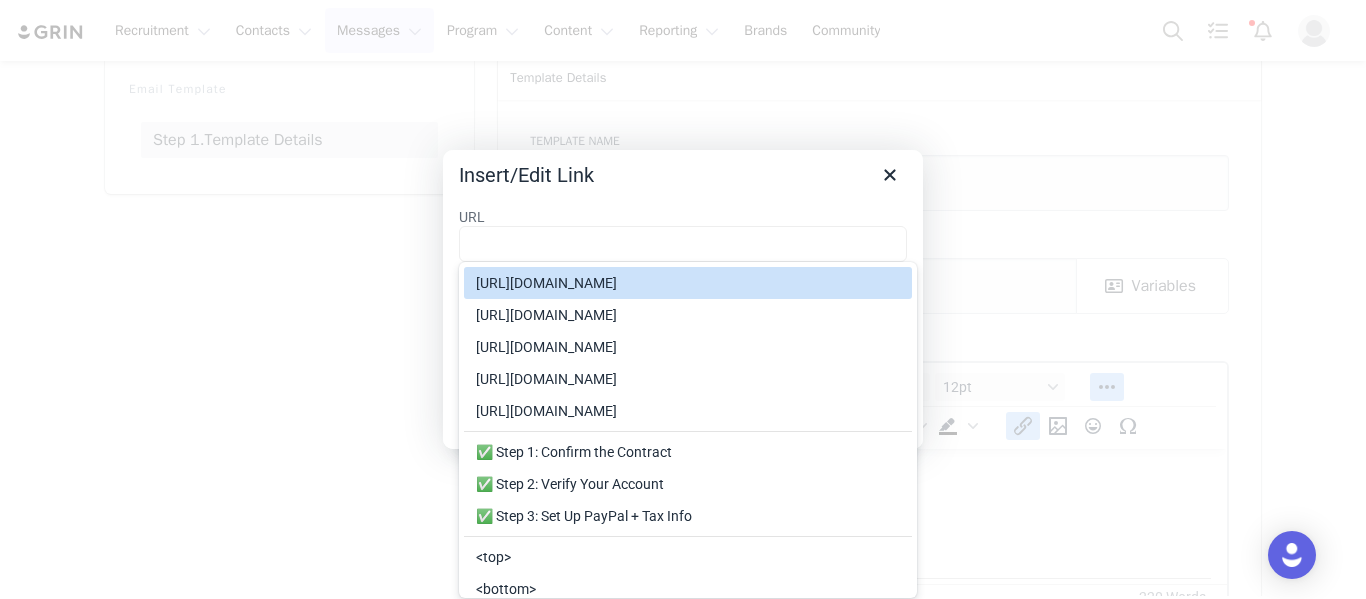 type 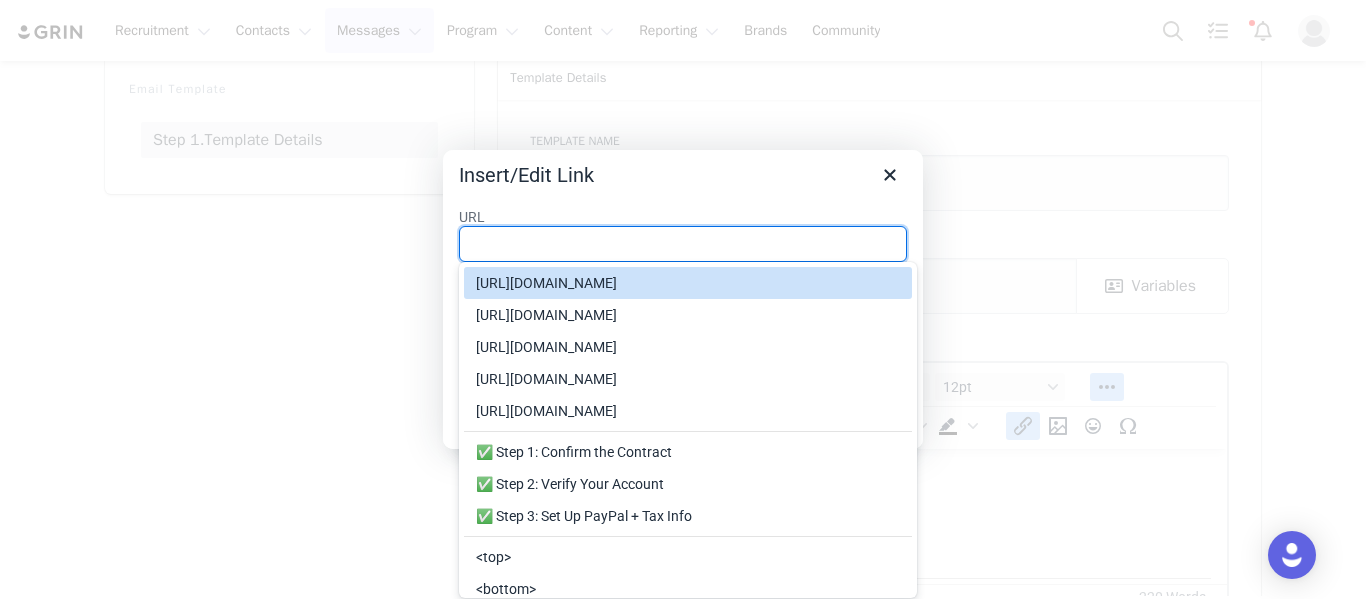 click on "Insert/Edit Link" at bounding box center [683, 171] 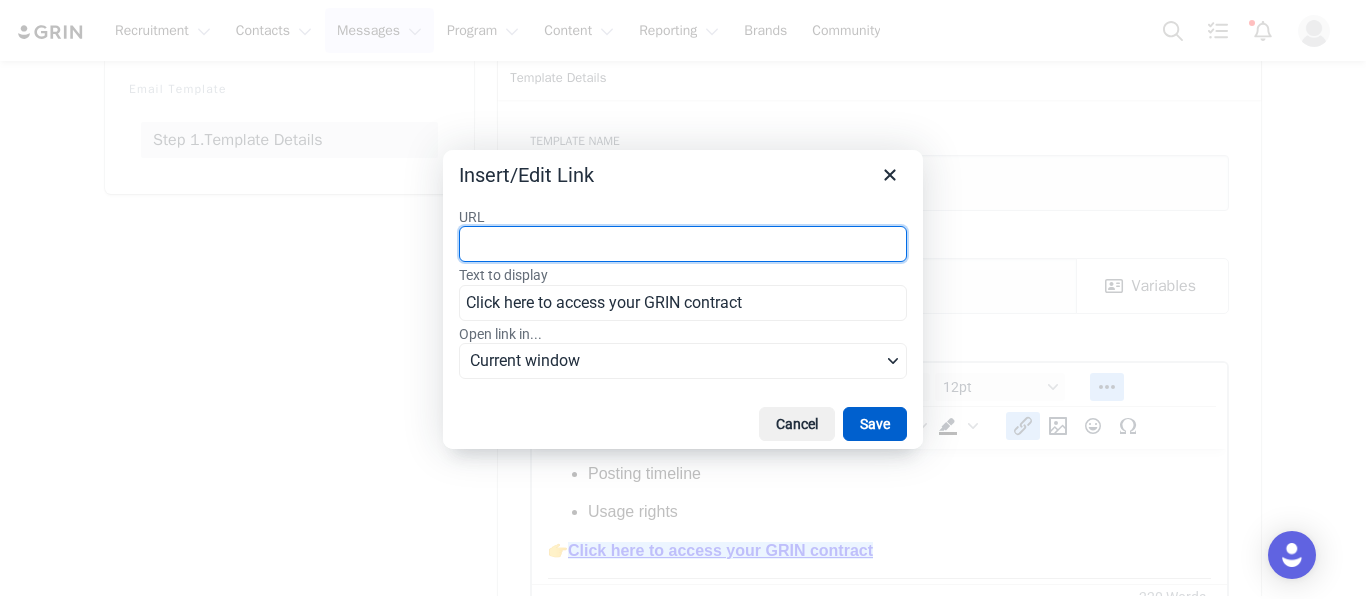 click on "Save" at bounding box center [875, 424] 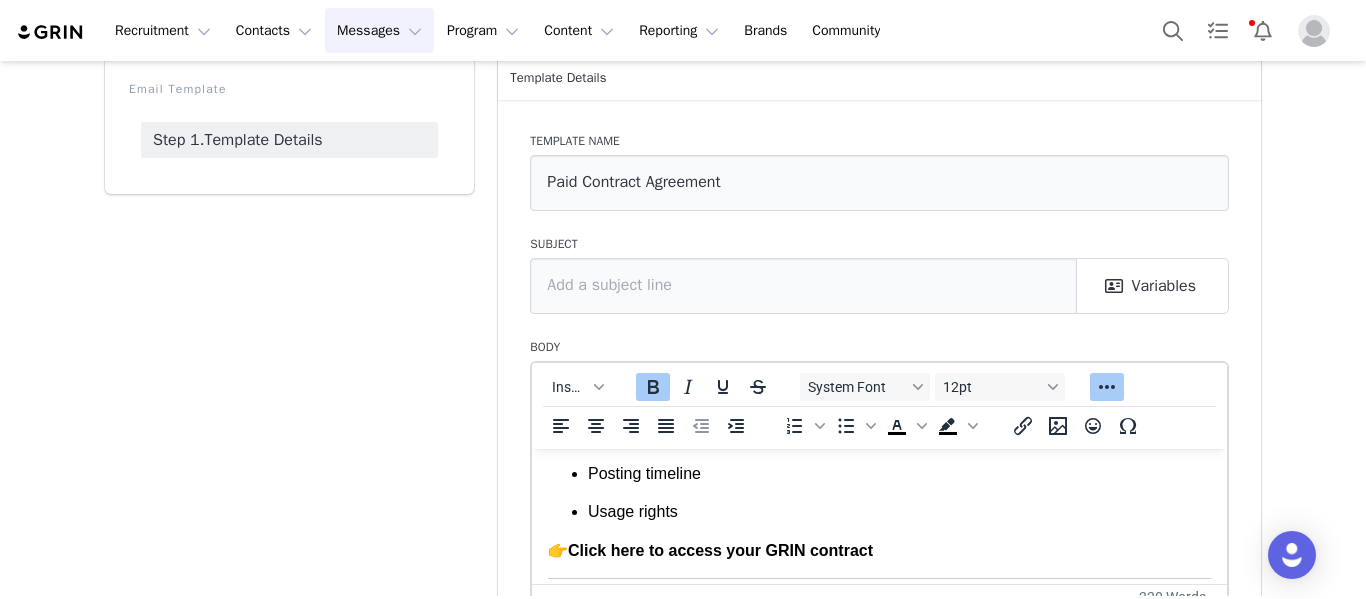click on "👉  ﻿Click here to access your GRIN contract" at bounding box center [879, 550] 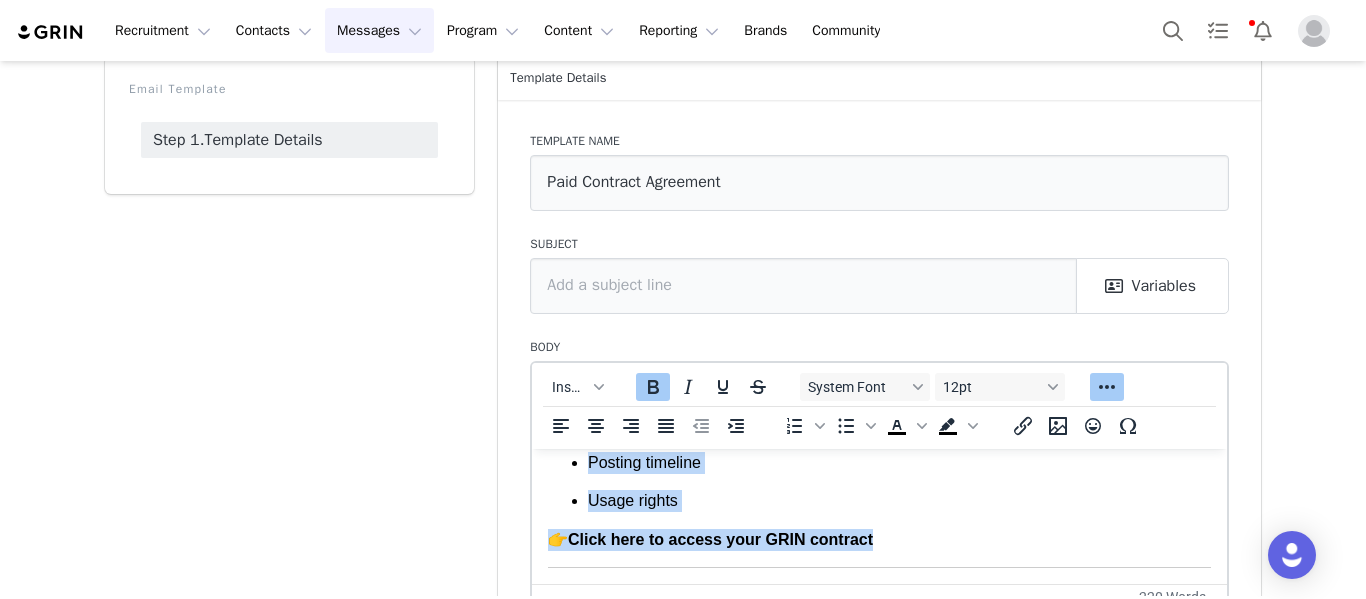 drag, startPoint x: 910, startPoint y: 544, endPoint x: 584, endPoint y: 458, distance: 337.15277 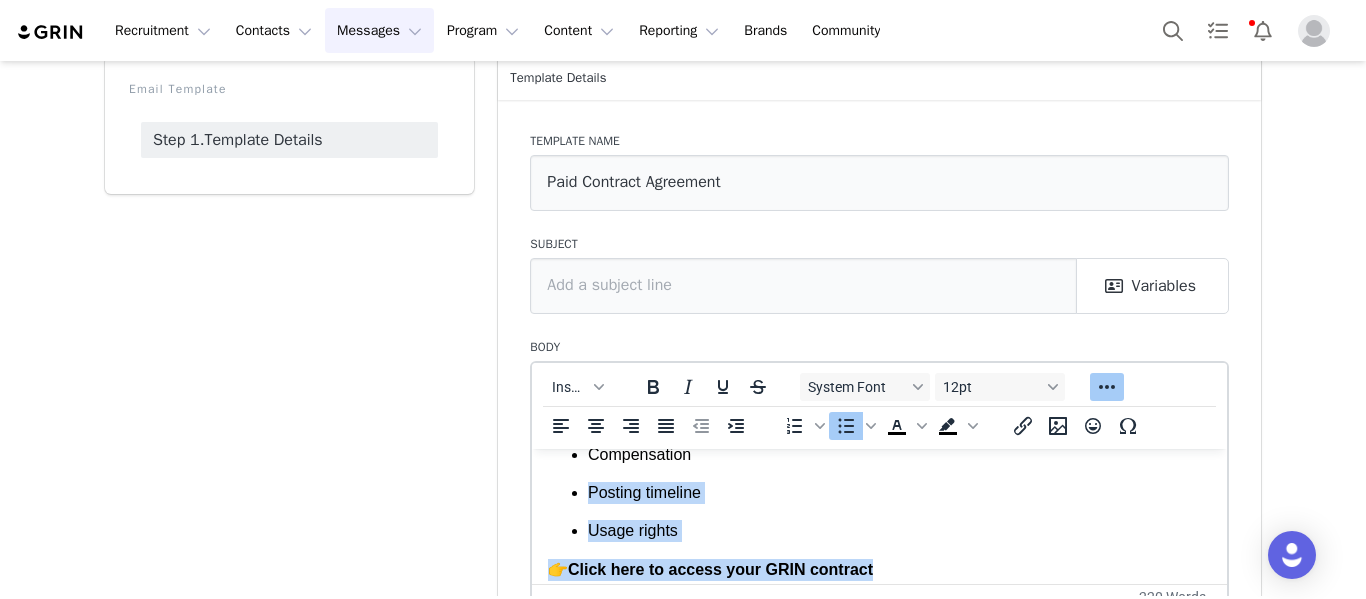 click on "👉  Click here to access your GRIN contract" at bounding box center (879, 569) 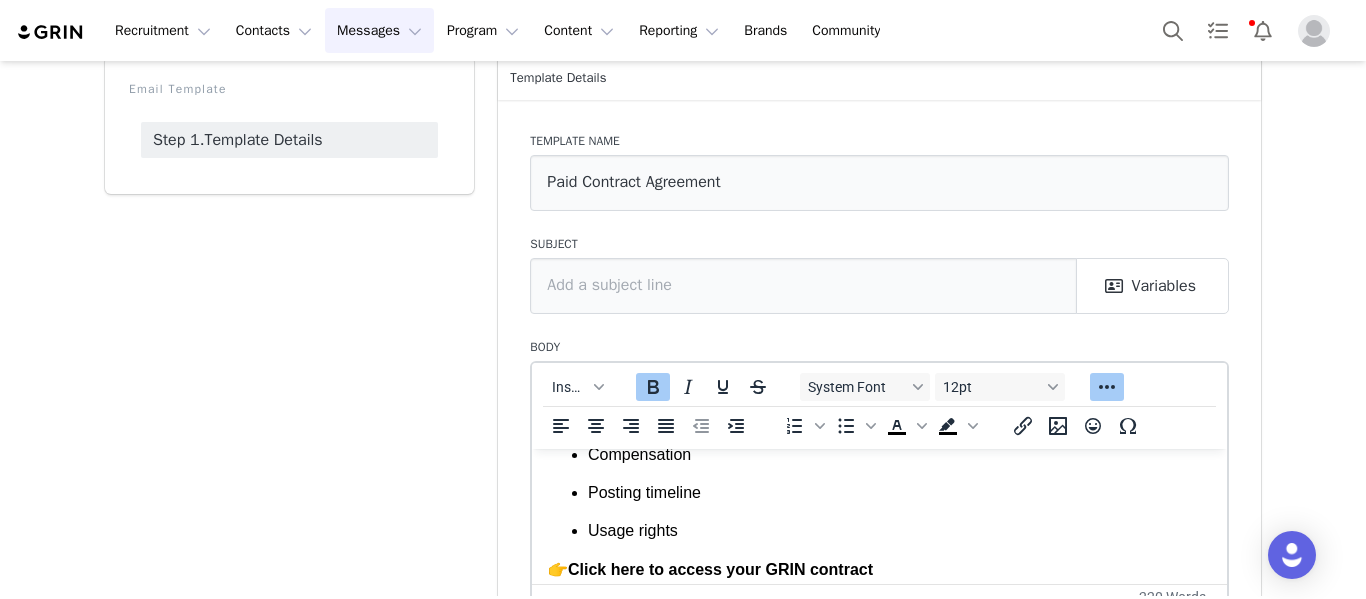 scroll, scrollTop: 442, scrollLeft: 0, axis: vertical 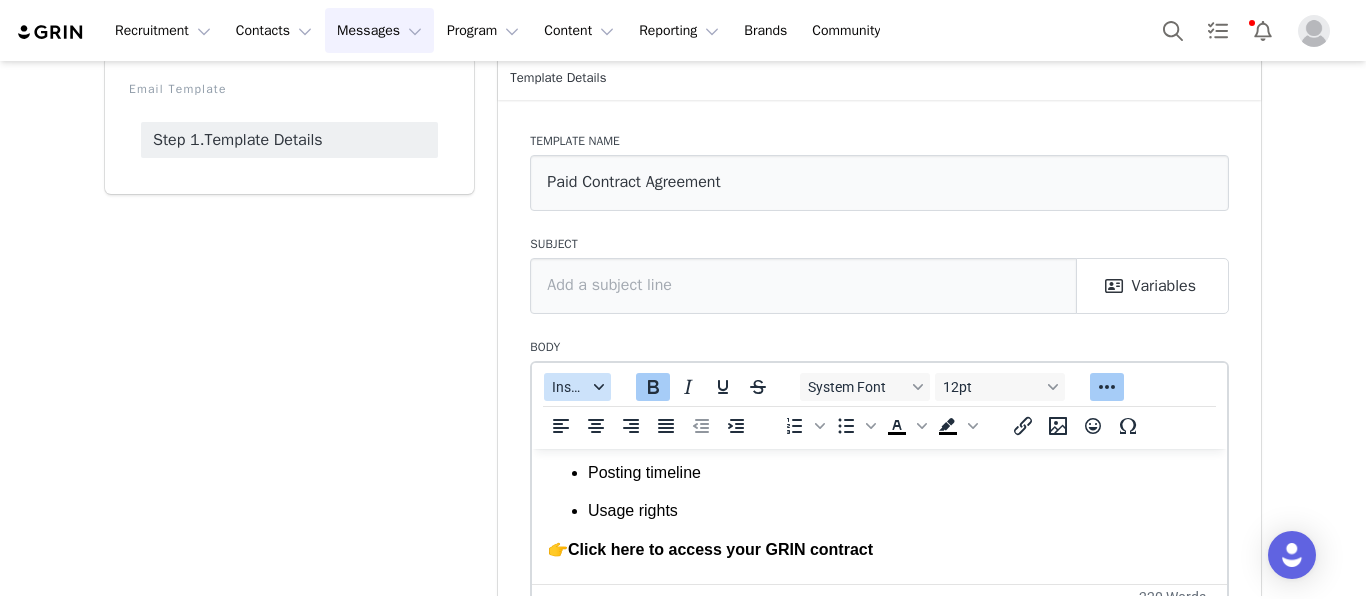 click on "Insert" at bounding box center (569, 387) 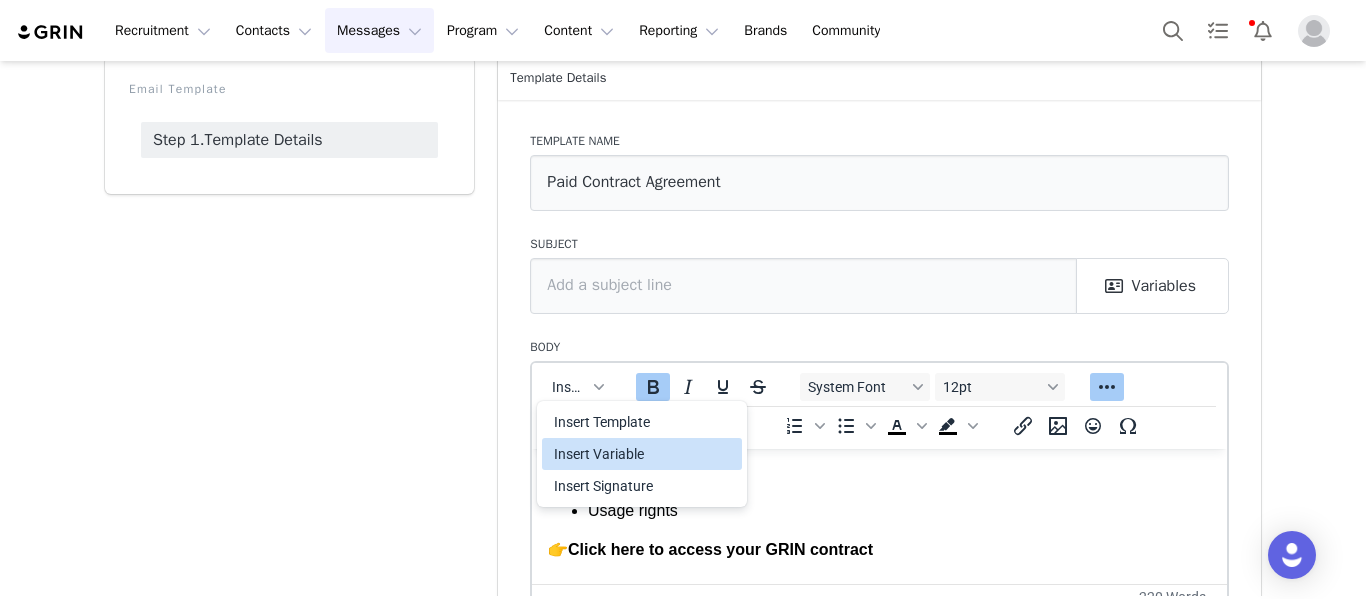 click on "Insert Variable" at bounding box center (644, 454) 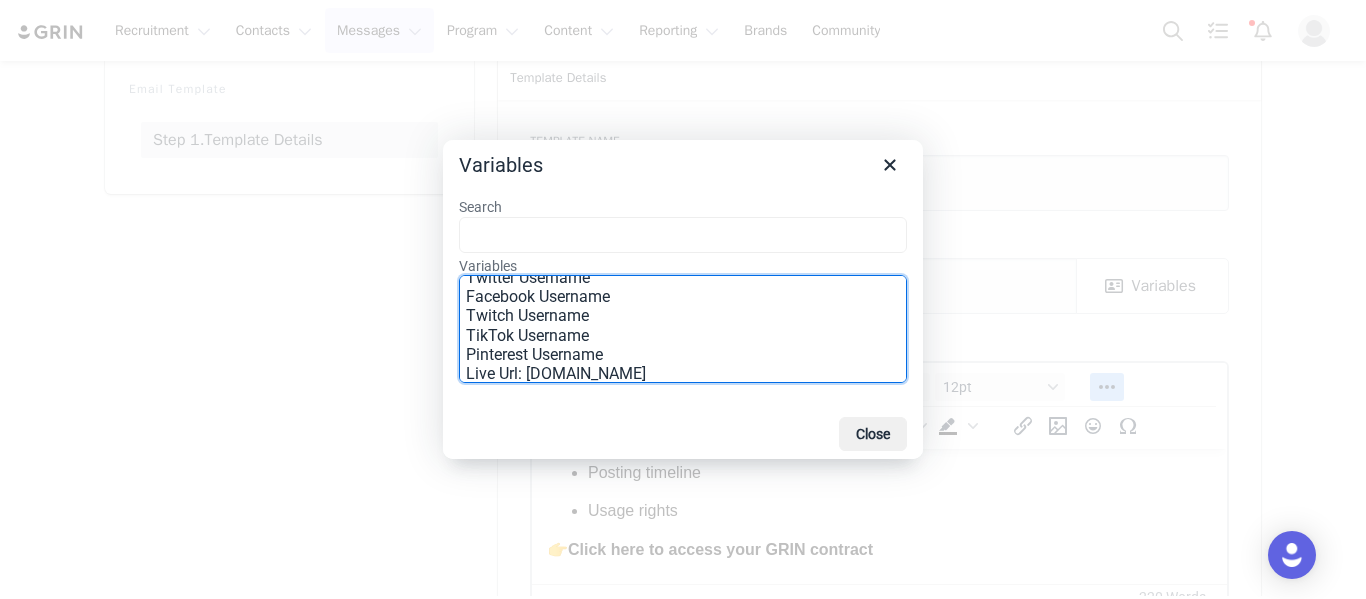 scroll, scrollTop: 343, scrollLeft: 0, axis: vertical 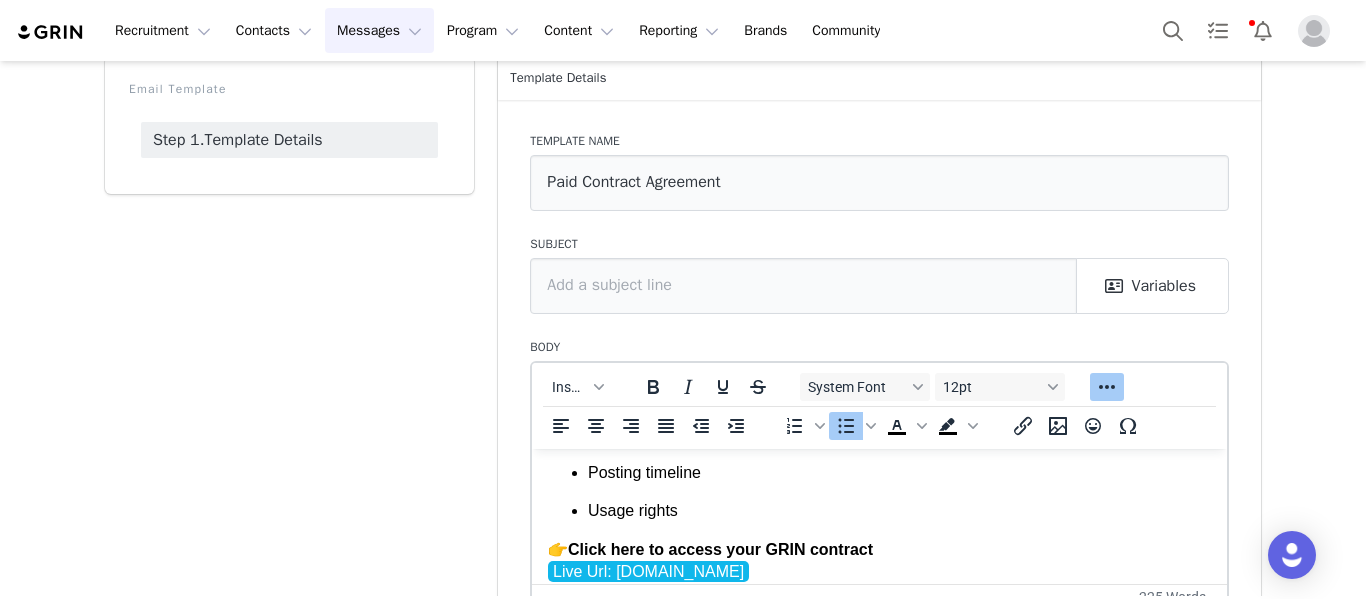 click on "Usage rights" at bounding box center (899, 510) 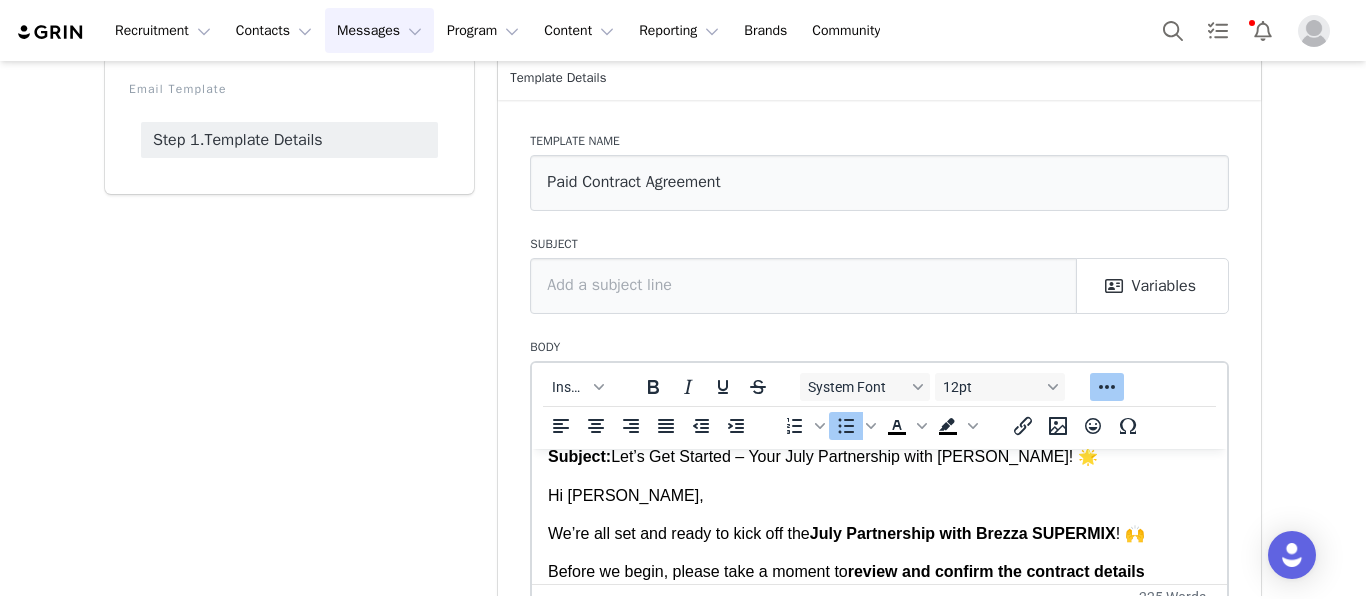 scroll, scrollTop: 107, scrollLeft: 0, axis: vertical 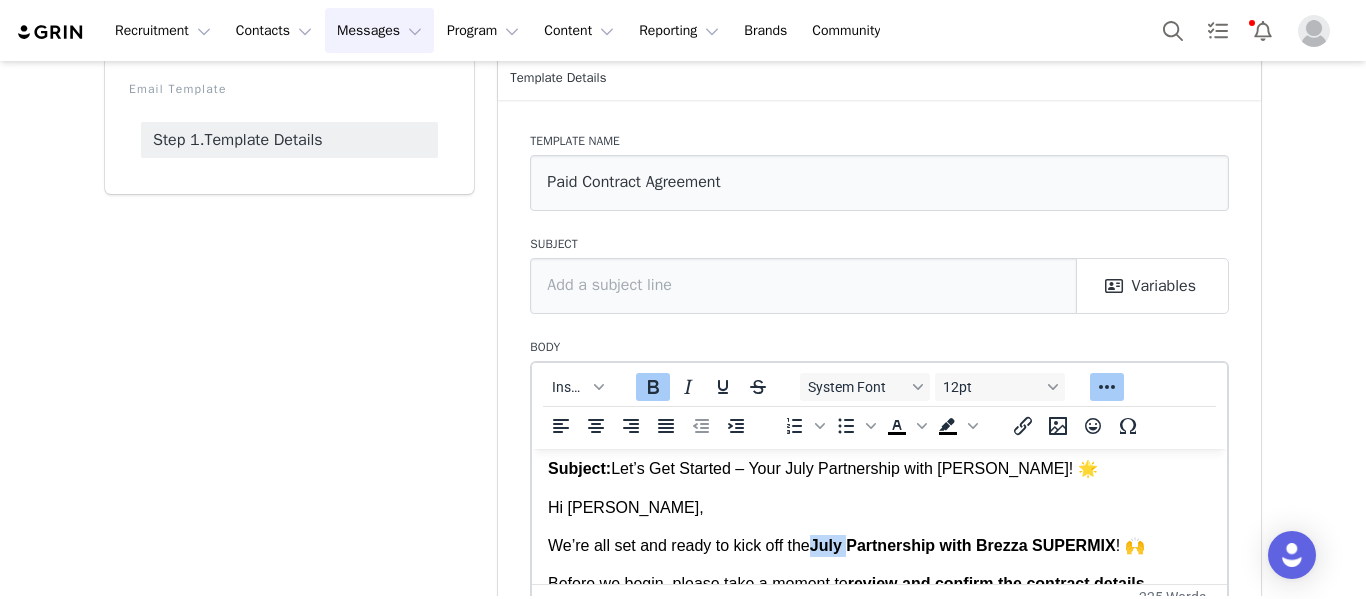 drag, startPoint x: 815, startPoint y: 544, endPoint x: 853, endPoint y: 545, distance: 38.013157 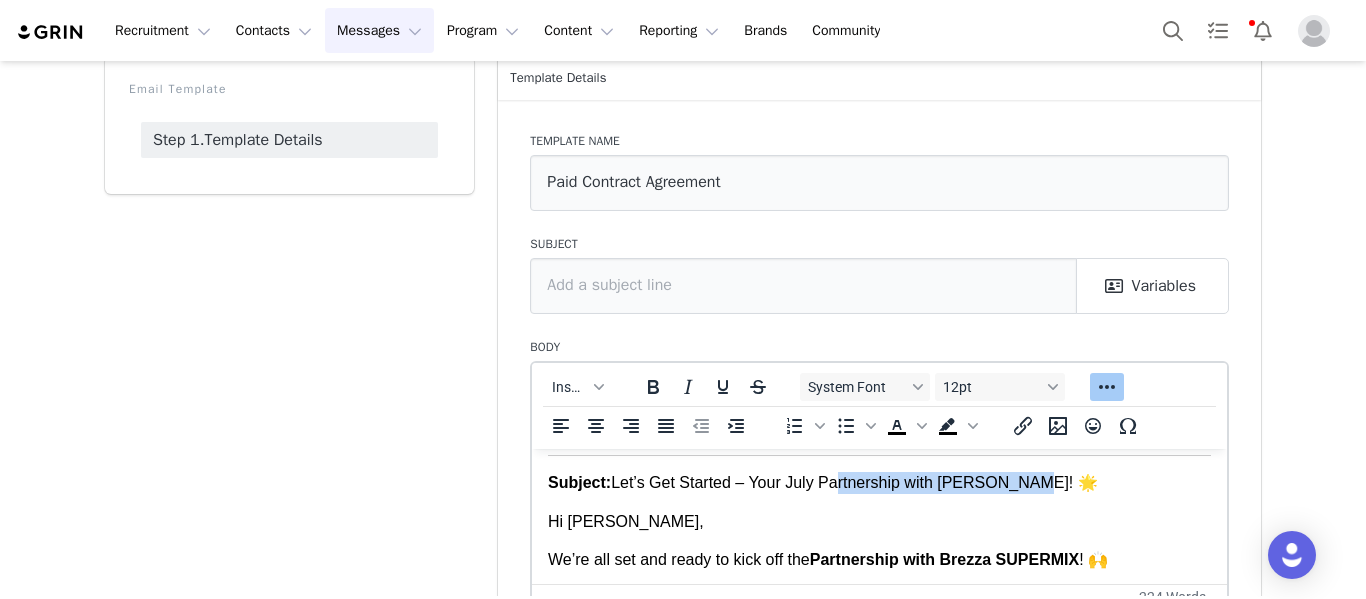 scroll, scrollTop: 76, scrollLeft: 0, axis: vertical 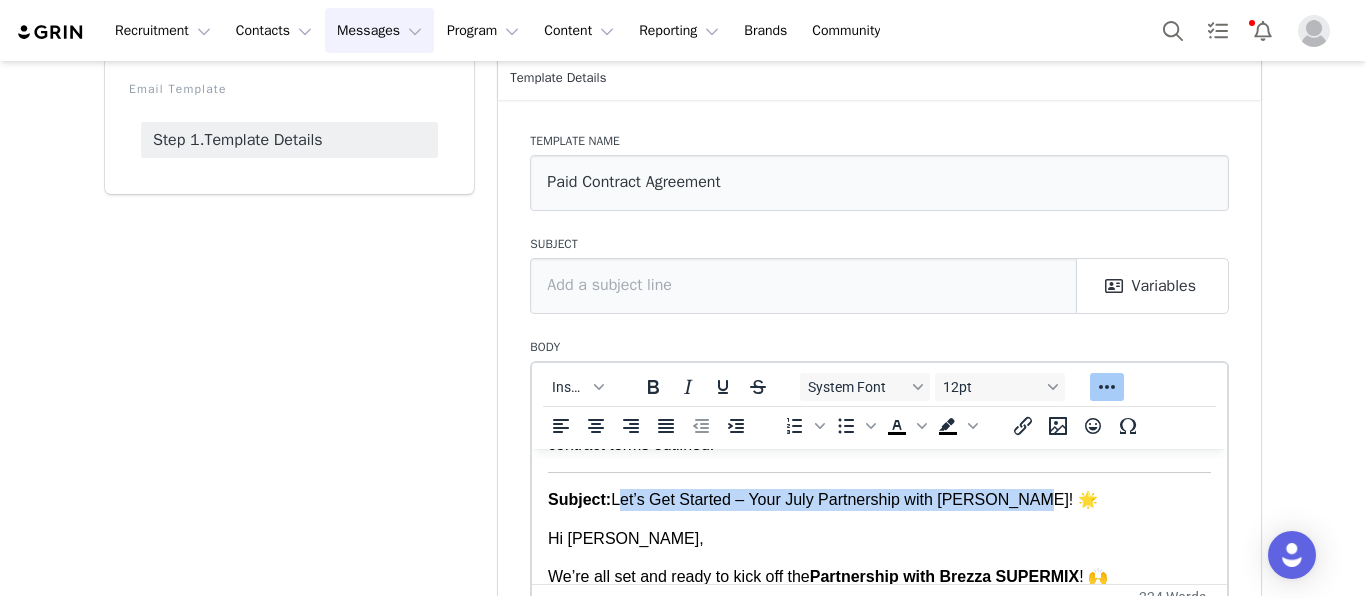 drag, startPoint x: 1017, startPoint y: 469, endPoint x: 613, endPoint y: 504, distance: 405.51324 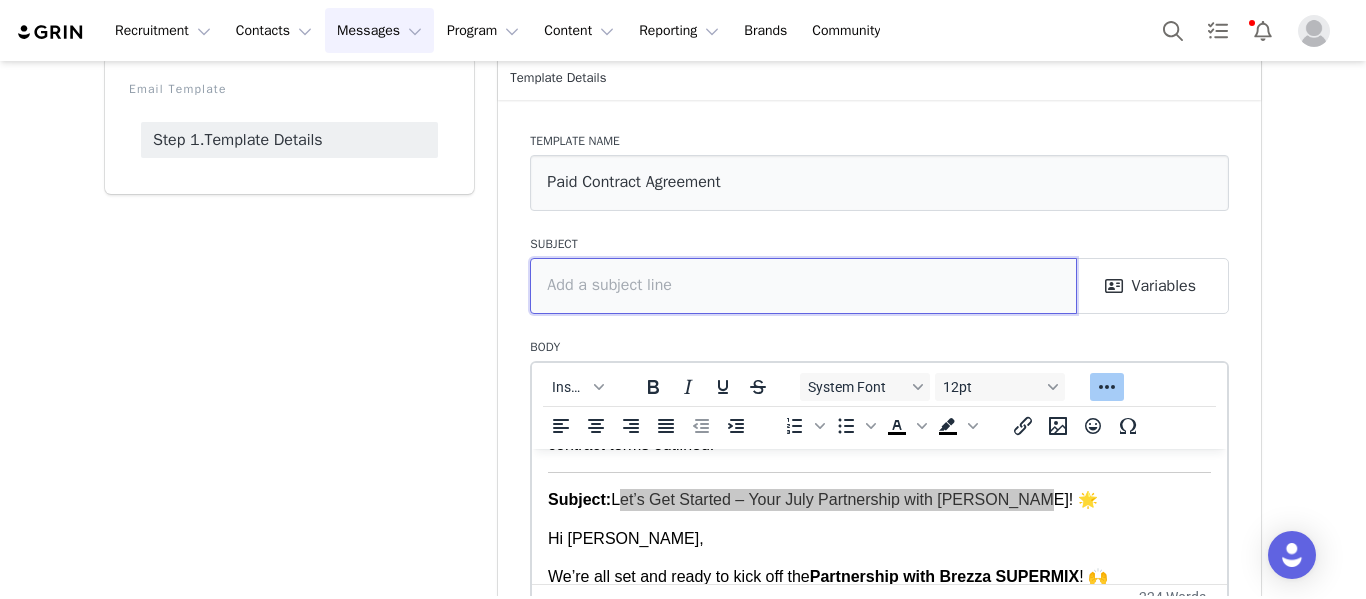 click at bounding box center (803, 286) 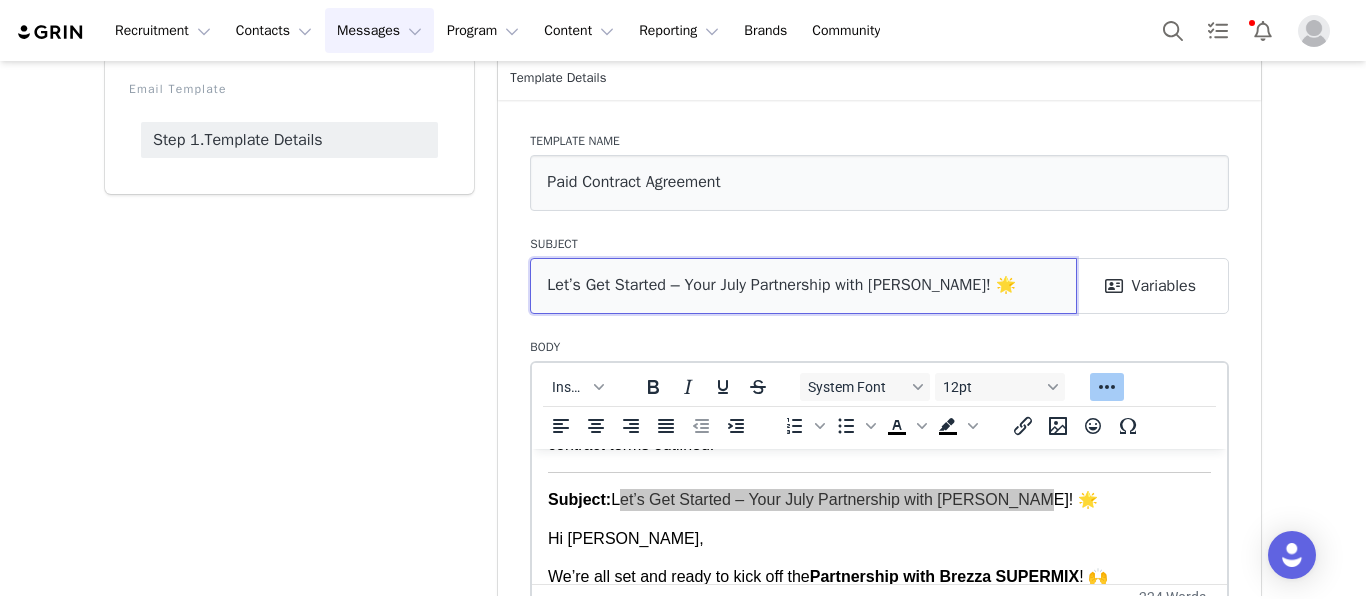 drag, startPoint x: 739, startPoint y: 283, endPoint x: 710, endPoint y: 283, distance: 29 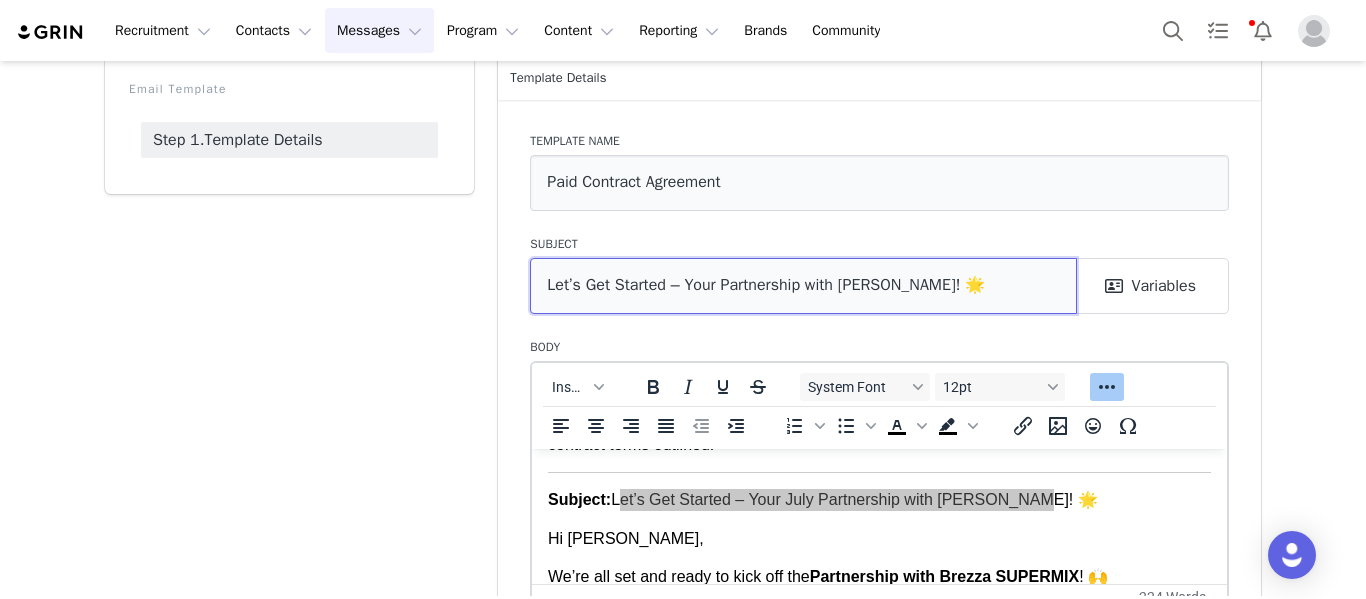 click on "Let’s Get Started – Your Partnership with [PERSON_NAME]! 🌟" at bounding box center (803, 286) 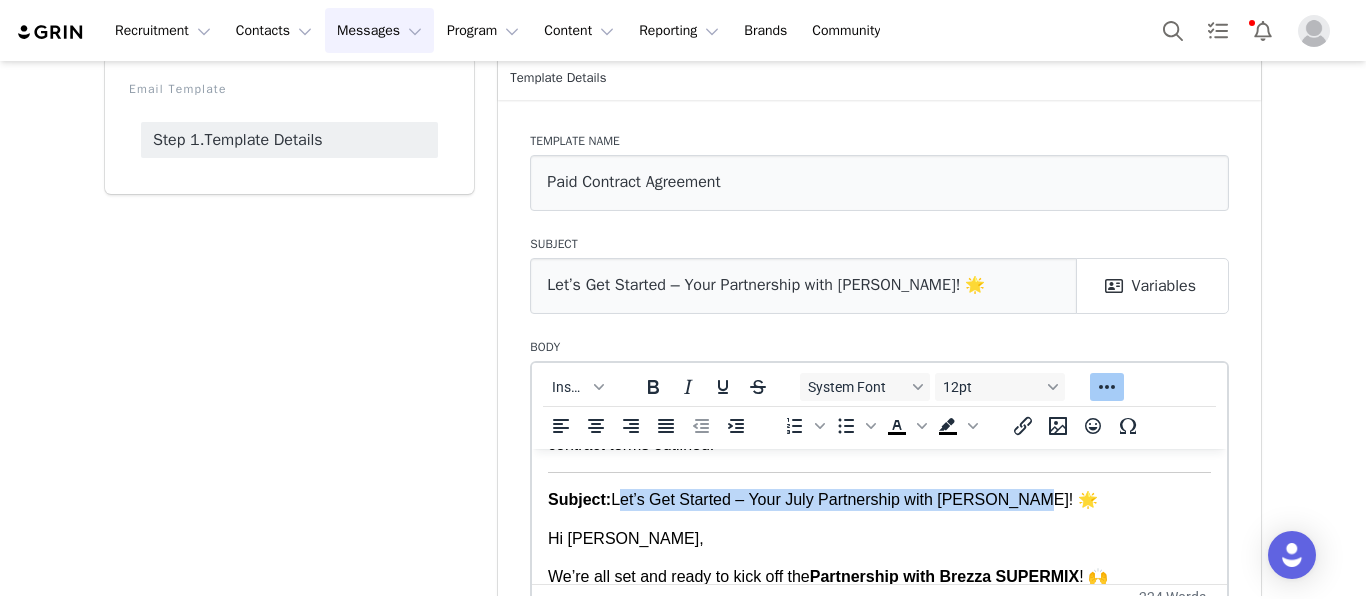 click on "Here’s your polished  GRIN onboarding + contract confirmation email template  — complete with warm, professional language and a clear request for the influencer to confirm the contract terms outlined: Subject:  Let’s Get Started – Your July Partnership with Brezza! 🌟 Hi [PERSON_NAME], We’re all set and ready to kick off the  Partnership with [PERSON_NAME] SUPERMIX ! 🙌 Before we begin, please take a moment to  review and confirm the contract details outlined in GRIN . Once confirmed, we’ll consider the agreement finalized. ✅ Step 1: Confirm the Contract Please log in and confirm the contract details, including: Deliverables Compensation Posting timeline Usage rights 👉  Click here to access your GRIN contract Live Url: [DOMAIN_NAME]   ✅ Step 2: Verify Your Account If you haven’t already, follow this quick guide to verify your GRIN profile info: 👉  [URL][DOMAIN_NAME] ✅ Step 3: Set Up PayPal + Tax Info 👉  GRIN Support at  📧" at bounding box center [879, 927] 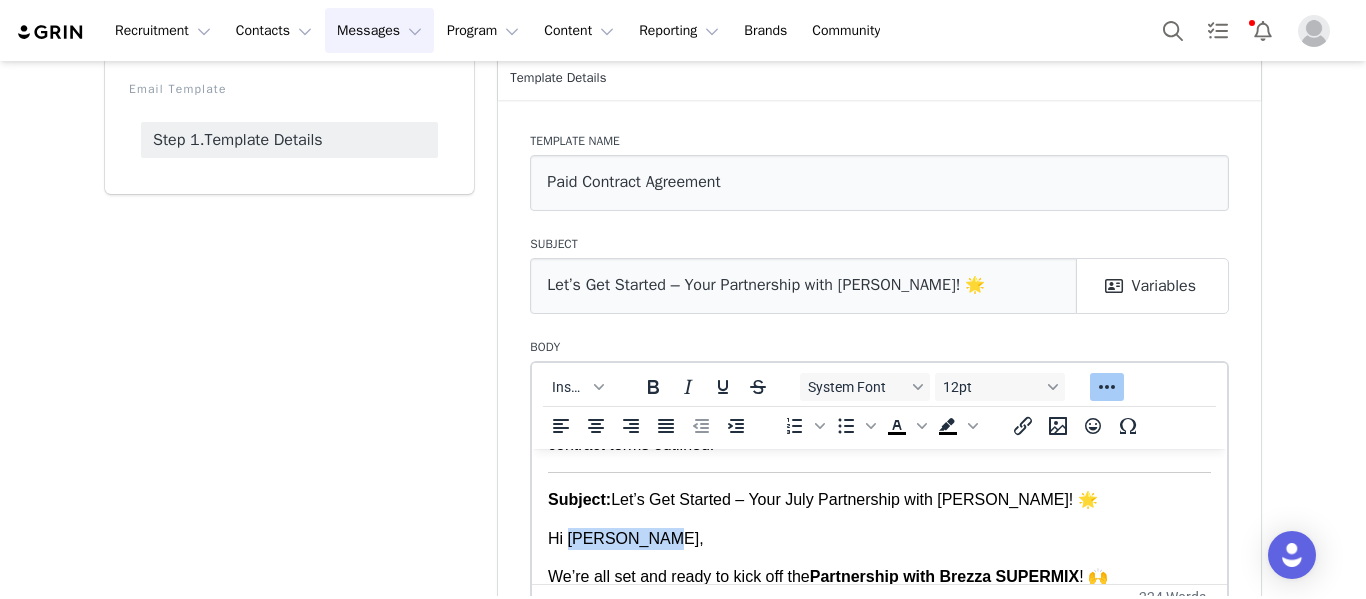 drag, startPoint x: 648, startPoint y: 540, endPoint x: 568, endPoint y: 541, distance: 80.00625 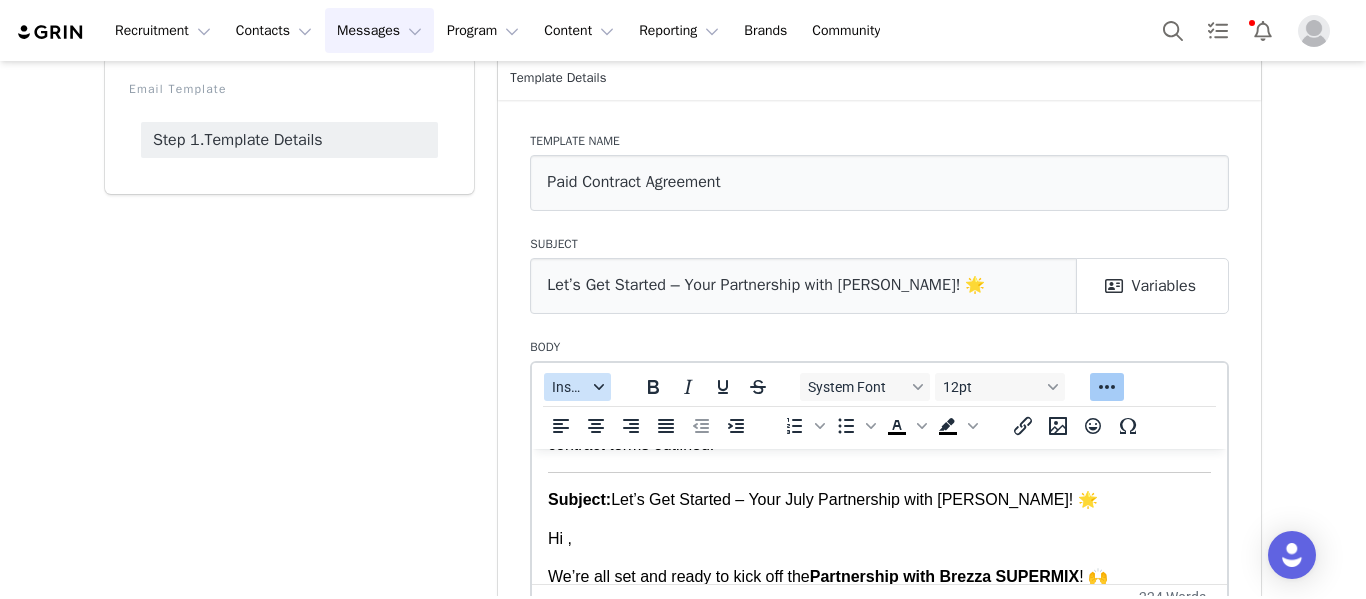 click on "Insert" at bounding box center (569, 387) 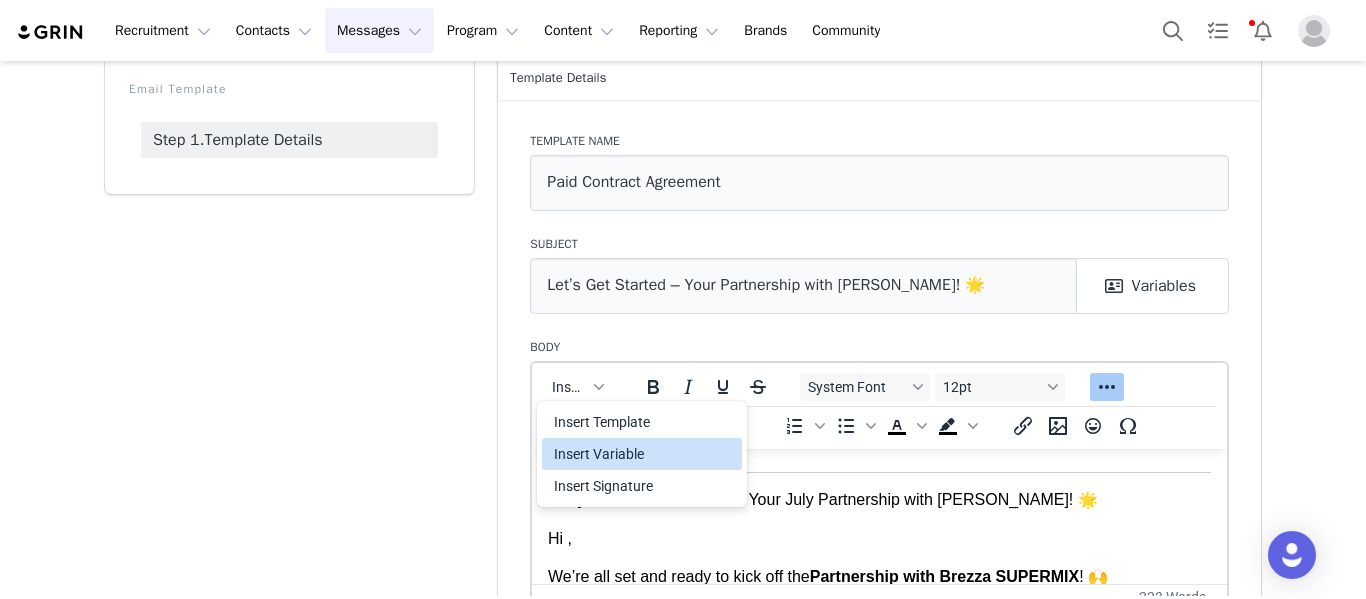 click on "Insert Variable" at bounding box center [644, 454] 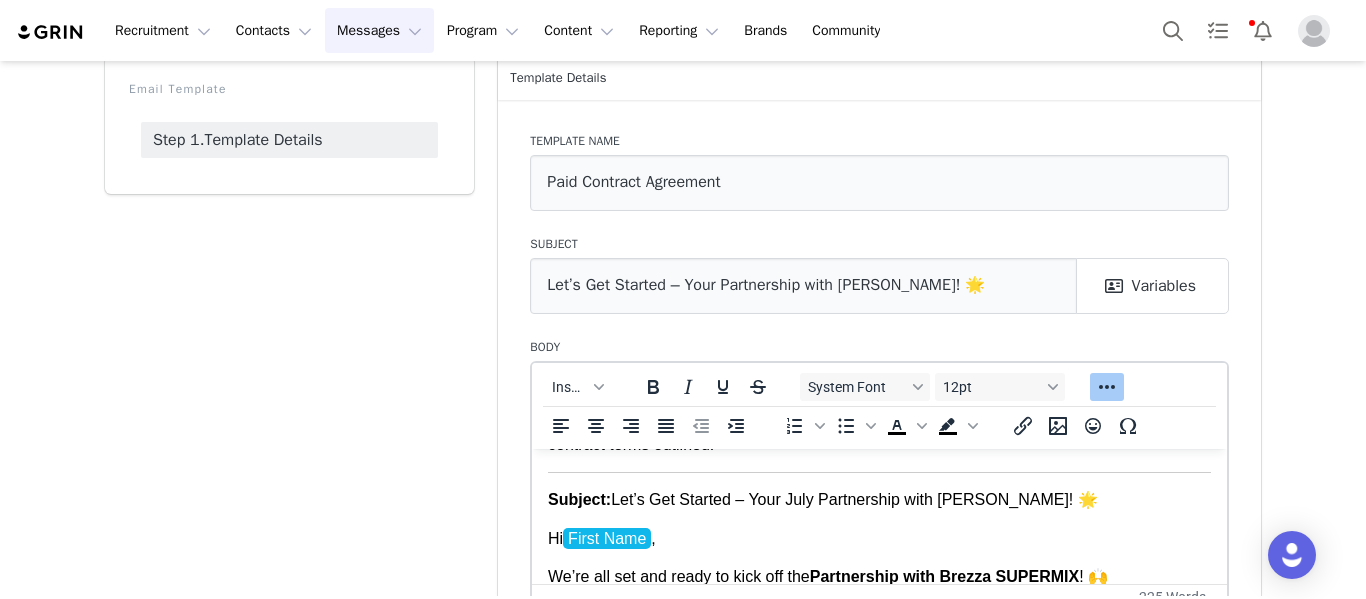 click on "Hi  First Name  ," at bounding box center [879, 538] 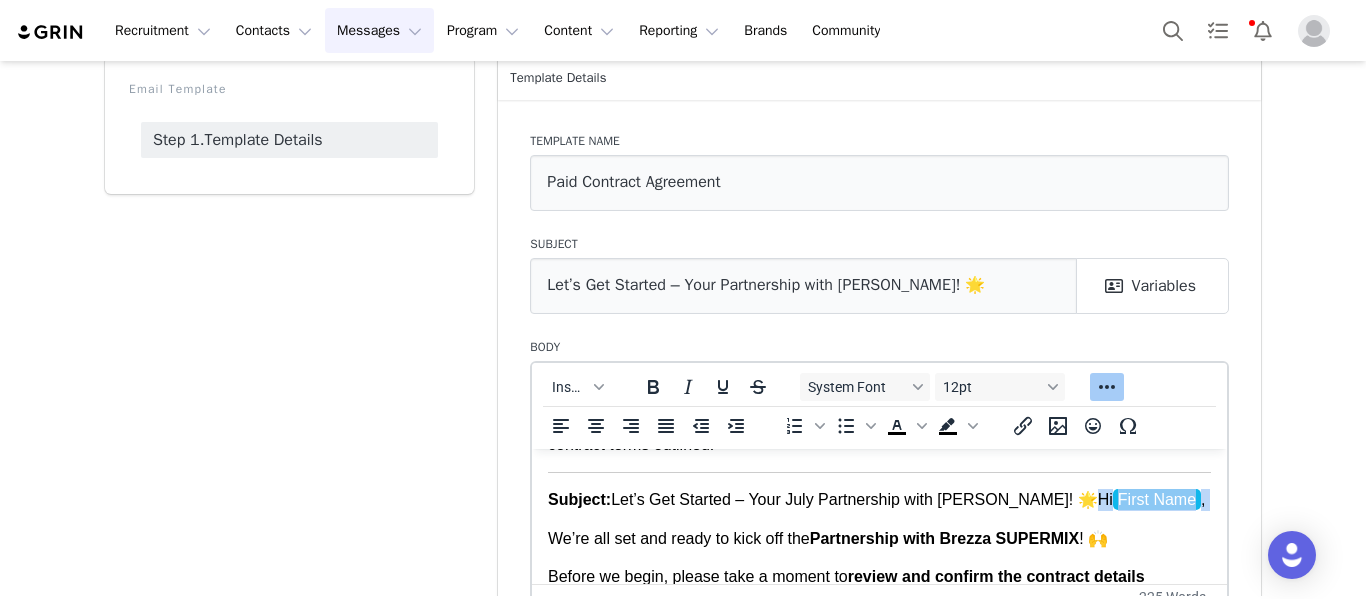 drag, startPoint x: 1001, startPoint y: 498, endPoint x: 513, endPoint y: 511, distance: 488.17313 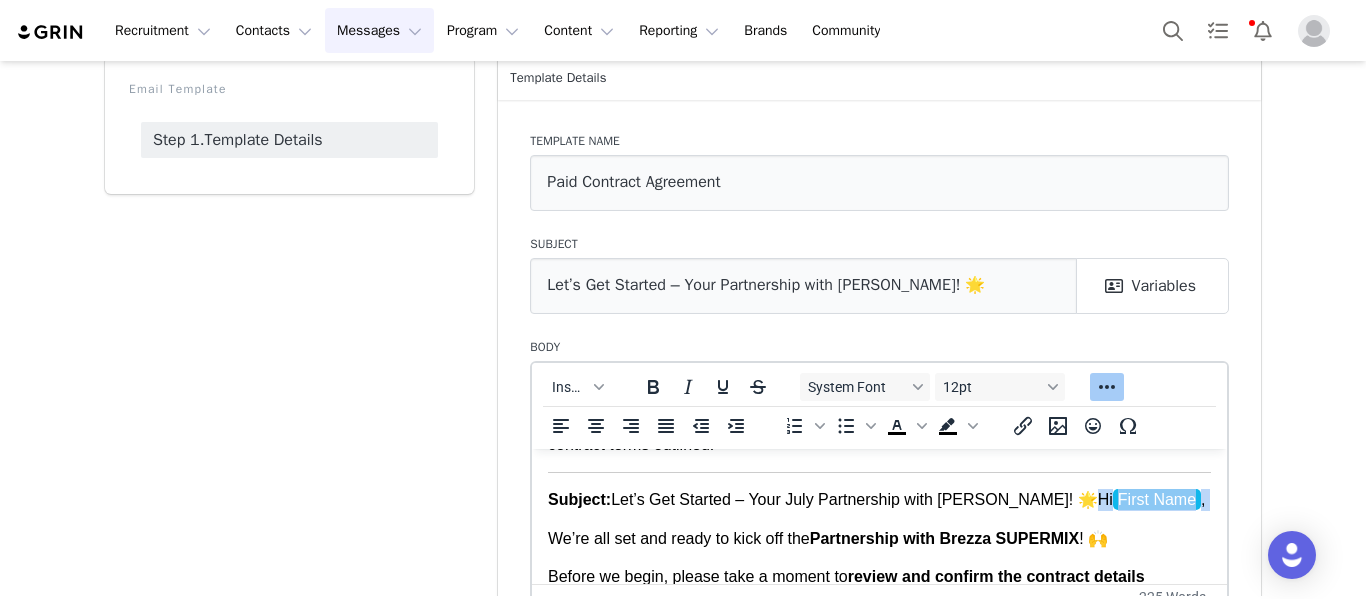click on "Here’s your polished  GRIN onboarding + contract confirmation email template  — complete with warm, professional language and a clear request for the influencer to confirm the contract terms outlined: Subject:  Let’s Get Started – Your July Partnership with Brezza! 🌟 Hi  First Name  , We’re all set and ready to kick off the  Partnership with Brezza SUPERMIX ! 🙌 Before we begin, please take a moment to  review and confirm the contract details outlined in GRIN . Once confirmed, we’ll consider the agreement finalized. ✅ Step 1: Confirm the Contract Please log in and confirm the contract details, including: Deliverables Compensation Posting timeline Usage rights 👉  Click here to access your GRIN contract Live Url: [DOMAIN_NAME]   ✅ Step 2: Verify Your Account If you haven’t already, follow this quick guide to verify your GRIN profile info: 👉  [URL][DOMAIN_NAME] ✅ Step 3: Set Up PayPal + Tax Info 👉  GRIN Support at   |" at bounding box center (879, 907) 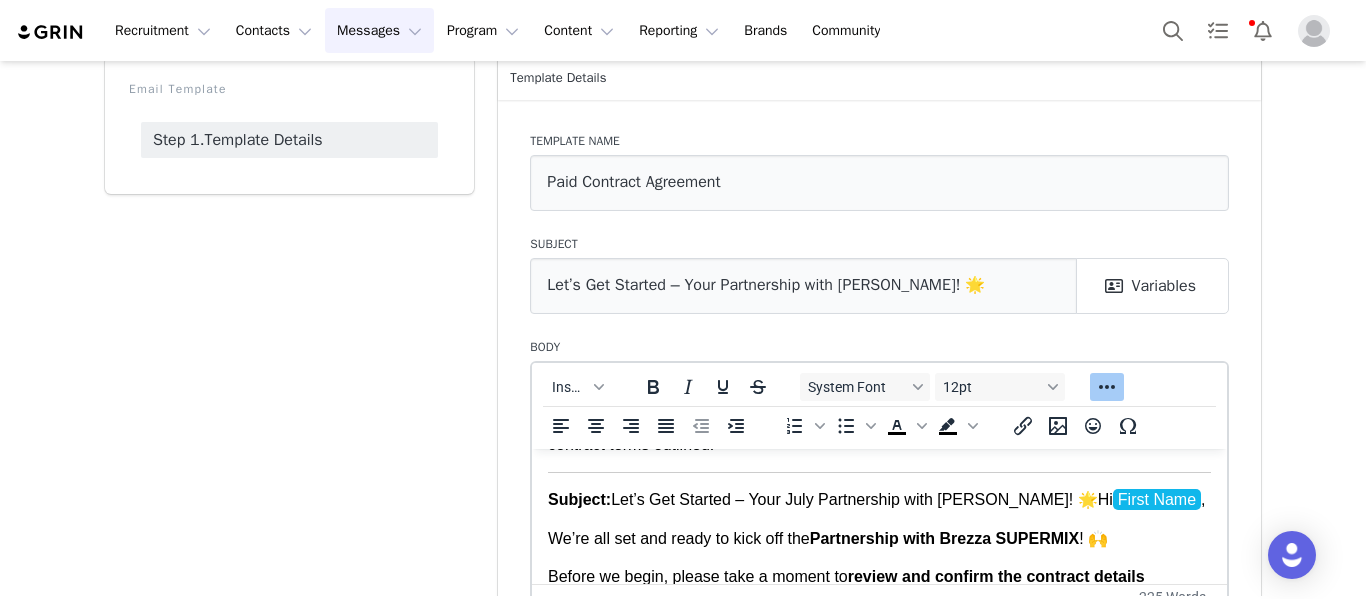 click on "Subject:  Let’s Get Started – Your July Partnership with Brezza! 🌟Hi  First Name  ," at bounding box center (879, 499) 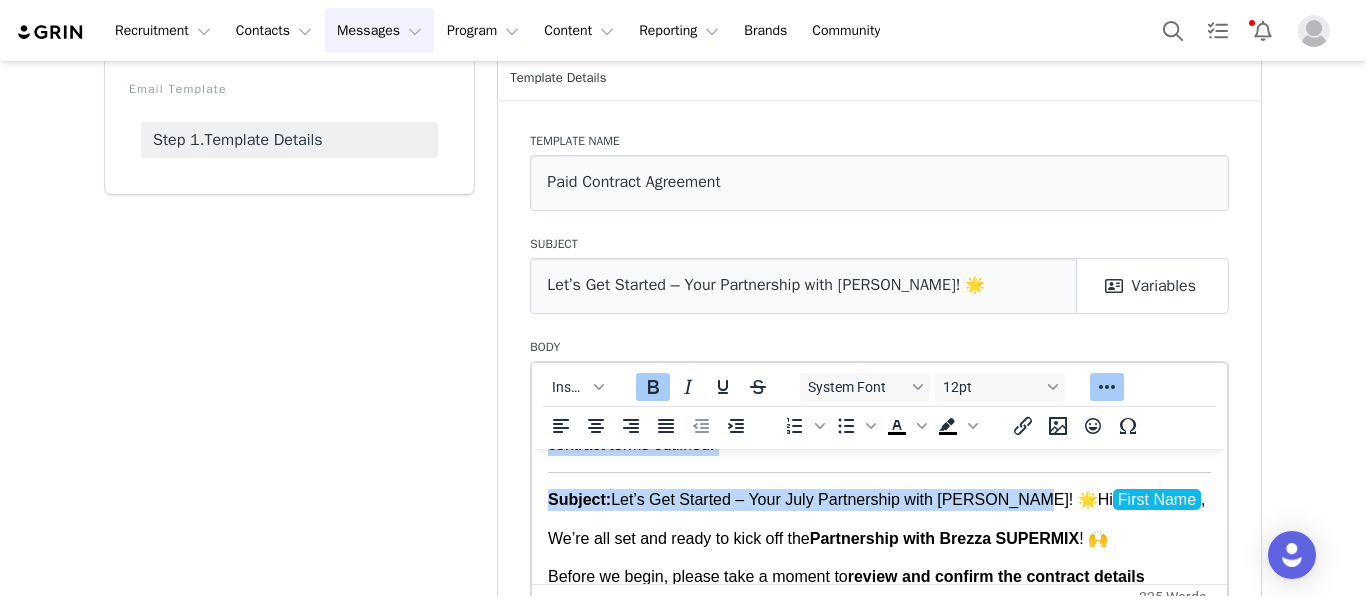 scroll, scrollTop: 0, scrollLeft: 0, axis: both 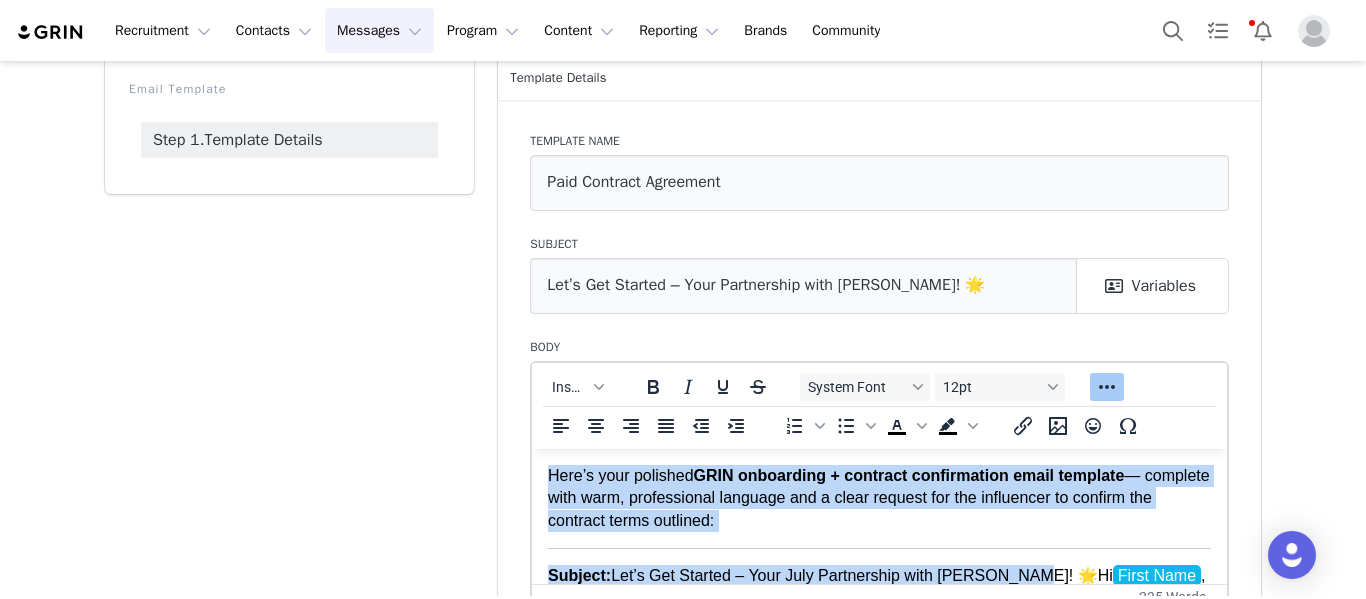 drag, startPoint x: 1005, startPoint y: 498, endPoint x: 987, endPoint y: 877, distance: 379.4272 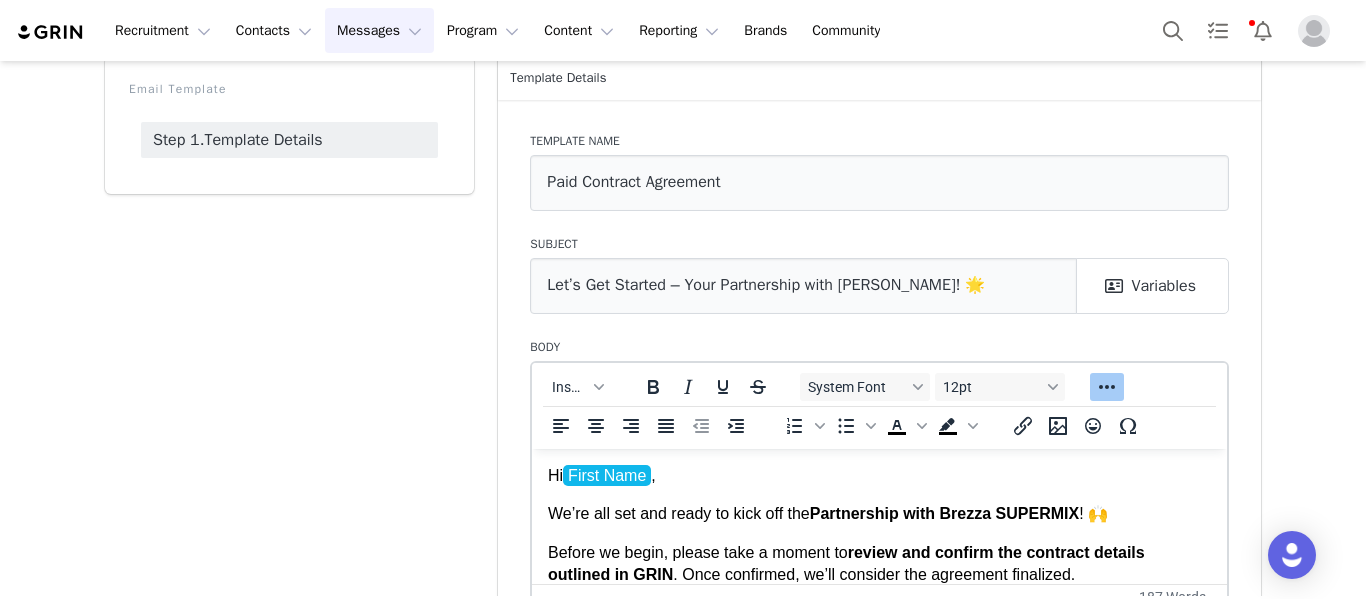 click on "Hi  First Name  ," at bounding box center (879, 475) 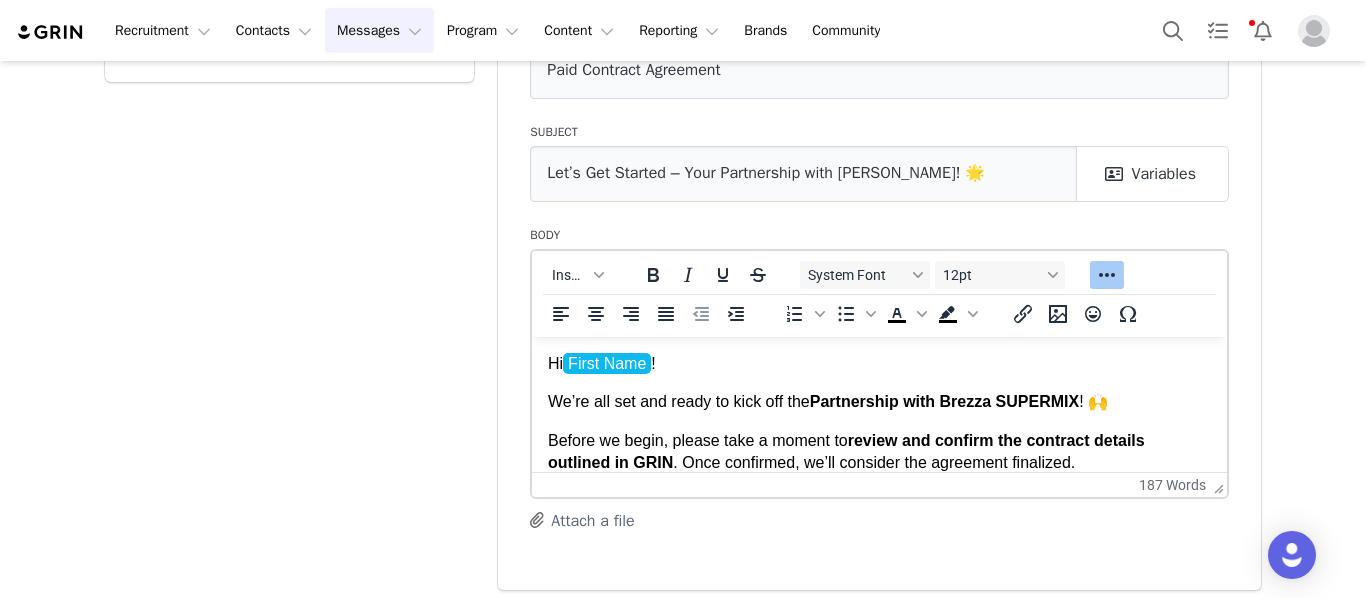 scroll, scrollTop: 221, scrollLeft: 0, axis: vertical 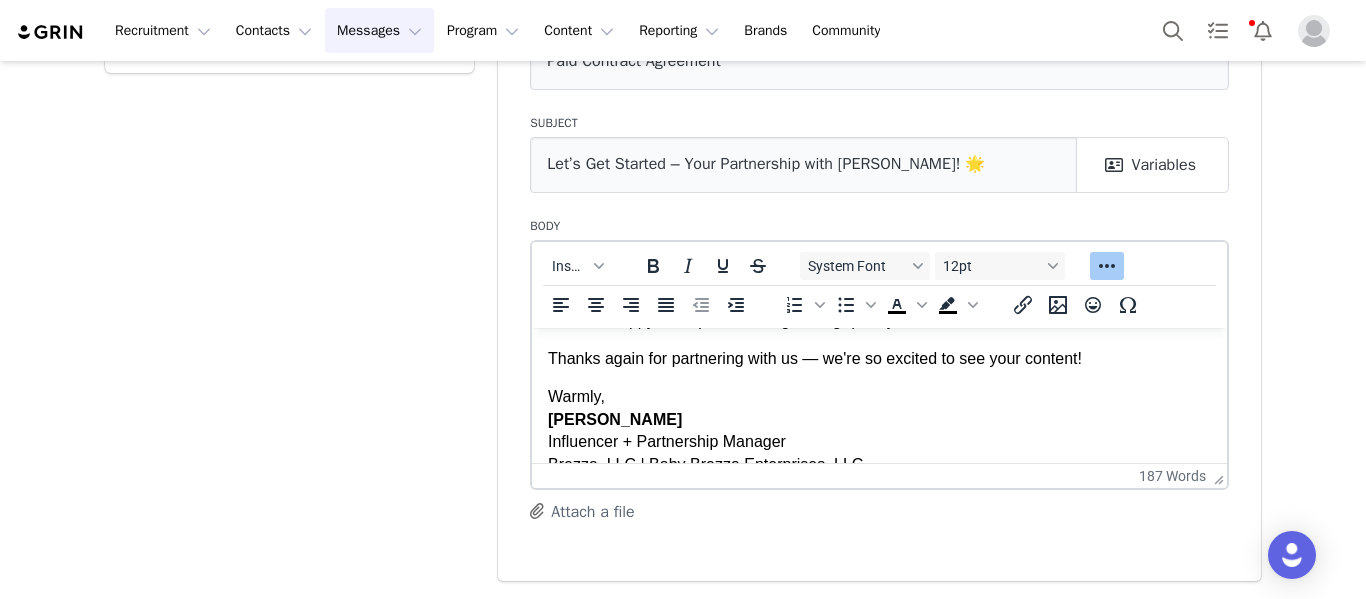 click on "Thanks again for partnering with us — we're so excited to see your content!" at bounding box center (879, 358) 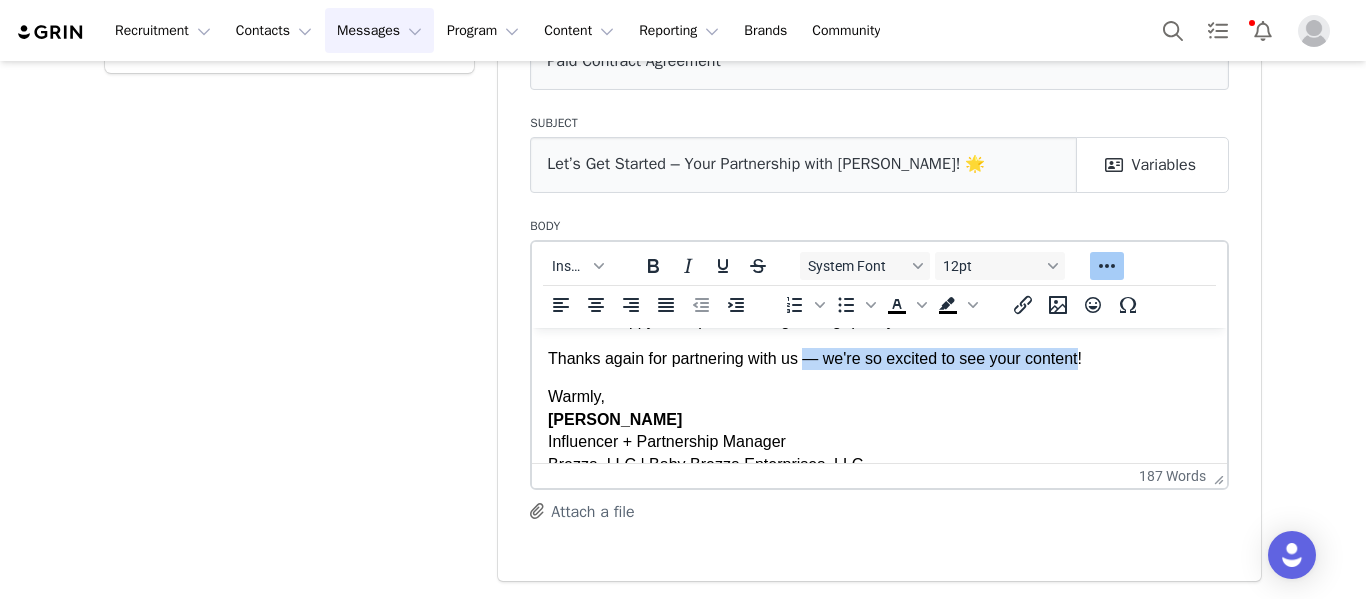 drag, startPoint x: 805, startPoint y: 360, endPoint x: 1077, endPoint y: 355, distance: 272.04596 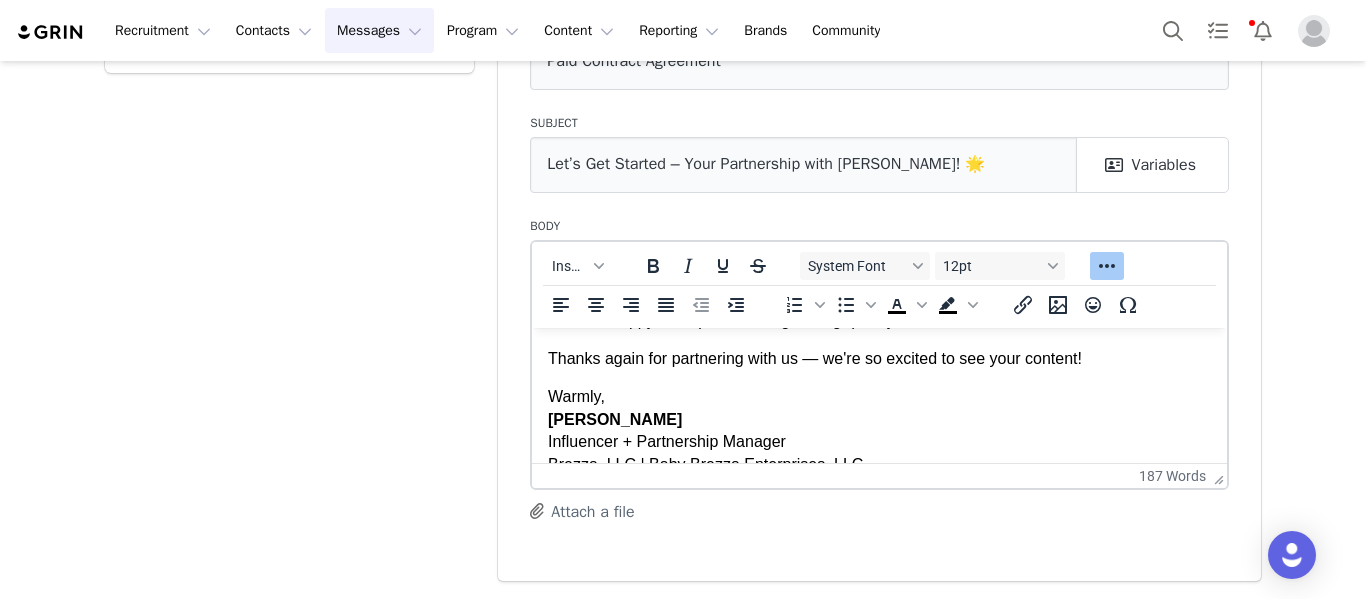 click on "Thanks again for partnering with us — we're so excited to see your content!" at bounding box center (879, 358) 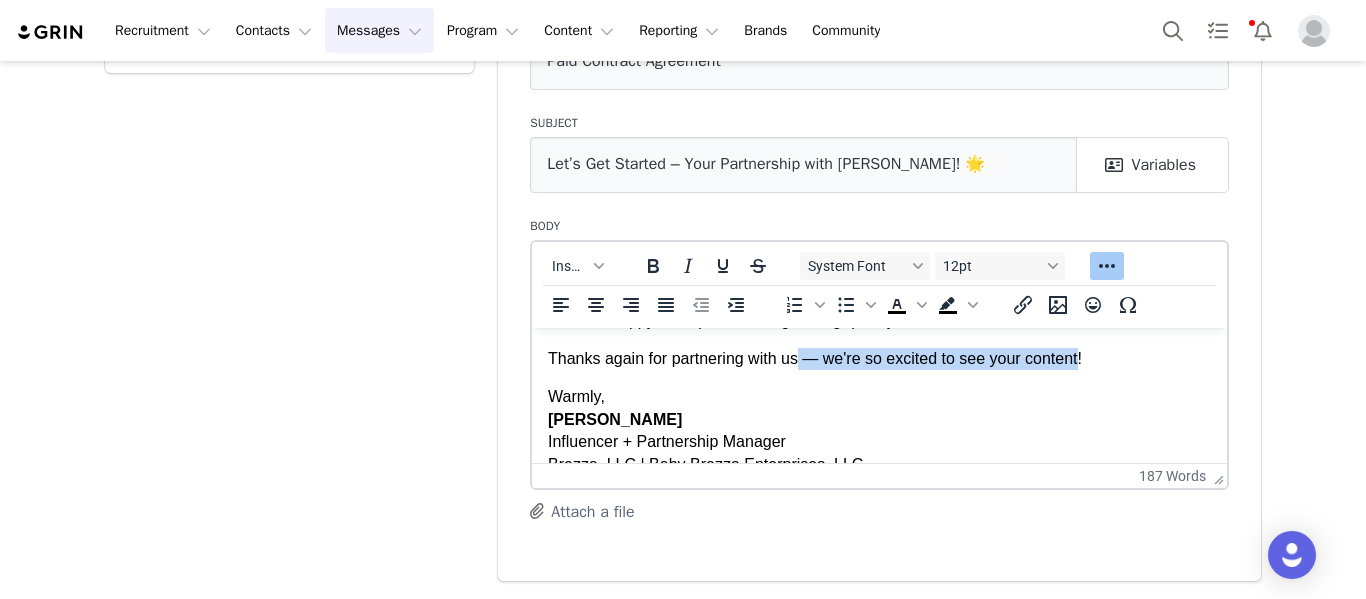 drag, startPoint x: 1076, startPoint y: 360, endPoint x: 794, endPoint y: 366, distance: 282.0638 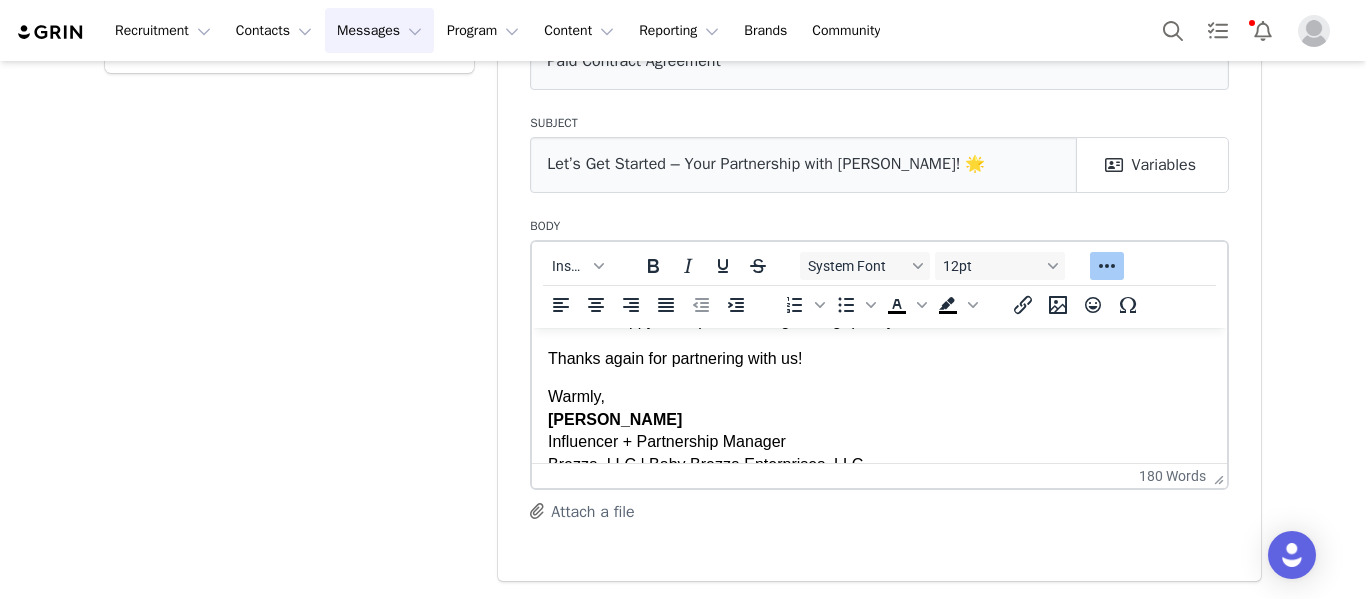 click on "Hi  First Name ! We’re all set and ready to kick off the  Partnership with Brezza SUPERMIX ! 🙌 Before we begin, please take a moment to  review and confirm the contract details outlined in GRIN . Once confirmed, we’ll consider the agreement finalized. ✅ Step 1: Confirm the Contract Please log in and confirm the contract details, including: Deliverables Compensation Posting timeline Usage rights 👉  Click here to access your GRIN contract Live Url: [DOMAIN_NAME]   ✅ Step 2: Verify Your Account If you haven’t already, follow this quick guide to verify your GRIN profile info: 👉  [URL][DOMAIN_NAME] ✅ Step 3: Set Up PayPal + Tax Info Make sure you’re ready to receive payment. You can set up your PayPal and tax info here: 👉  [URL][DOMAIN_NAME] If you run into any issues during the setup, feel free to contact  GRIN Support at  [EMAIL_ADDRESS][DOMAIN_NAME]  and cc us at  [EMAIL_ADDRESS][DOMAIN_NAME] 📧" at bounding box center [879, 27] 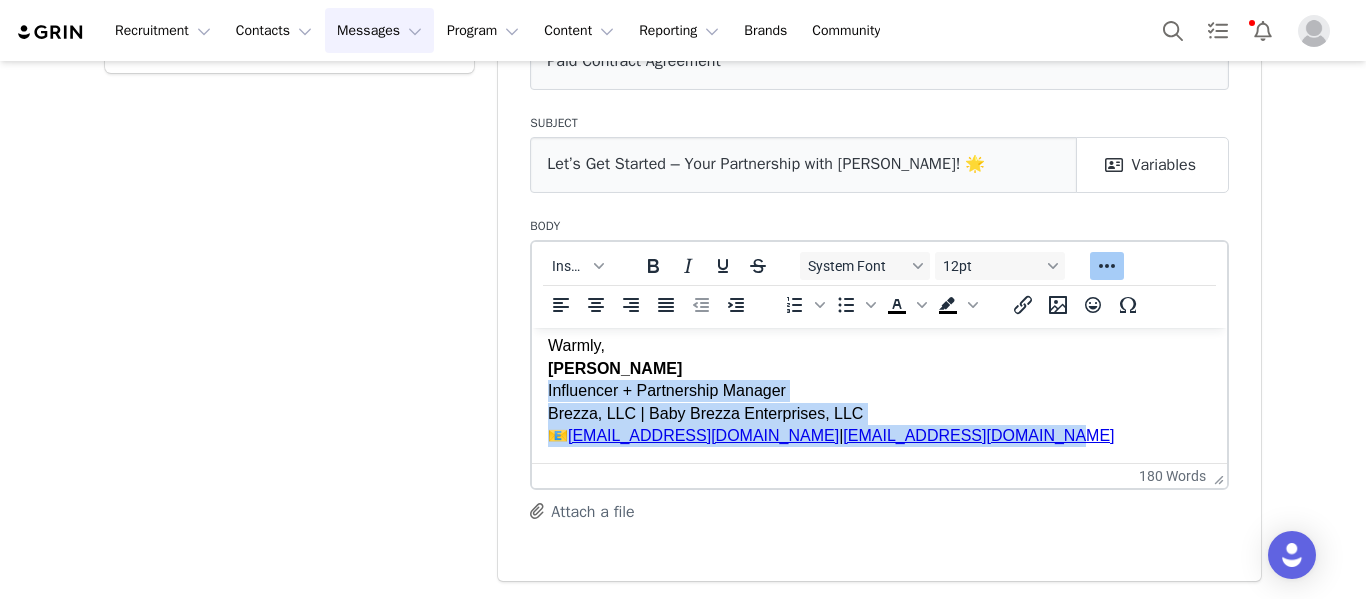 drag, startPoint x: 1034, startPoint y: 442, endPoint x: 546, endPoint y: 388, distance: 490.9786 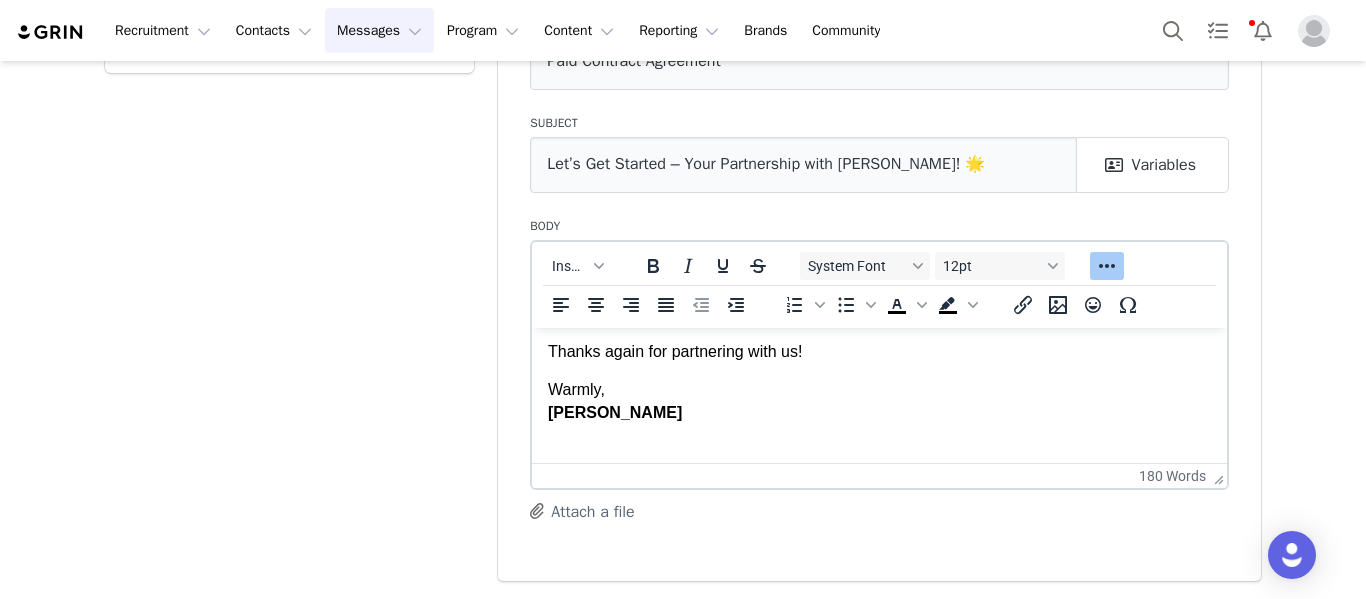 scroll, scrollTop: 792, scrollLeft: 0, axis: vertical 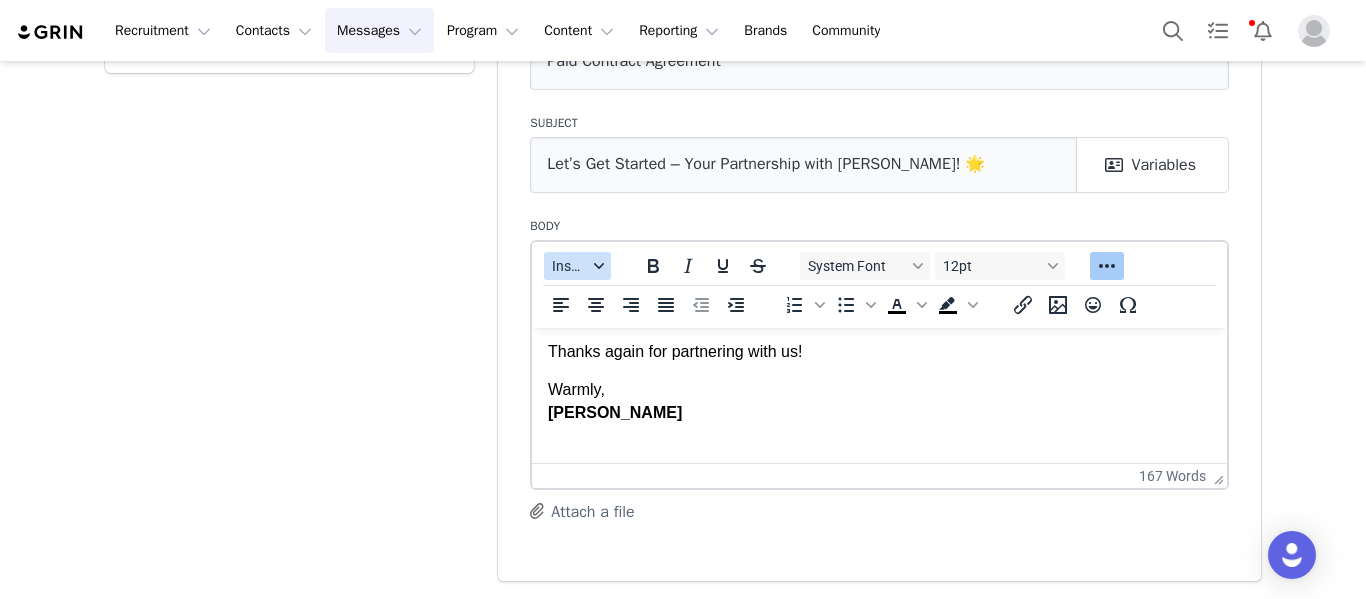 click on "Insert" at bounding box center (577, 266) 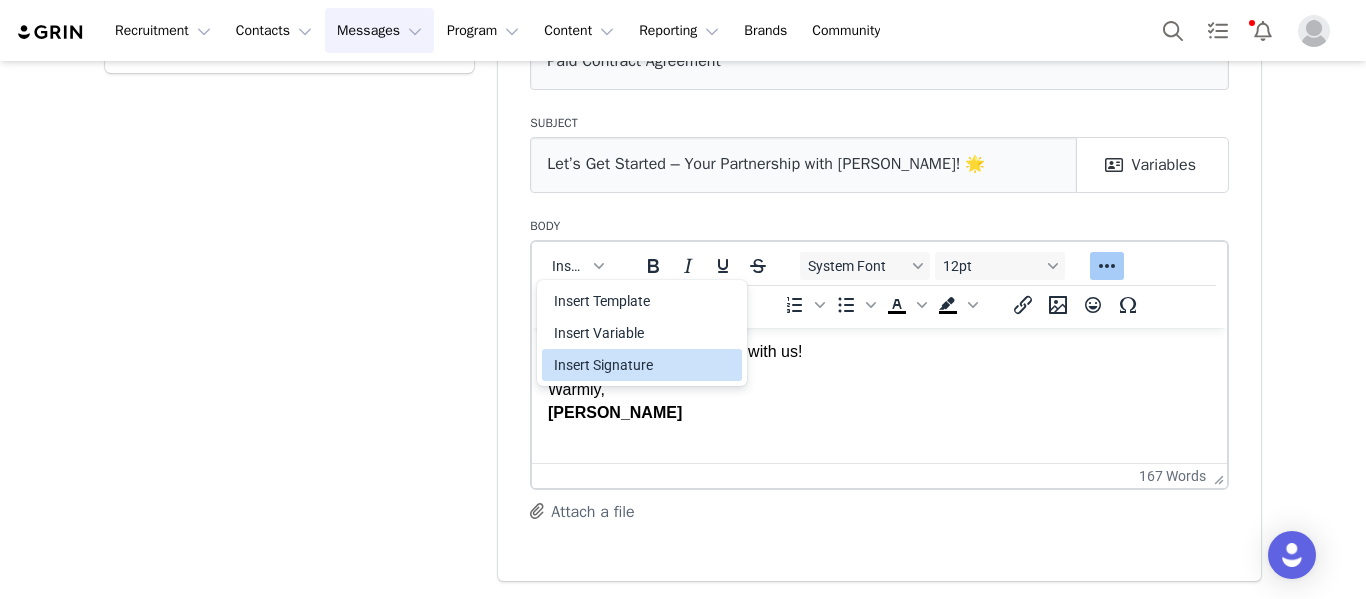 click on "Insert Signature" at bounding box center (644, 365) 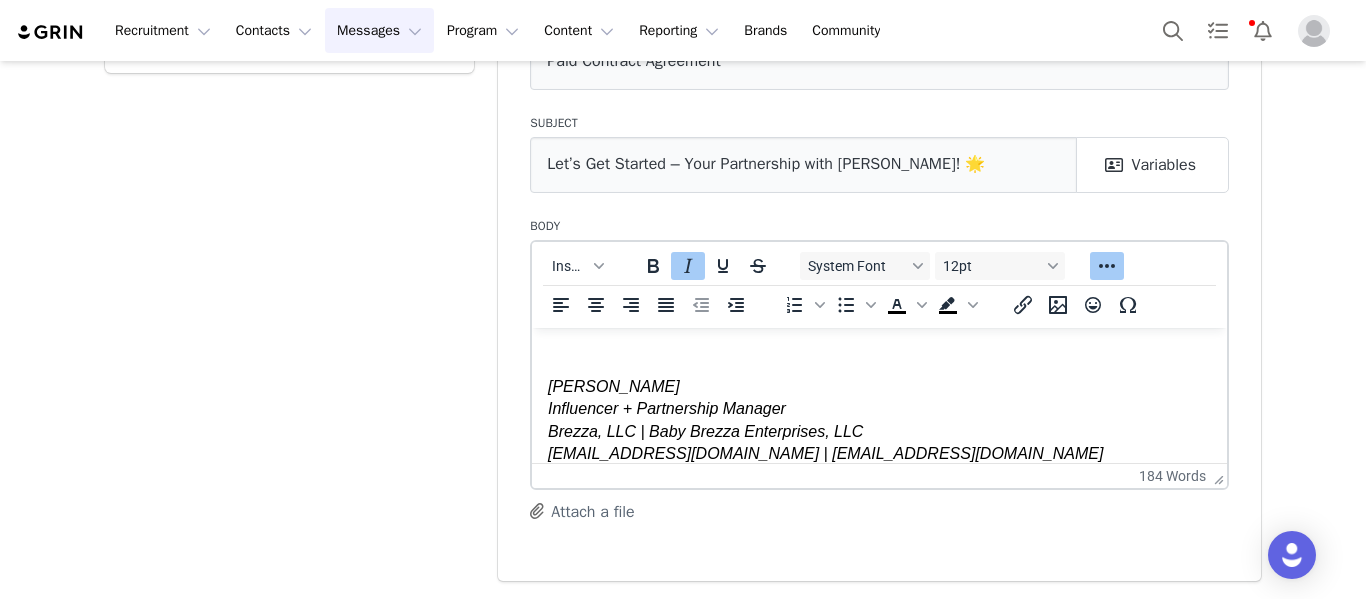 click on "[PERSON_NAME] Influencer + Partnership Manager Brezza, LLC | Baby Brezza Enterprises, LLC [EMAIL_ADDRESS][DOMAIN_NAME] | [EMAIL_ADDRESS][DOMAIN_NAME]" at bounding box center [879, 367] 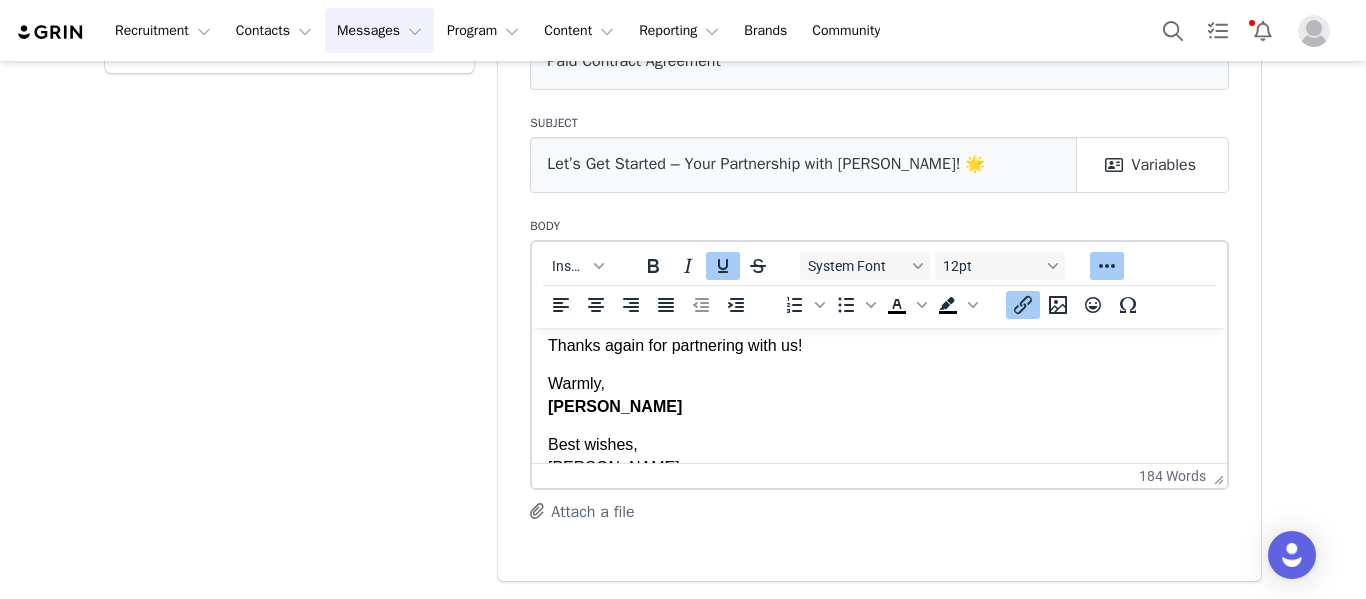 scroll, scrollTop: 810, scrollLeft: 0, axis: vertical 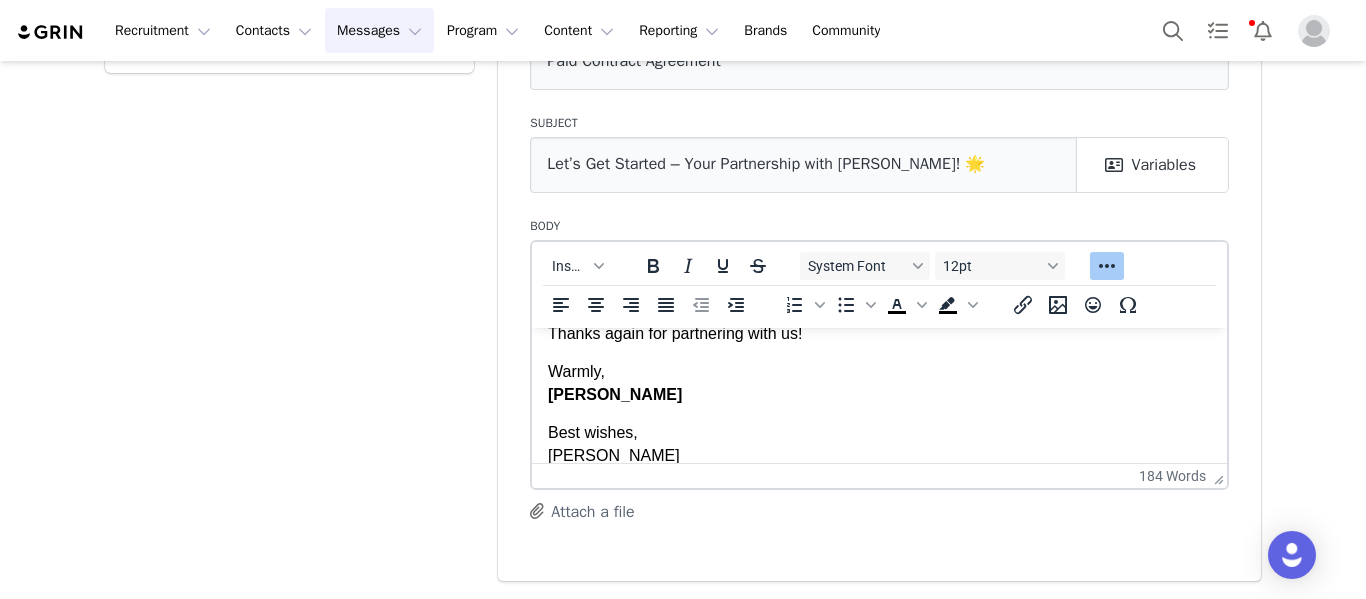drag, startPoint x: 732, startPoint y: 400, endPoint x: 1016, endPoint y: 697, distance: 410.93185 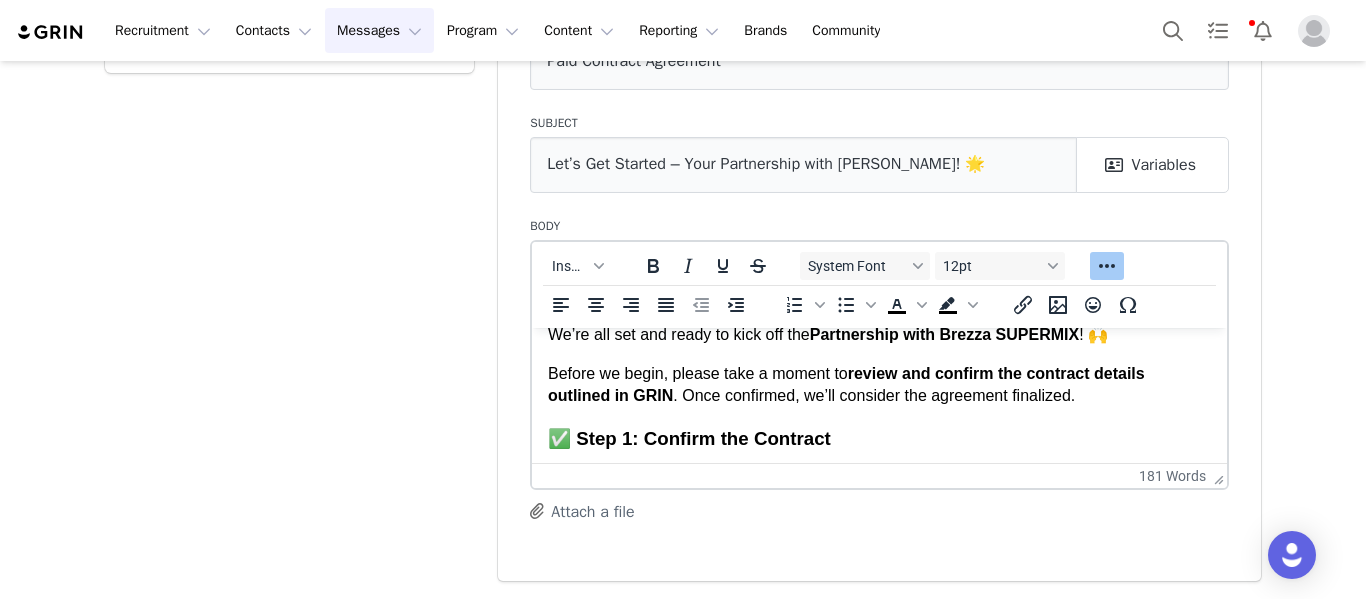 scroll, scrollTop: 0, scrollLeft: 0, axis: both 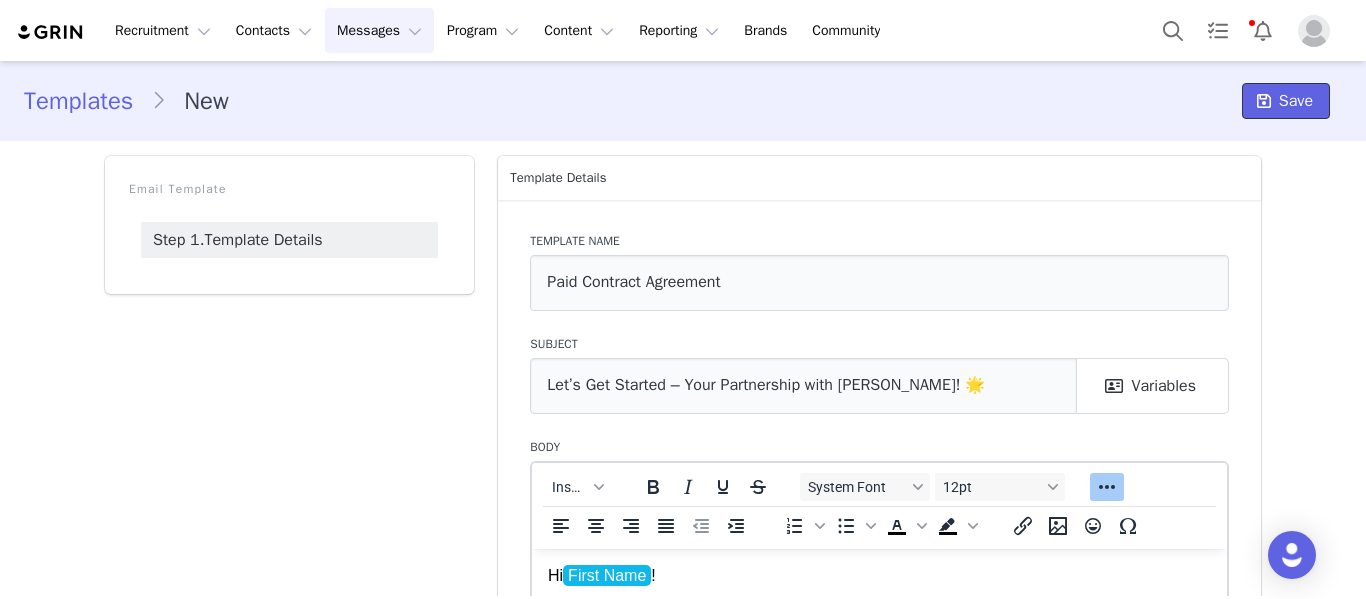 click on "Save" at bounding box center [1296, 101] 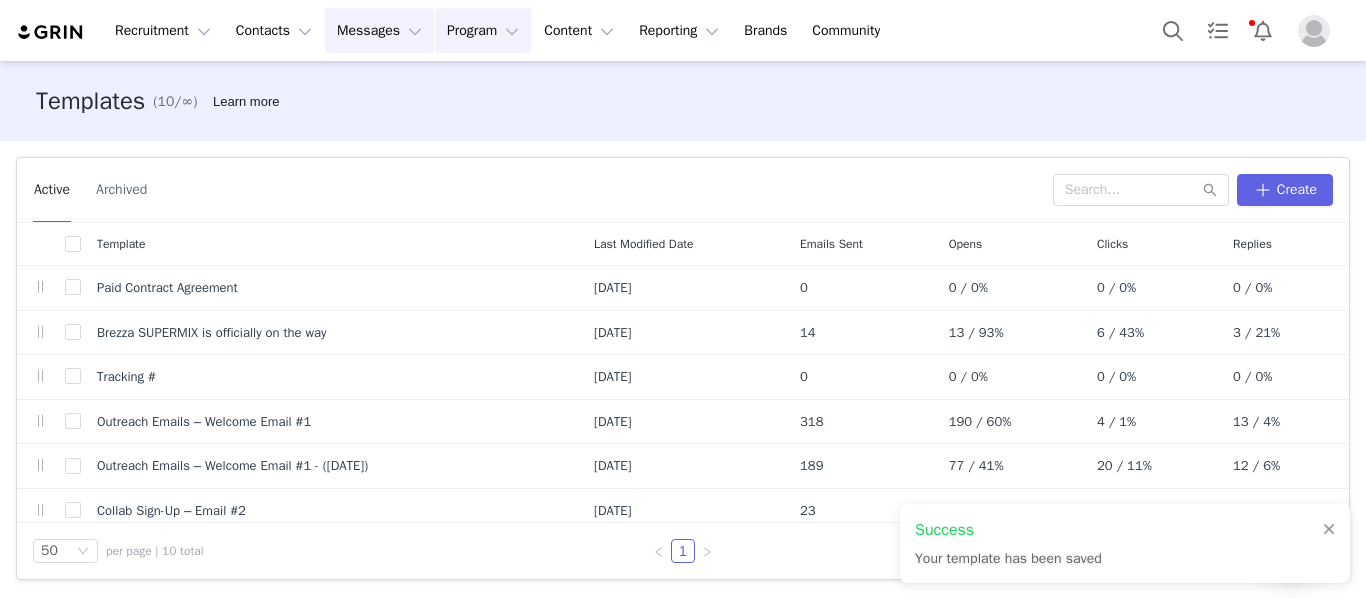 click on "Program Program" at bounding box center (483, 30) 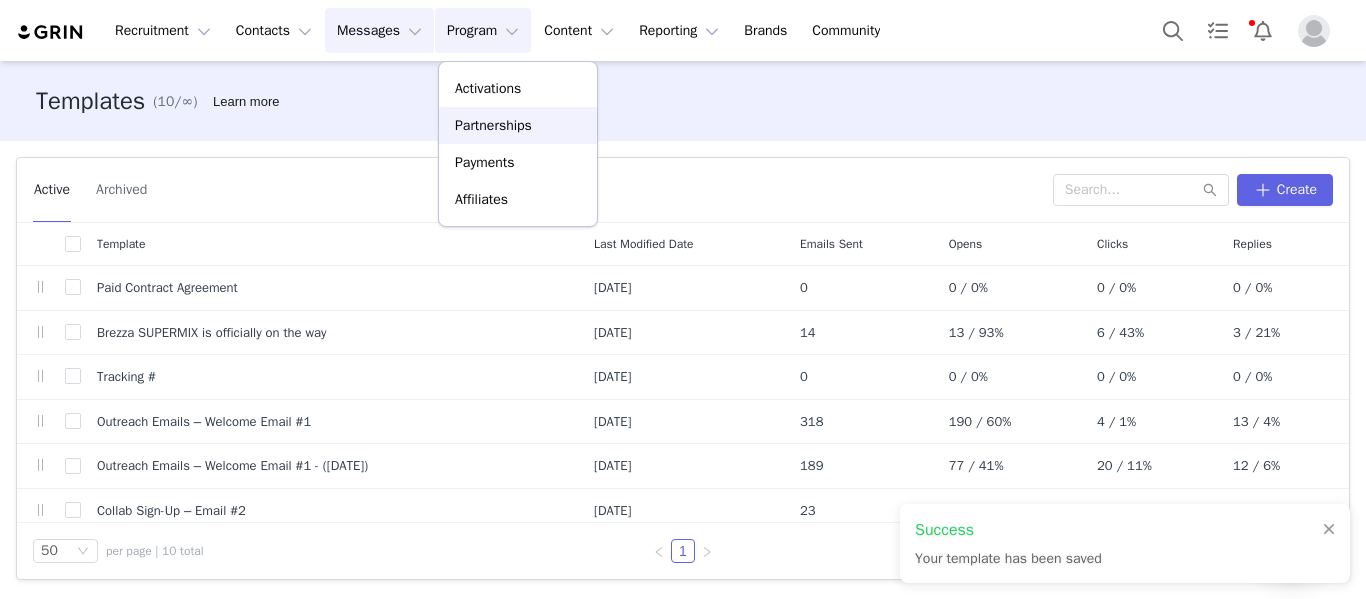 click on "Partnerships" at bounding box center (493, 125) 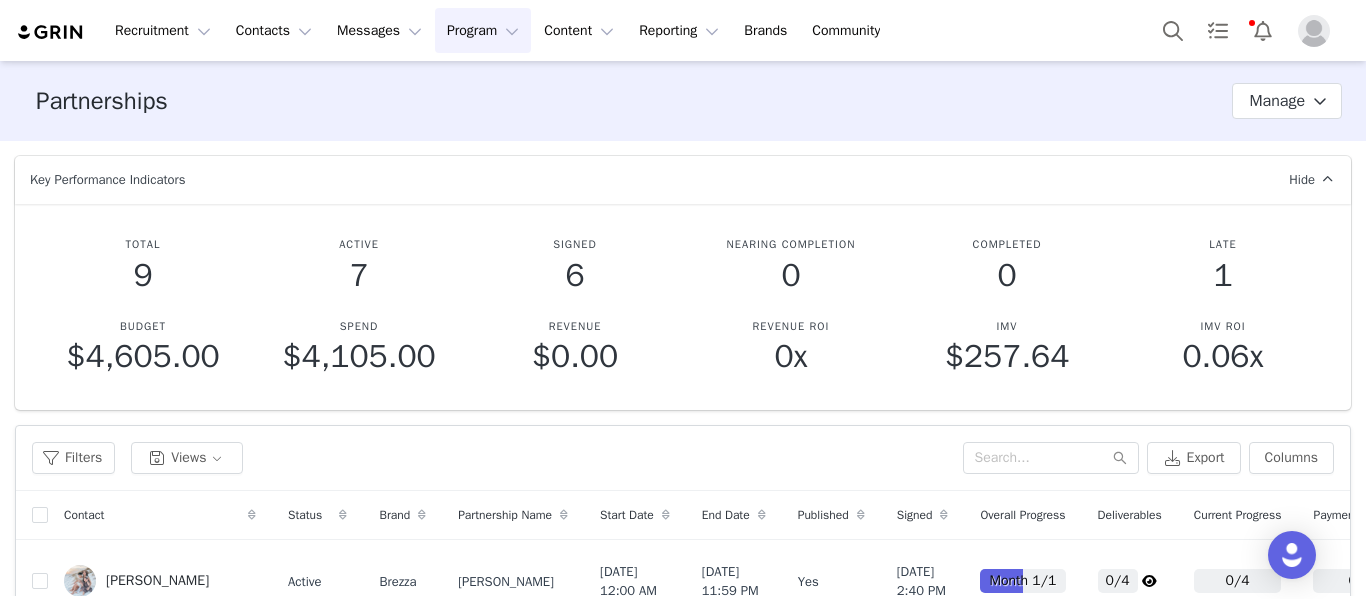 click on "Partnerships     Partnership Stages Custom Properties Manage     Key Performance Indicators      Hide  Total  9  Active  7  Signed  6  Nearing Completion  0  Completed  0  Late  1  Budget $4,605.00 Spend $4,105.00 Revenue $0.00 Revenue ROI  0x  IMV $257.64 IMV ROI  0.06x   Filters   Filter Logic  And Or  Status  Select  Contact Tag  Select    Owner  Select  Stage  Select  Relationship Stage  Select  Advanced Filters   + Add Field  Apply Filters Clear All Filters Views     Export     Columns  Contact   Status   Brand   Partnership Name   Start Date   End Date   Published   Signed   Overall Progress   Deliverables   Current Progress   Payment Progress   Next Due Date   Spend   Estimated Revenue   Revenue   Revenue ROI   Created   Notes   [PERSON_NAME]  Active Brezza [PERSON_NAME] [DATE] 12:00 AM [DATE] 11:59 PM Yes [DATE] 2:40 PM  Month 1/1   0/4    0/4    0/1  $0.00 $0.00 $0.00 [DATE] 8:27 AM  [PERSON_NAME]  Active [PERSON_NAME] [DATE] [DATE] 12:00 AM [DATE] 11:59 PM Yes  0/7  No" at bounding box center [683, 328] 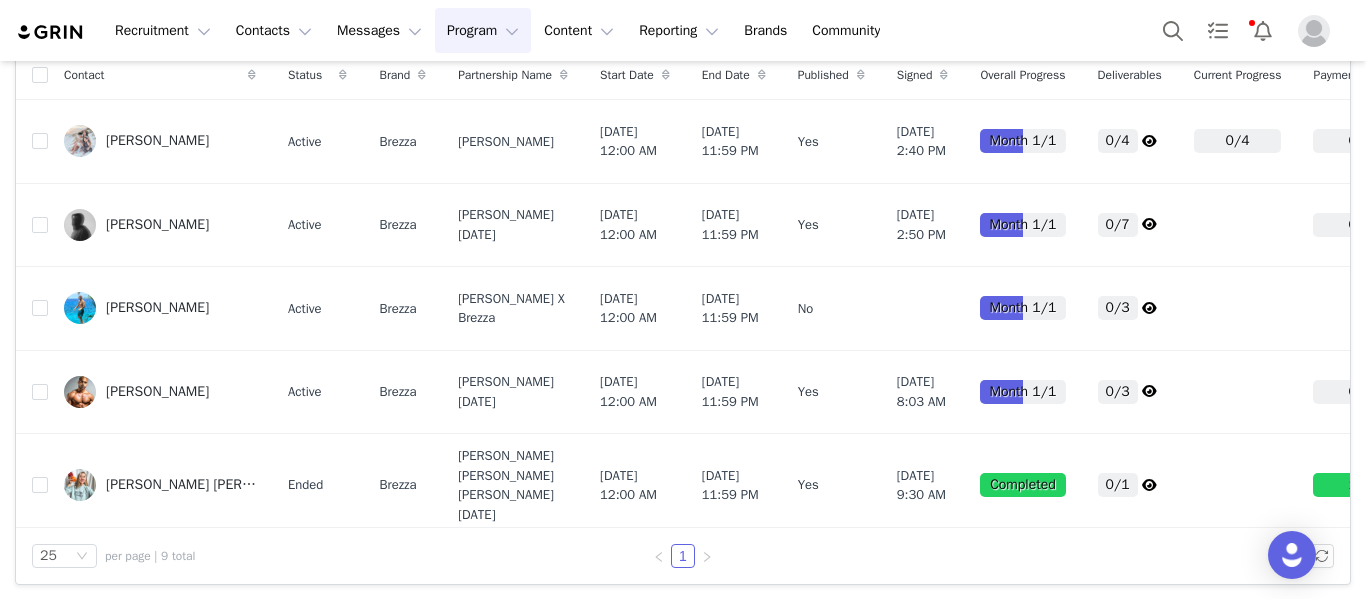 scroll, scrollTop: 444, scrollLeft: 0, axis: vertical 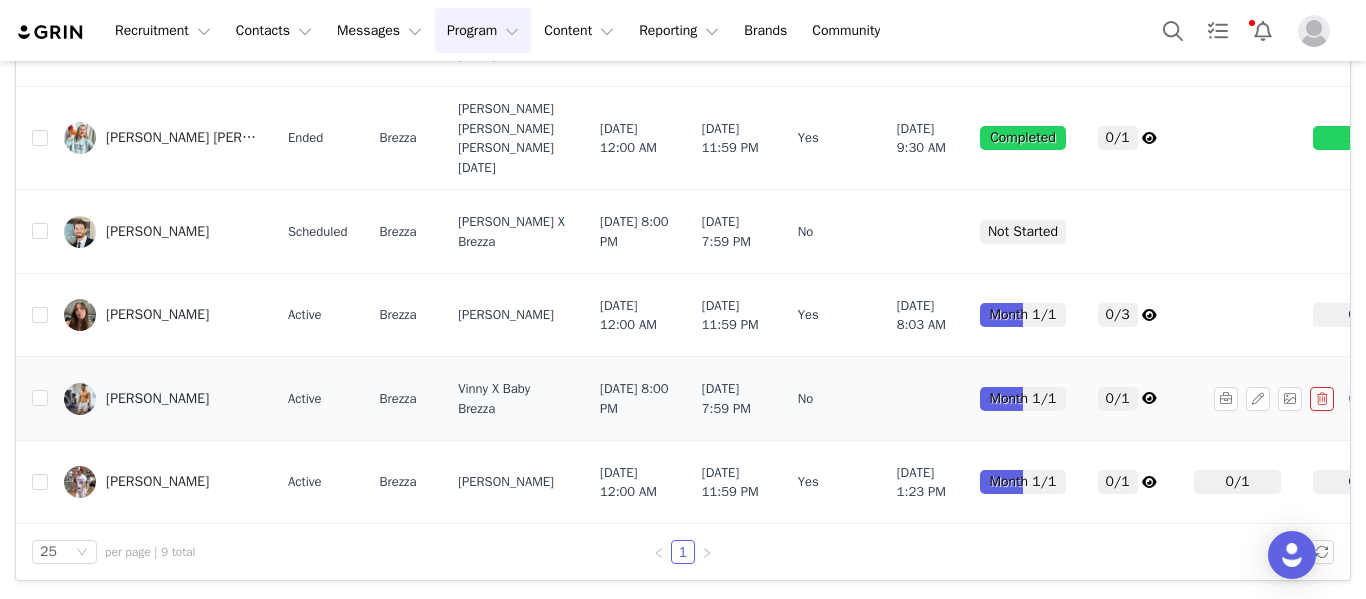 click on "[PERSON_NAME]" at bounding box center (157, 399) 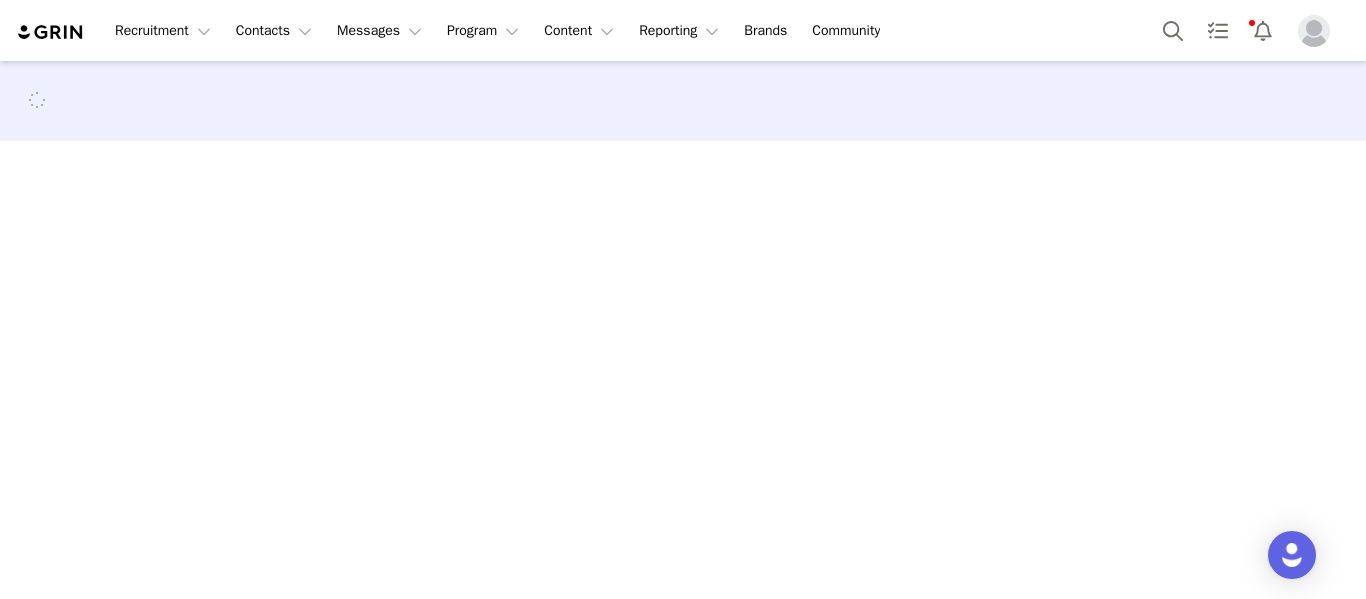 scroll, scrollTop: 0, scrollLeft: 0, axis: both 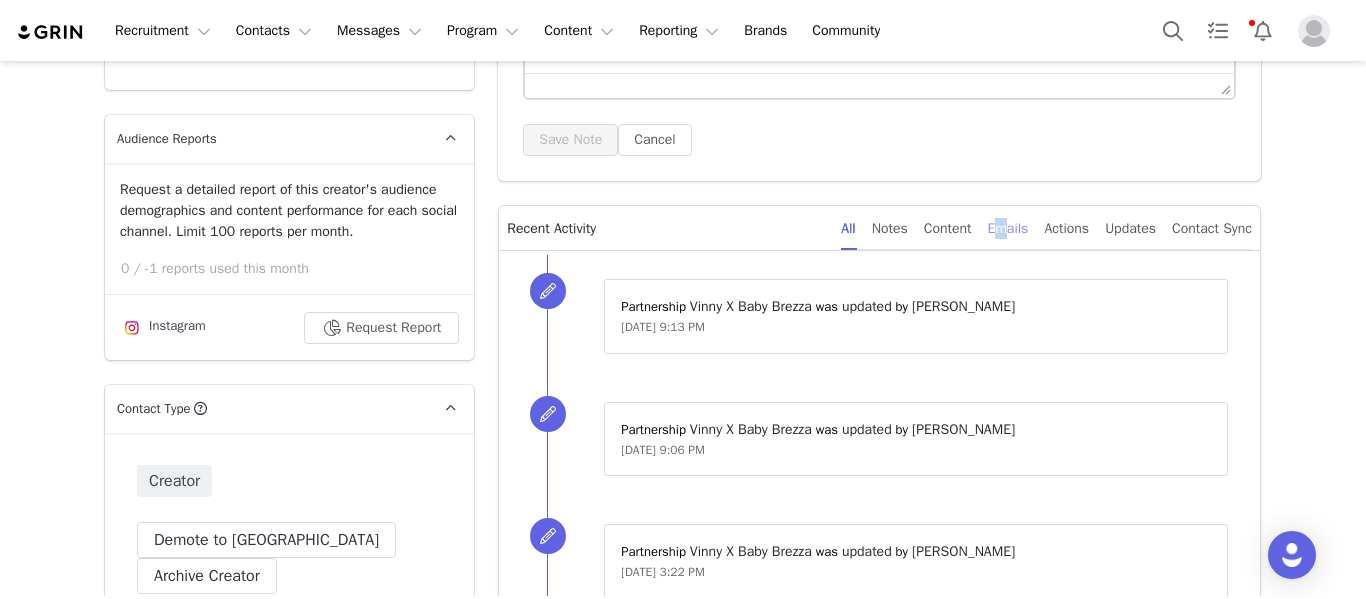 click on "Emails" at bounding box center (1008, 228) 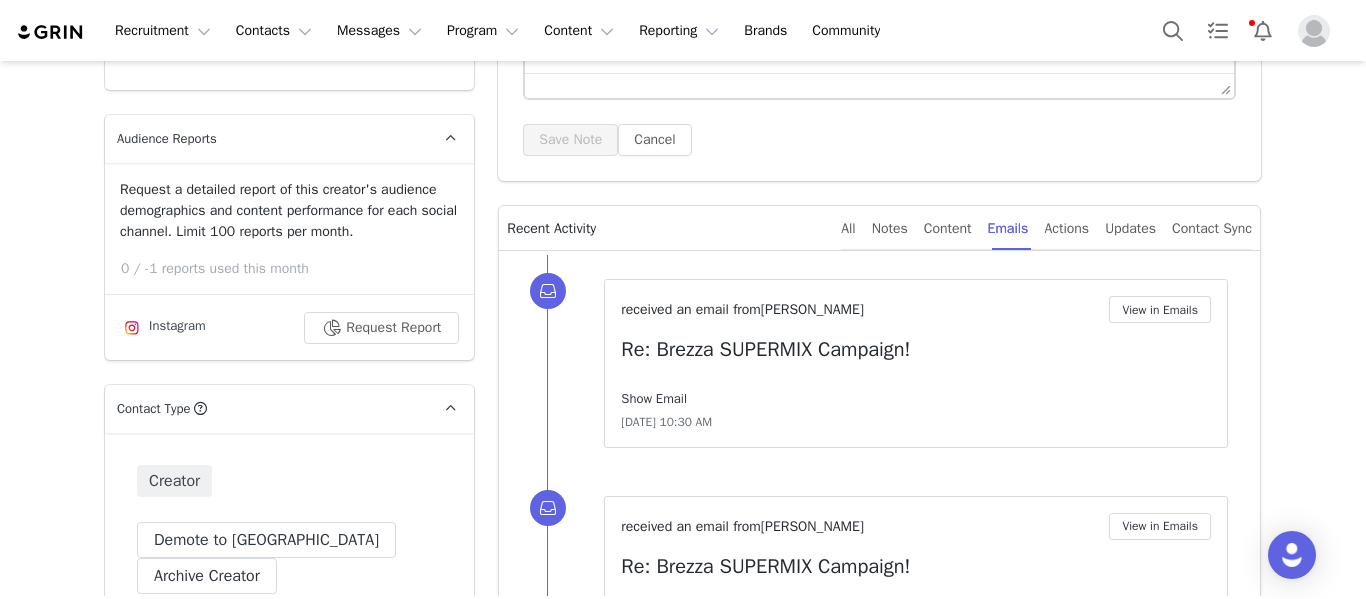 click on "Show Email" at bounding box center [654, 398] 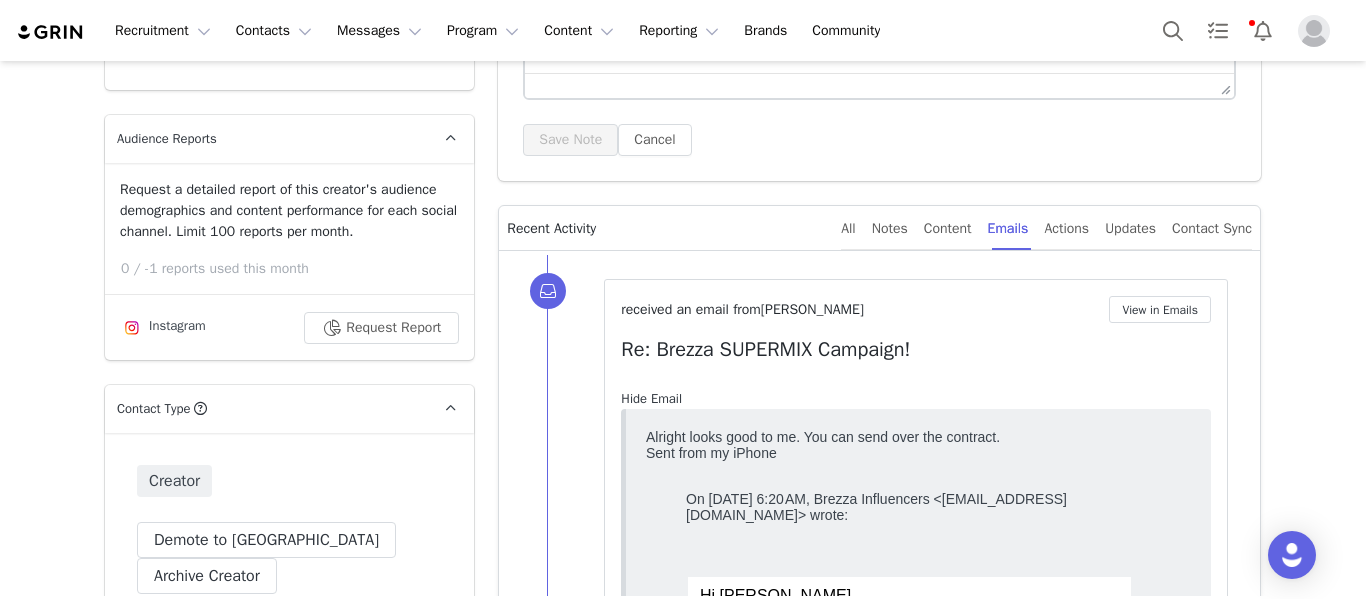 scroll, scrollTop: 0, scrollLeft: 0, axis: both 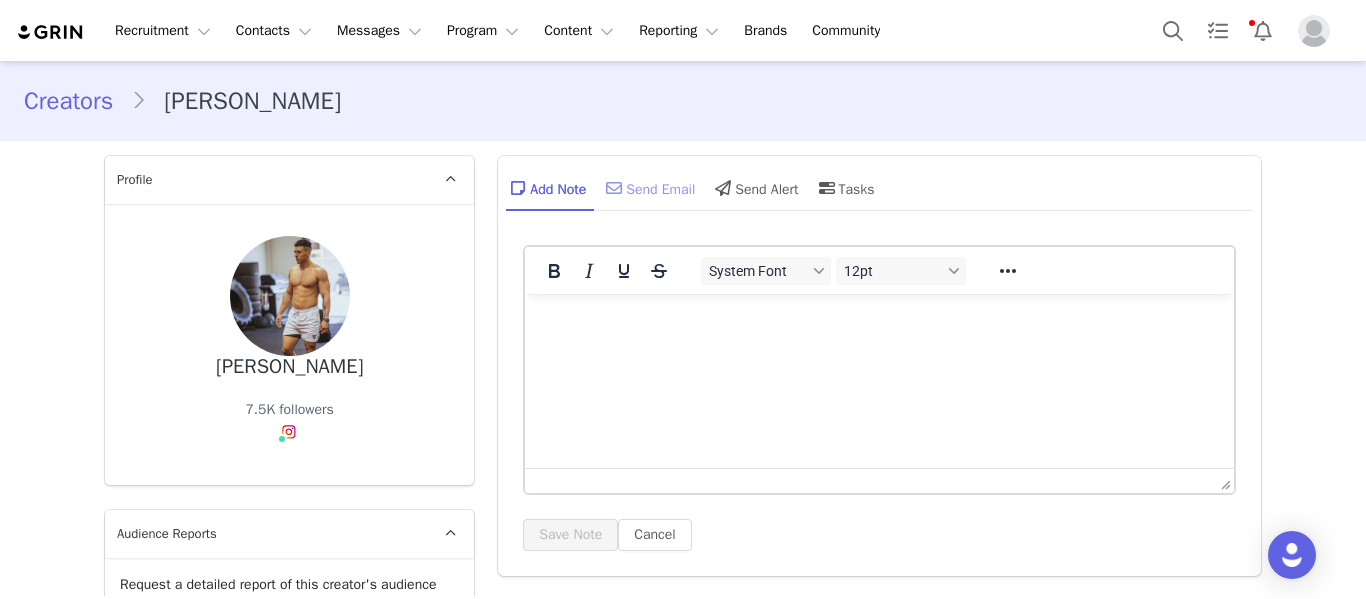 click on "Send Email" at bounding box center [648, 188] 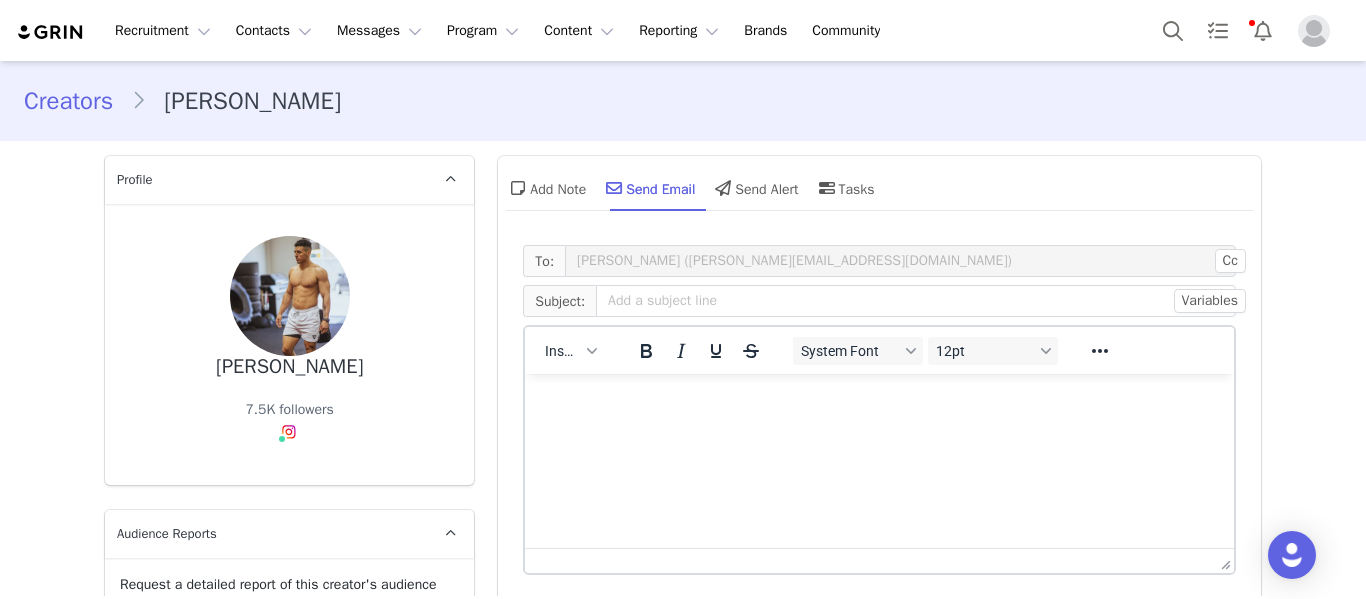 scroll, scrollTop: 0, scrollLeft: 0, axis: both 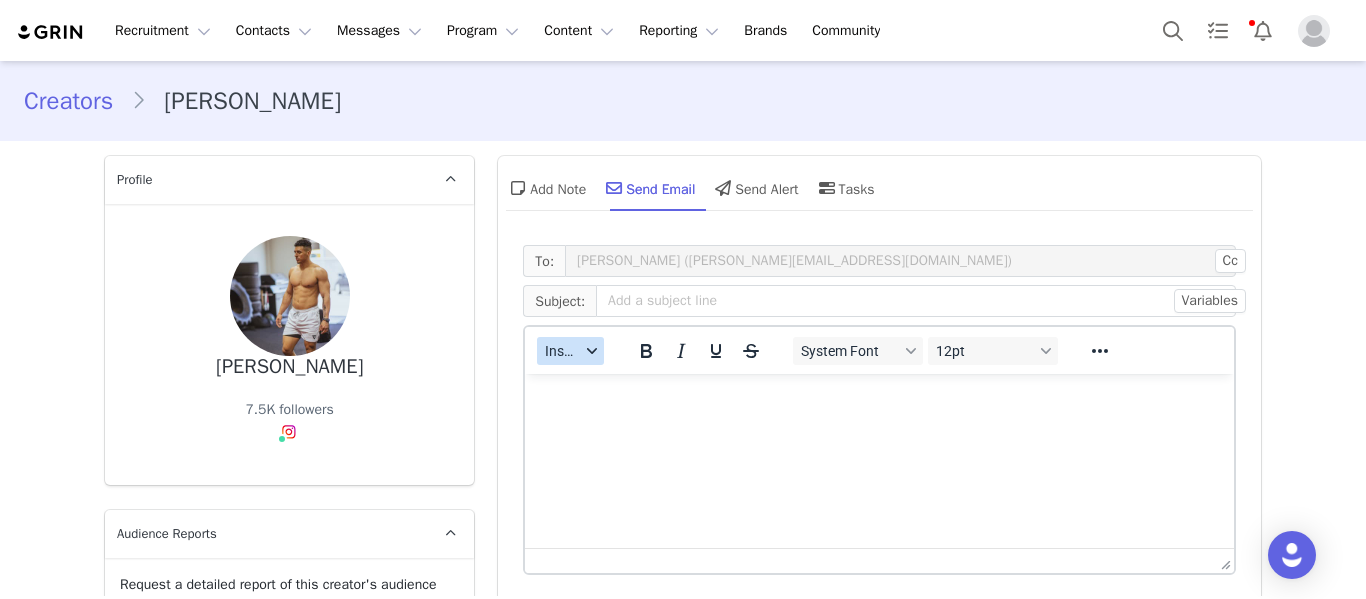 click on "Insert" at bounding box center [562, 351] 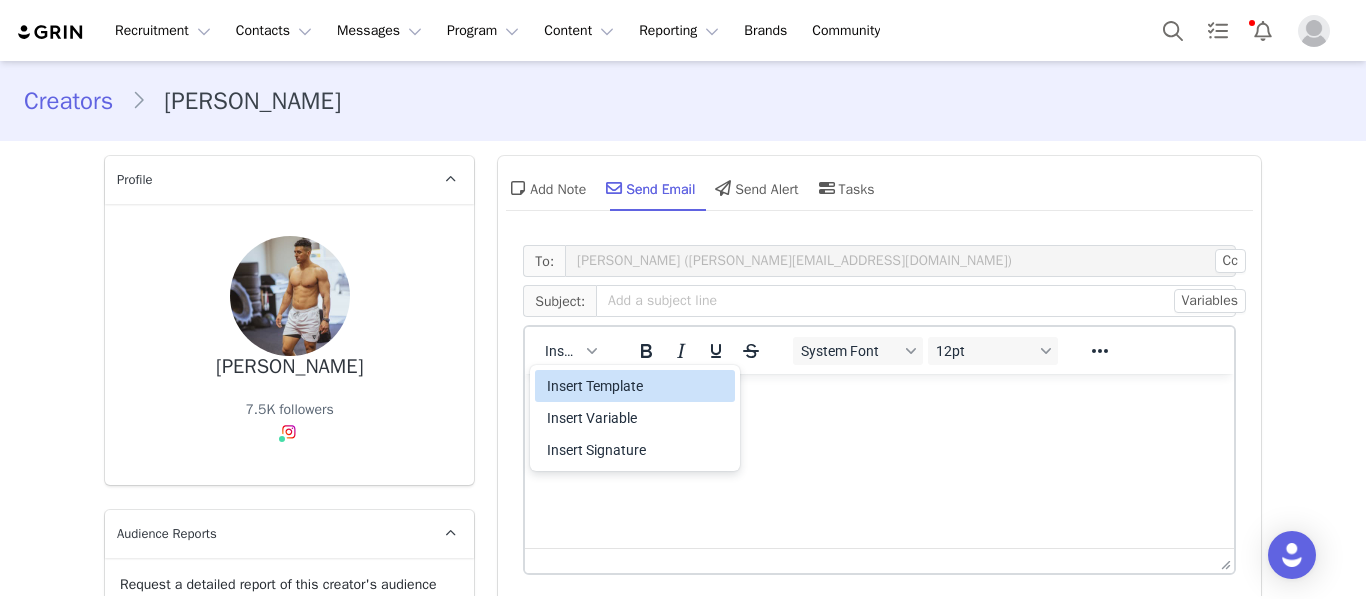 click on "Insert Template" at bounding box center [637, 386] 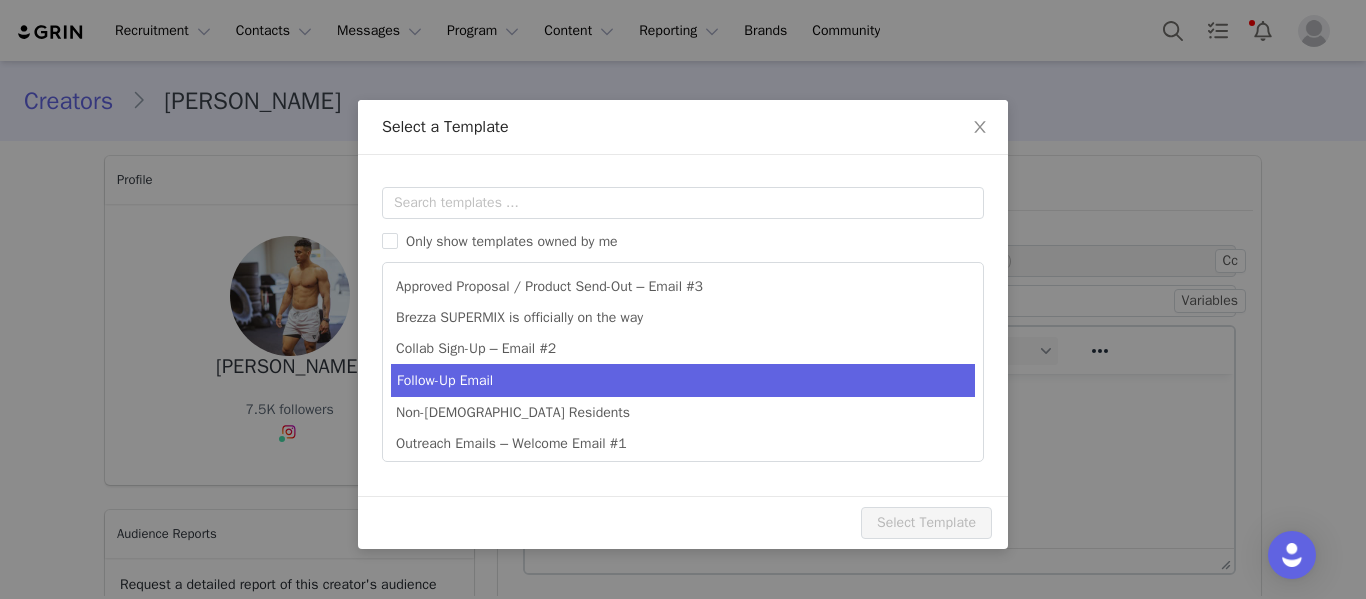 scroll, scrollTop: 0, scrollLeft: 0, axis: both 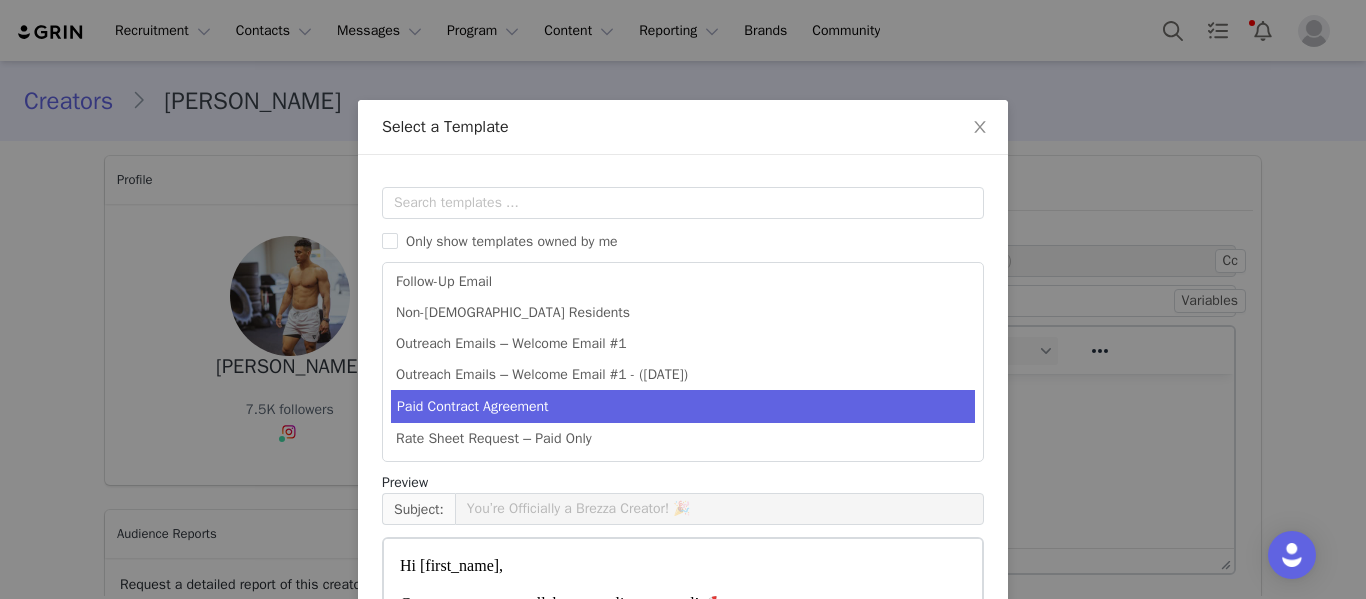 click on "Paid Contract Agreement" at bounding box center (683, 406) 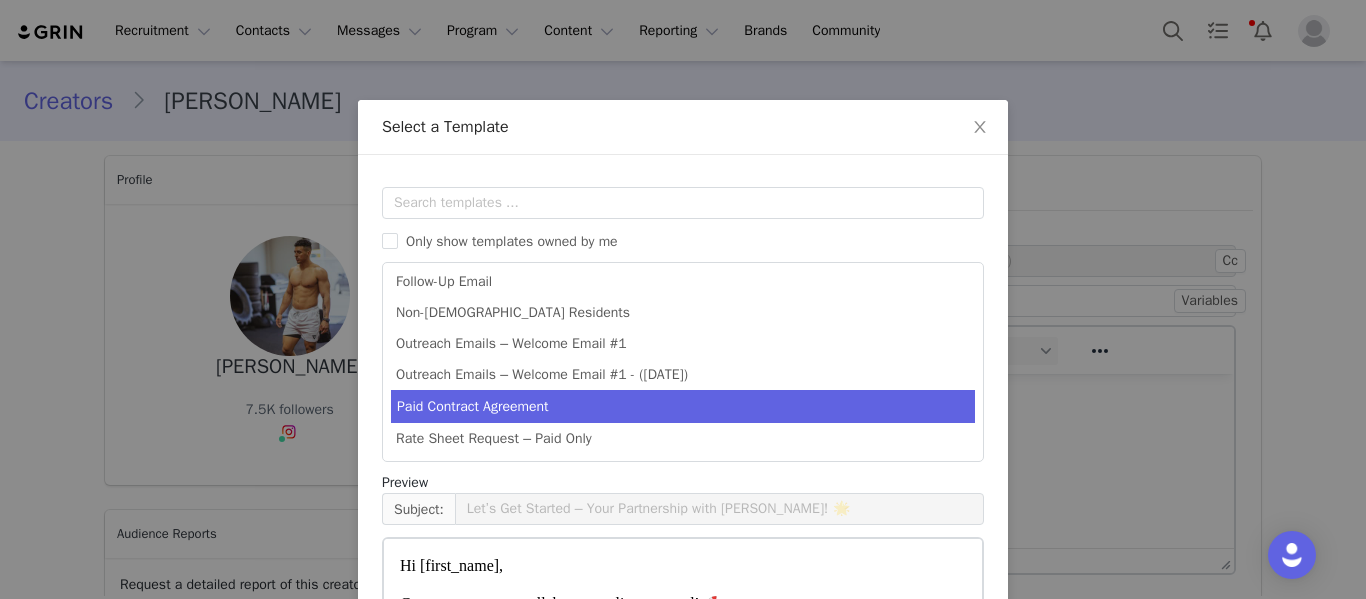 scroll, scrollTop: 98, scrollLeft: 0, axis: vertical 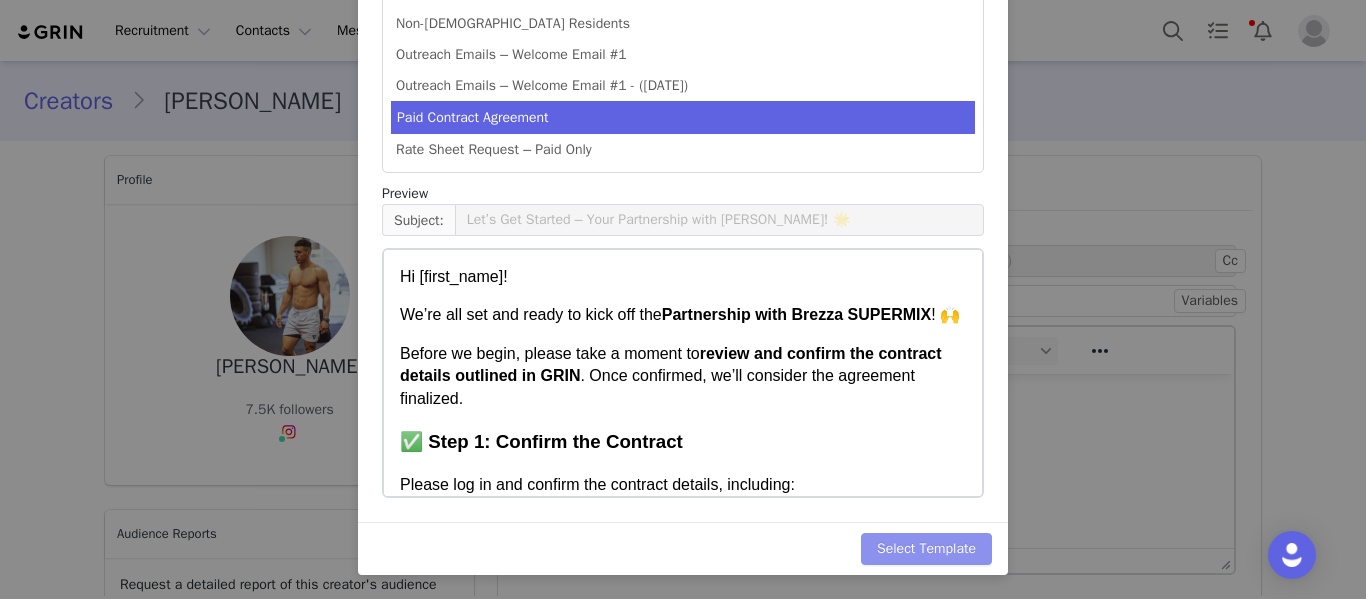 click on "Select Template" at bounding box center [926, 549] 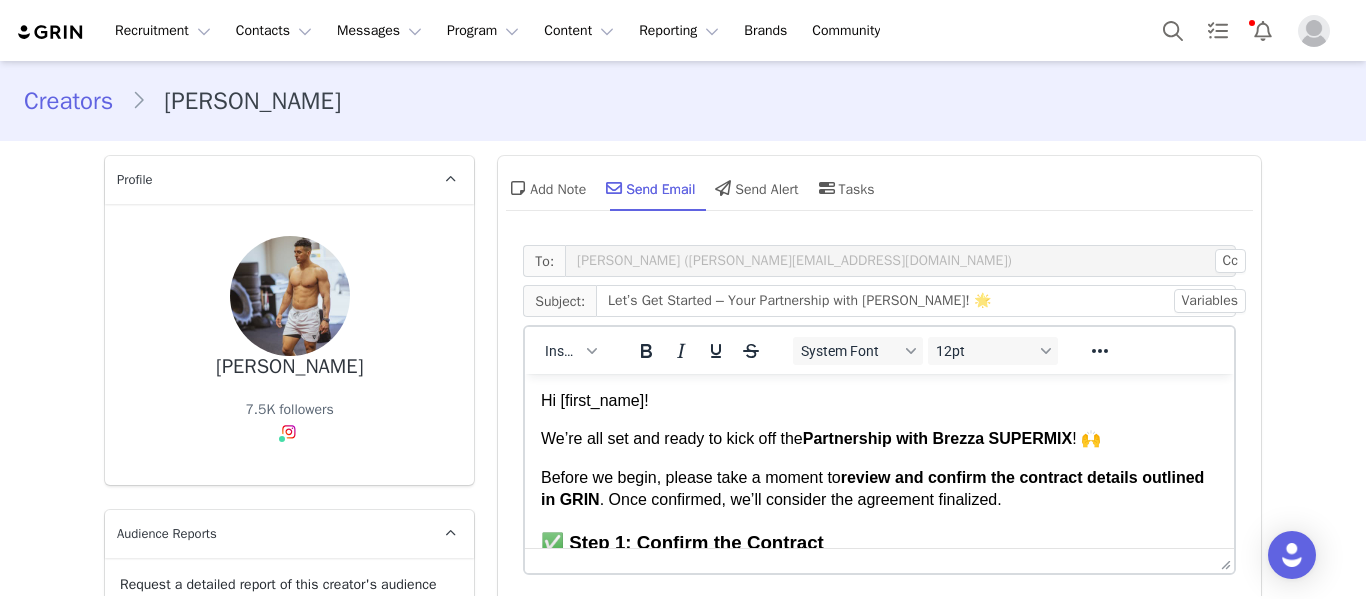 scroll, scrollTop: 0, scrollLeft: 0, axis: both 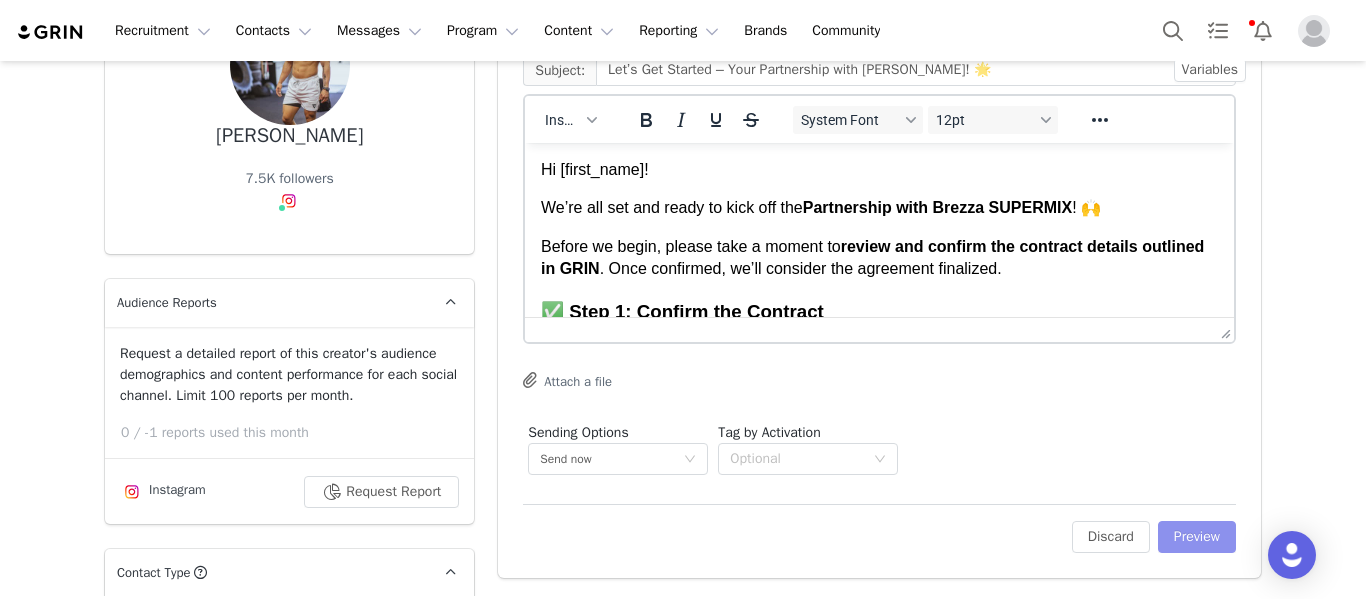 click on "Preview" at bounding box center (1197, 537) 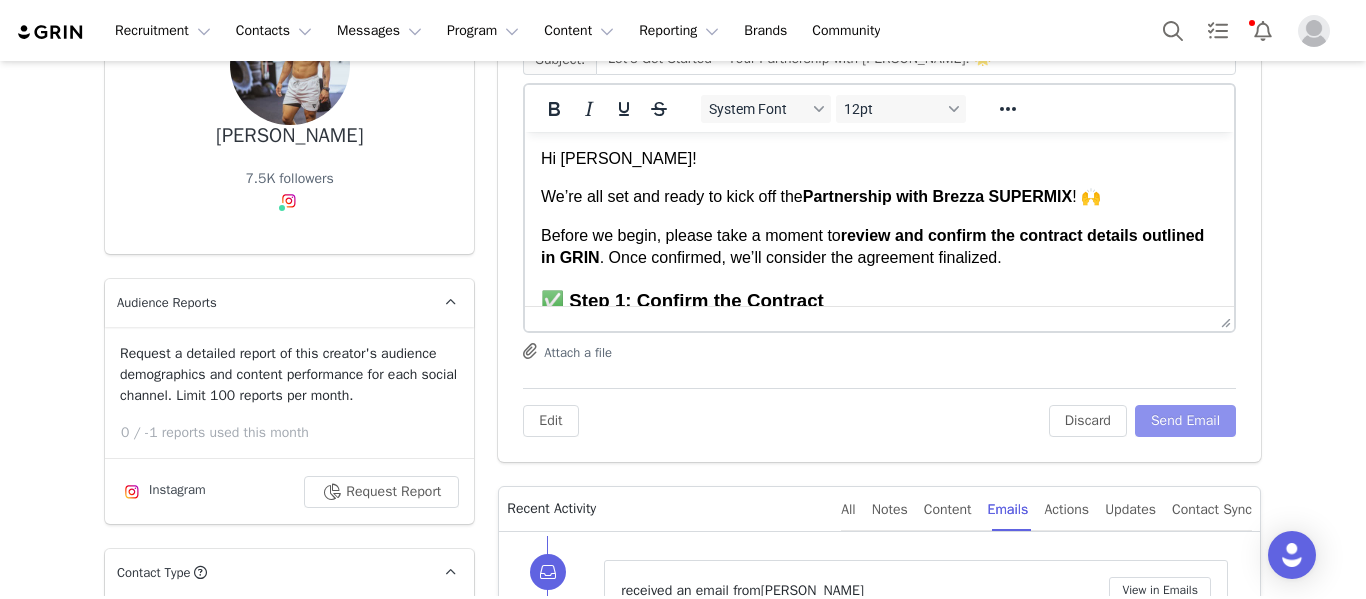 scroll, scrollTop: 0, scrollLeft: 0, axis: both 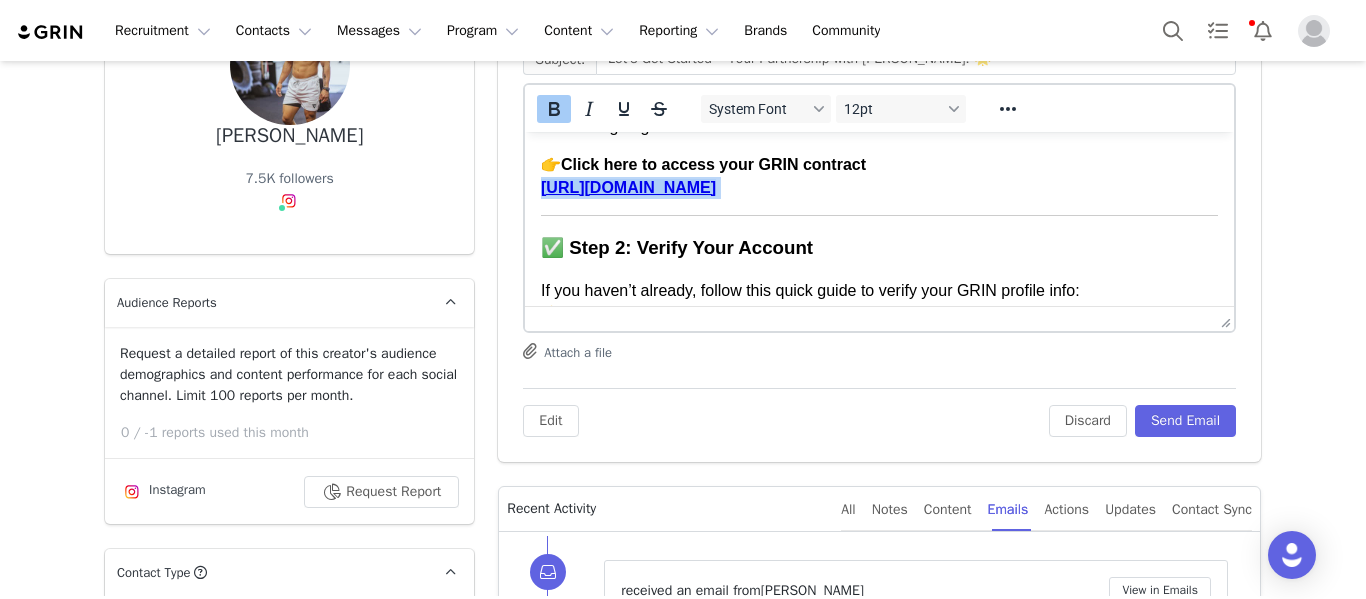 drag, startPoint x: 649, startPoint y: 209, endPoint x: 535, endPoint y: 193, distance: 115.11733 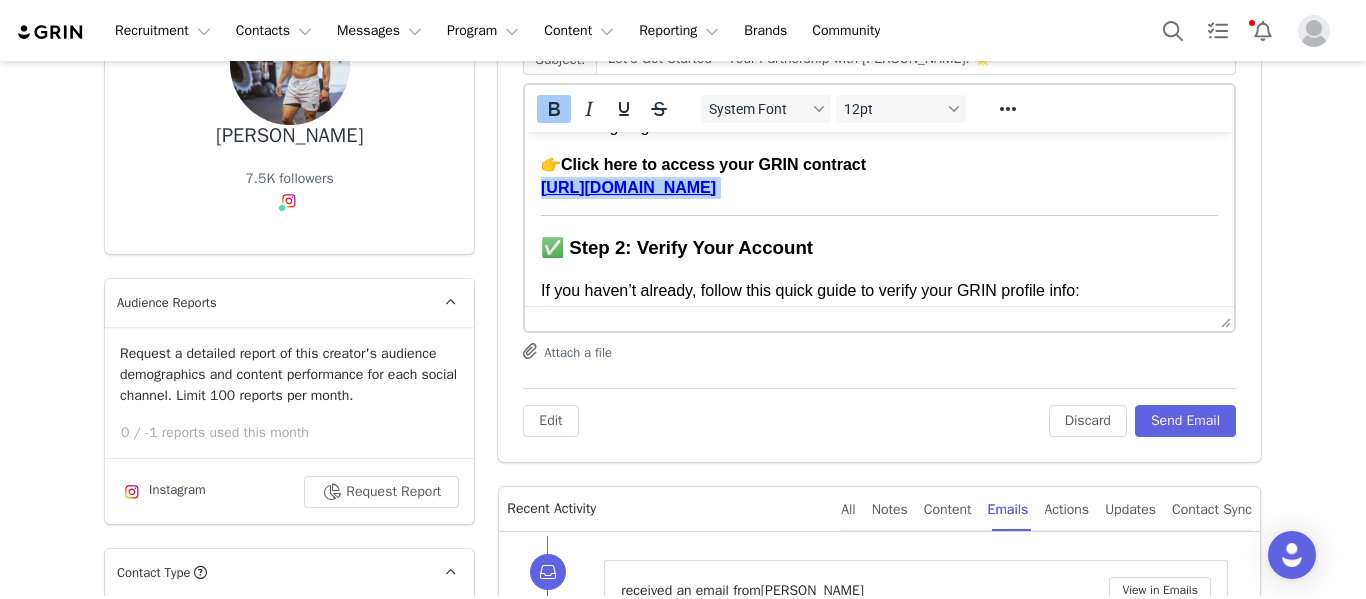 click on "Hi [PERSON_NAME]! We’re all set and ready to kick off the  Partnership with Brezza SUPERMIX ! 🙌 Before we begin, please take a moment to  review and confirm the contract details outlined in GRIN . Once confirmed, we’ll consider the agreement finalized. ✅ Step 1: Confirm the Contract Please log in and confirm the contract details, including: Deliverables Compensation Posting timeline Usage rights 👉  Click here to access your GRIN contract [URL][DOMAIN_NAME]   ✅ Step 2: Verify Your Account If you haven’t already, follow this quick guide to verify your GRIN profile info: 👉  [URL][DOMAIN_NAME] ✅ Step 3: Set Up PayPal + Tax Info Make sure you’re ready to receive payment. You can set up your PayPal and tax info here: 👉  [URL][DOMAIN_NAME] If you run into any issues during the setup, feel free to contact  GRIN Support at  [EMAIL_ADDRESS][DOMAIN_NAME]  and cc us at" at bounding box center (879, 309) 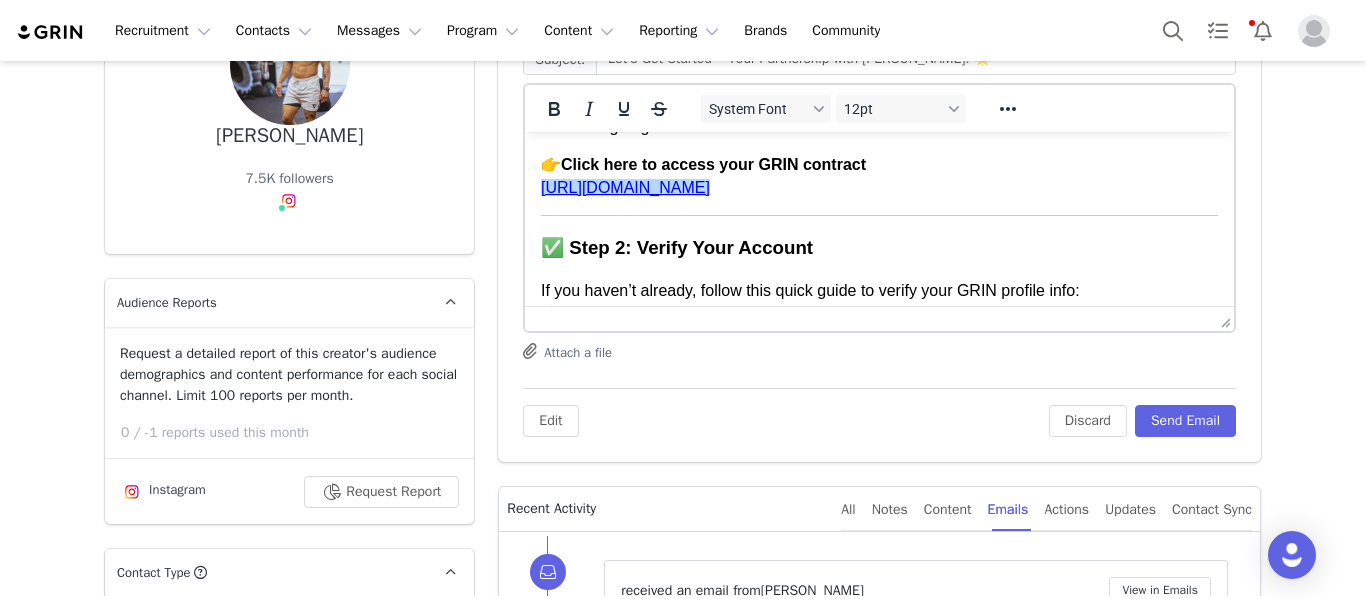 click on "👉  Click here to access your GRIN contract [URL][DOMAIN_NAME]" at bounding box center [879, 176] 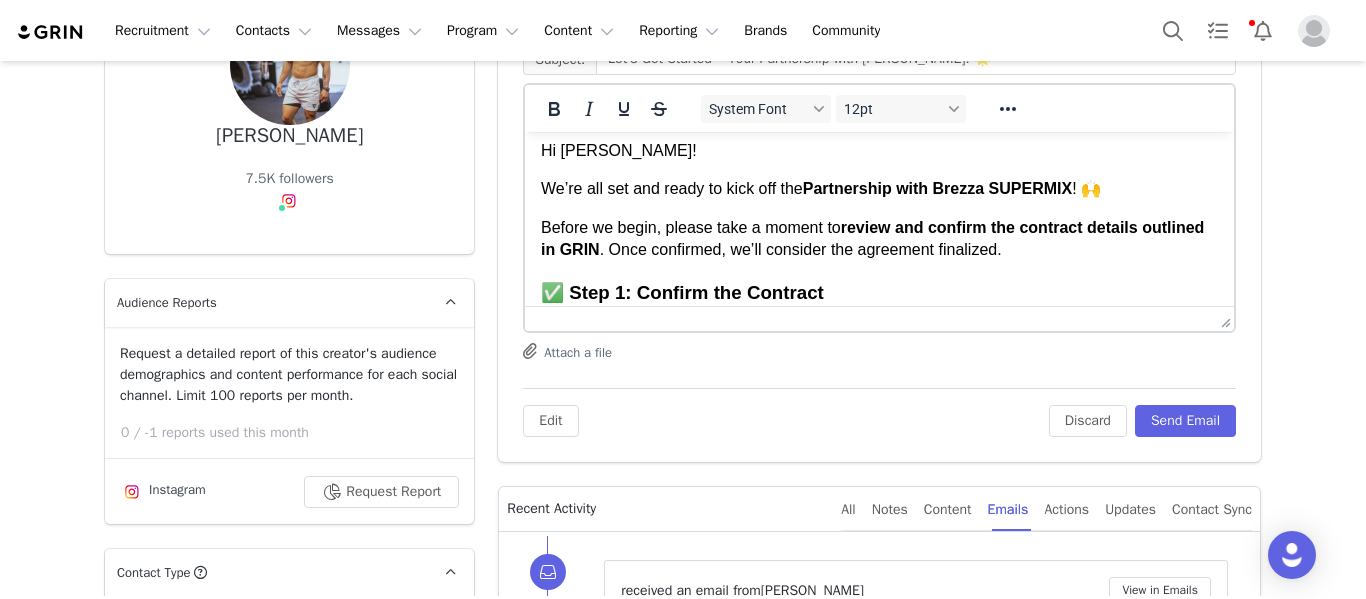 scroll, scrollTop: 0, scrollLeft: 0, axis: both 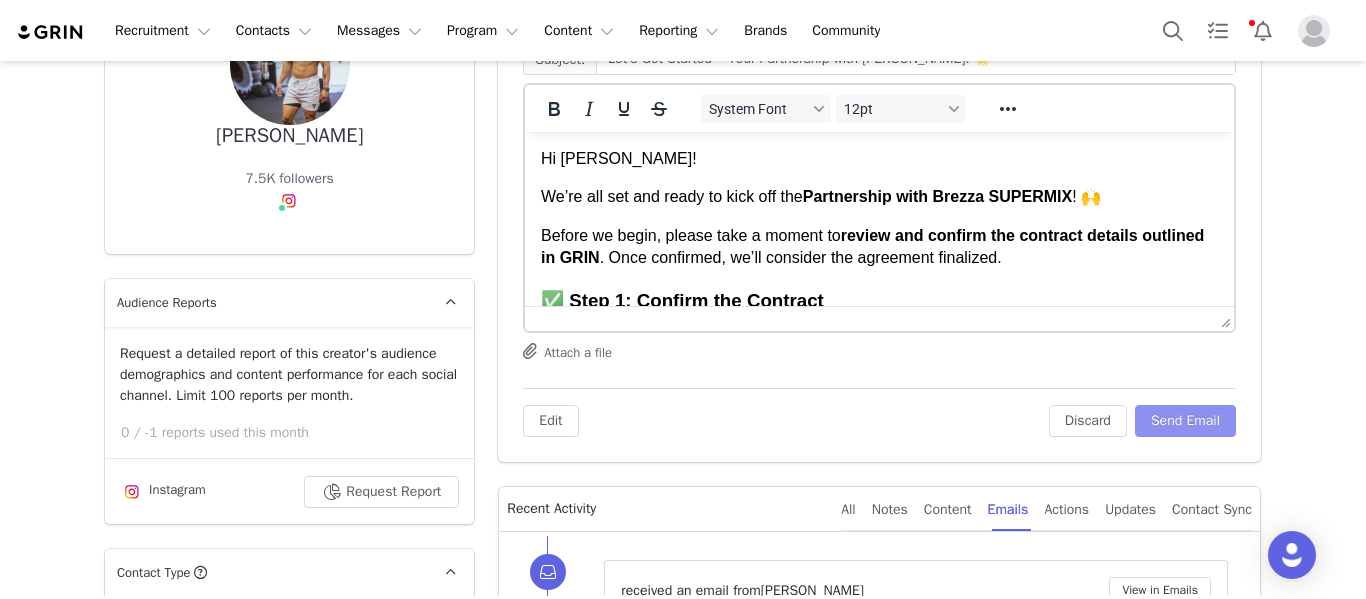 click on "Send Email" at bounding box center (1185, 421) 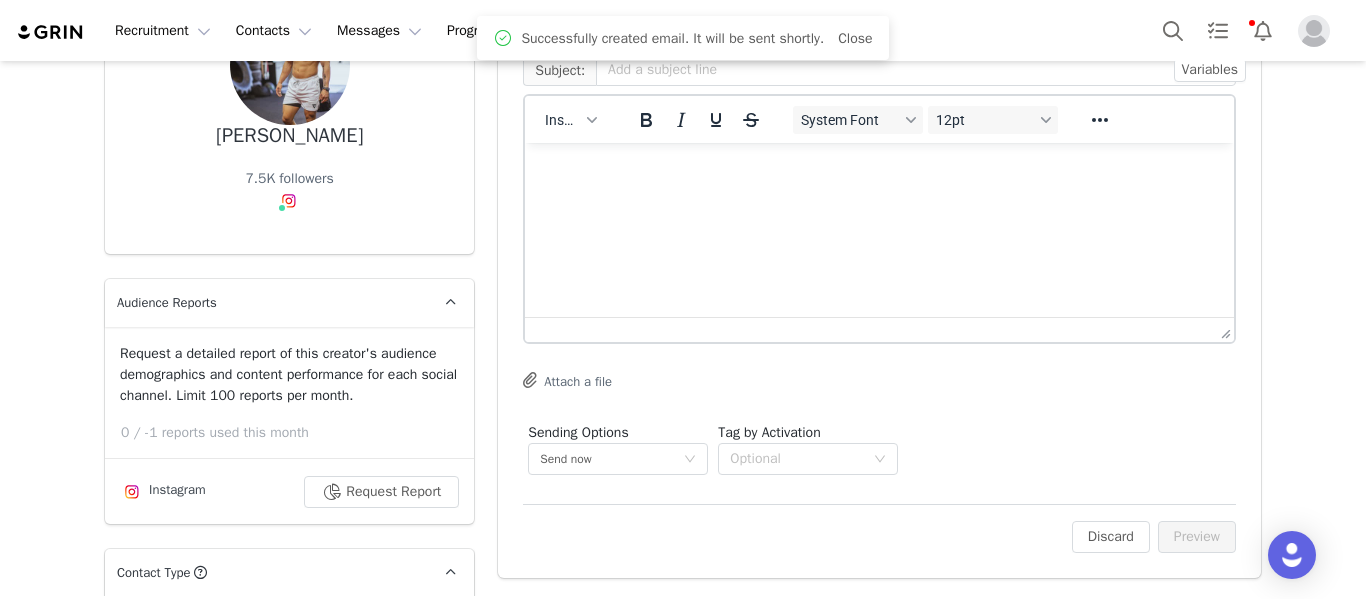 scroll, scrollTop: 0, scrollLeft: 0, axis: both 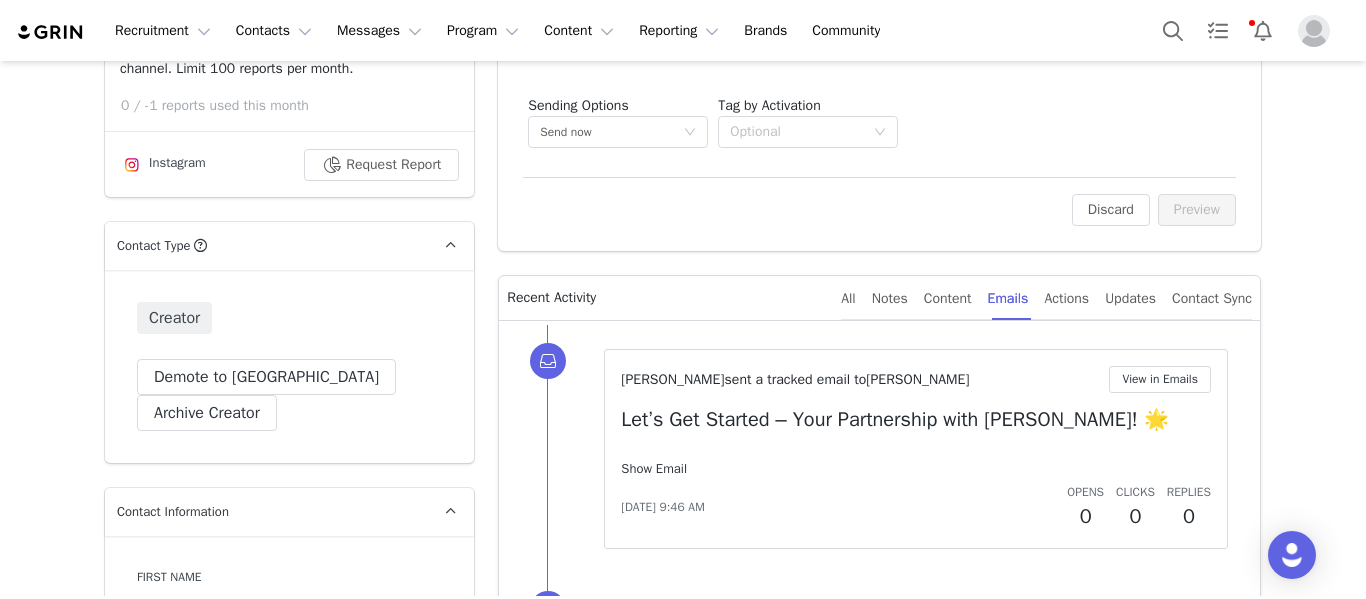 click on "Show Email" at bounding box center [654, 468] 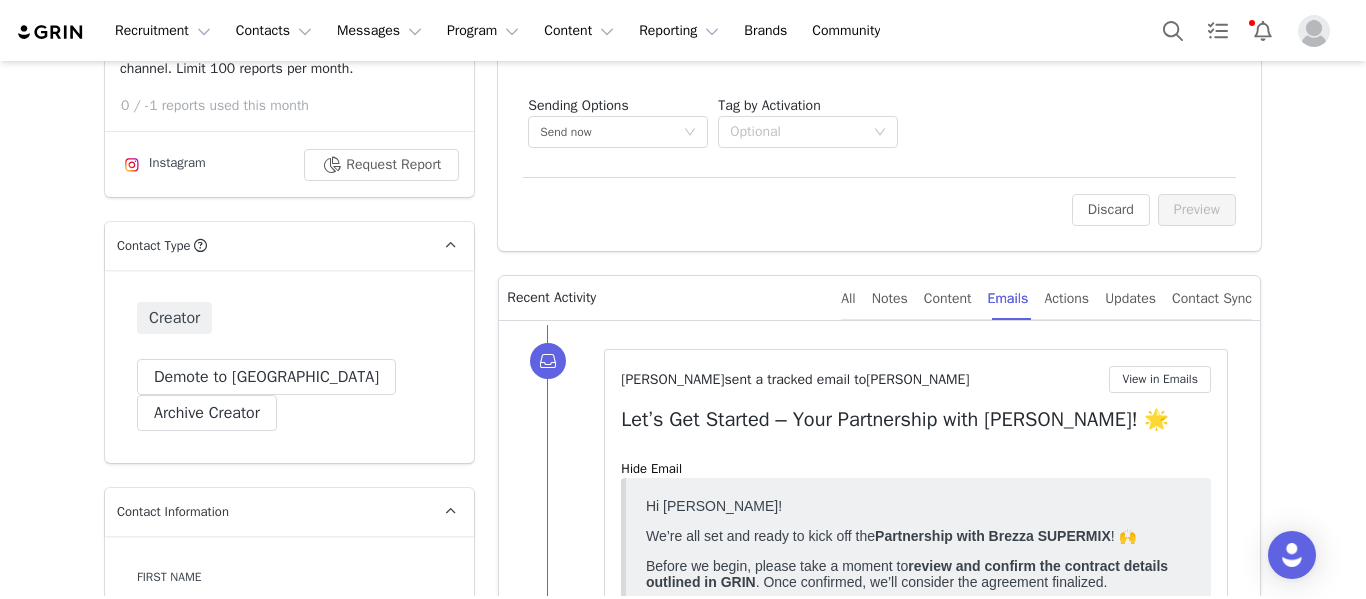 scroll, scrollTop: 0, scrollLeft: 0, axis: both 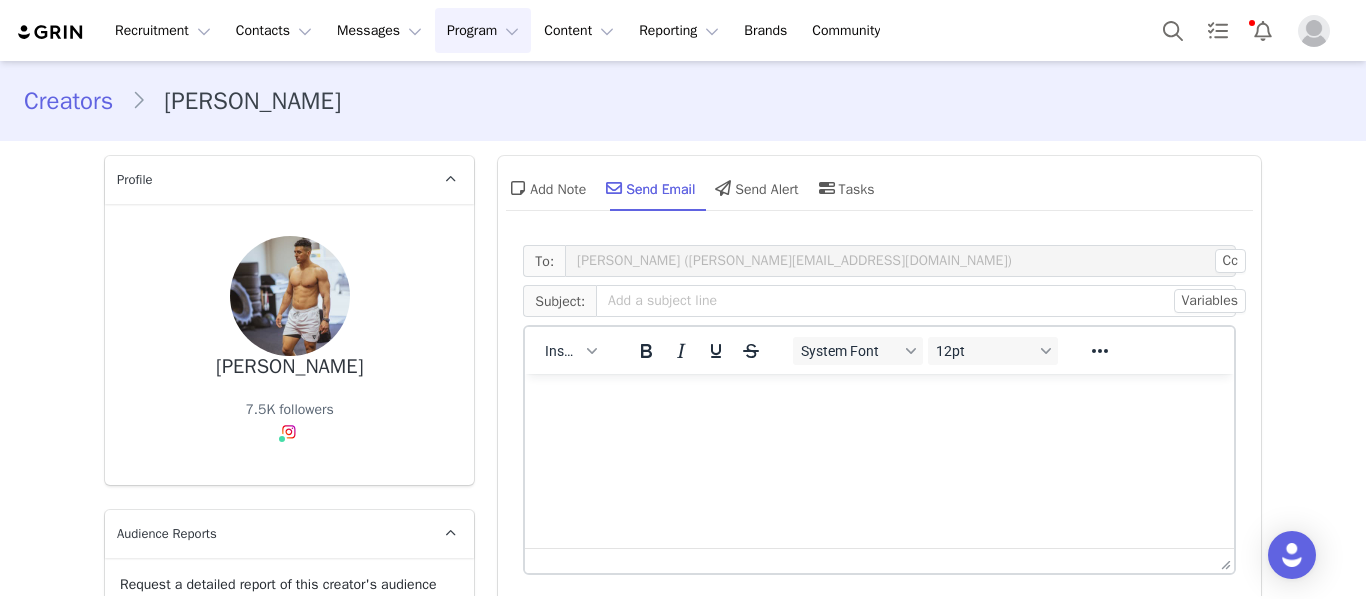 click on "Program Program" at bounding box center [483, 30] 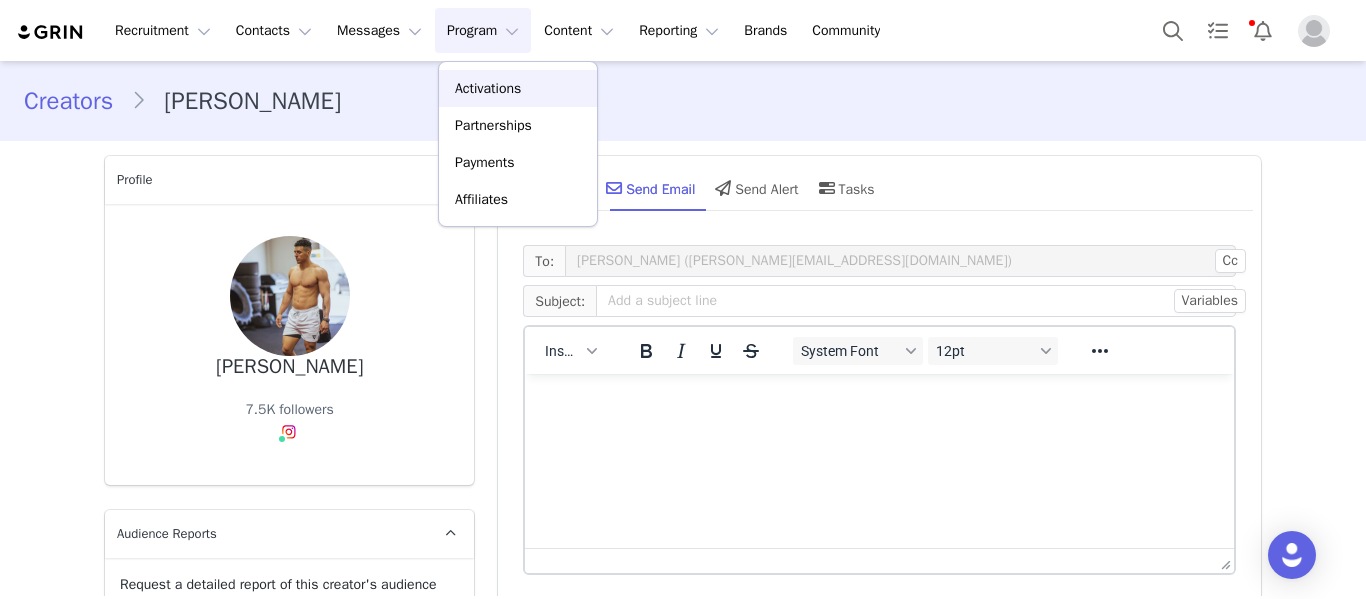 click on "Activations" at bounding box center [488, 88] 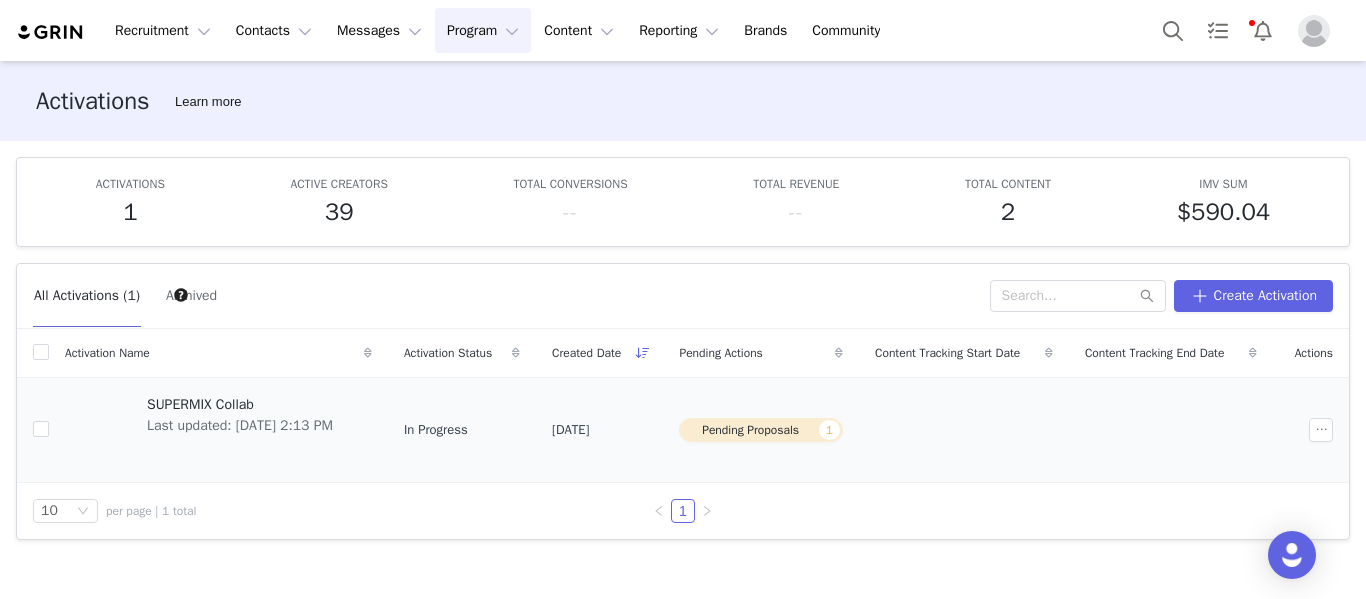 click on "Last updated: [DATE] 2:13 PM" at bounding box center [240, 425] 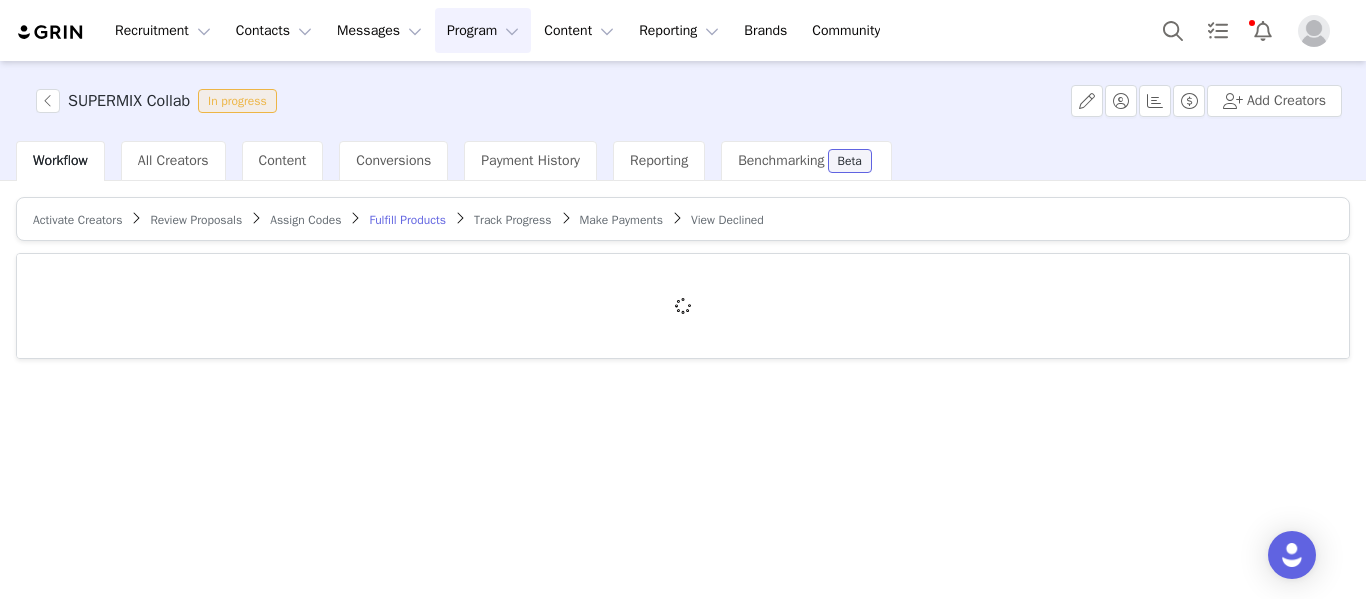 click on "Review Proposals" at bounding box center (196, 220) 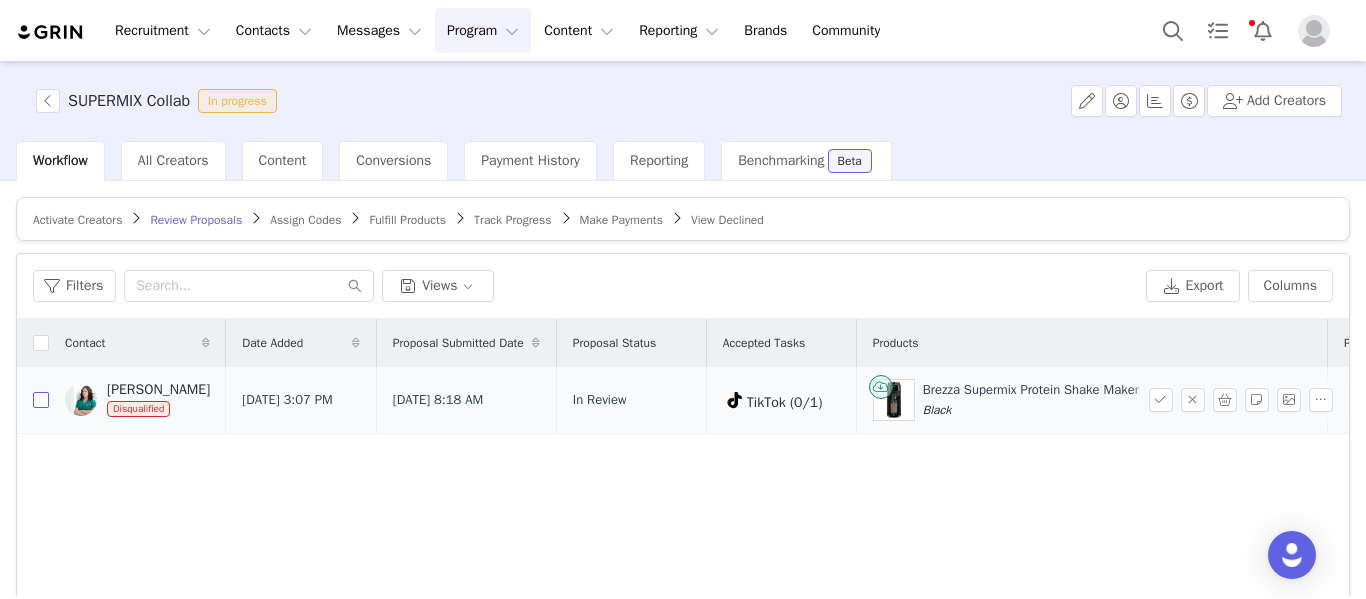 click at bounding box center [41, 400] 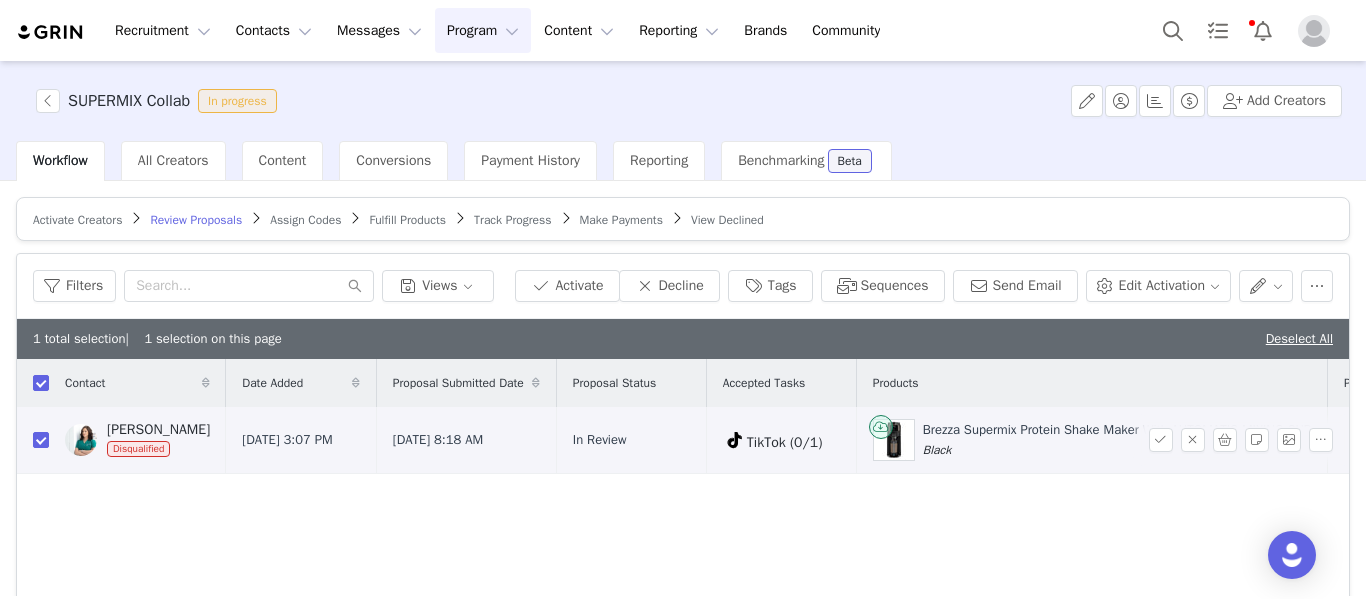 click on "[PERSON_NAME] Shetty   Disqualified" at bounding box center [137, 440] 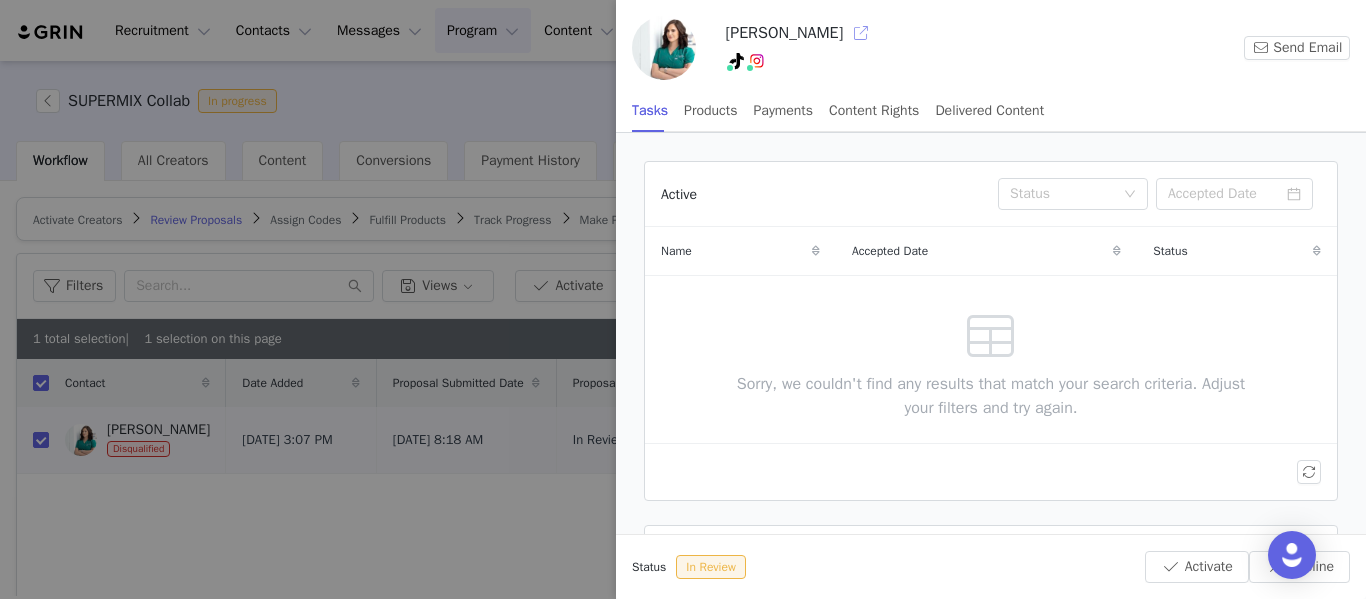 click at bounding box center [861, 33] 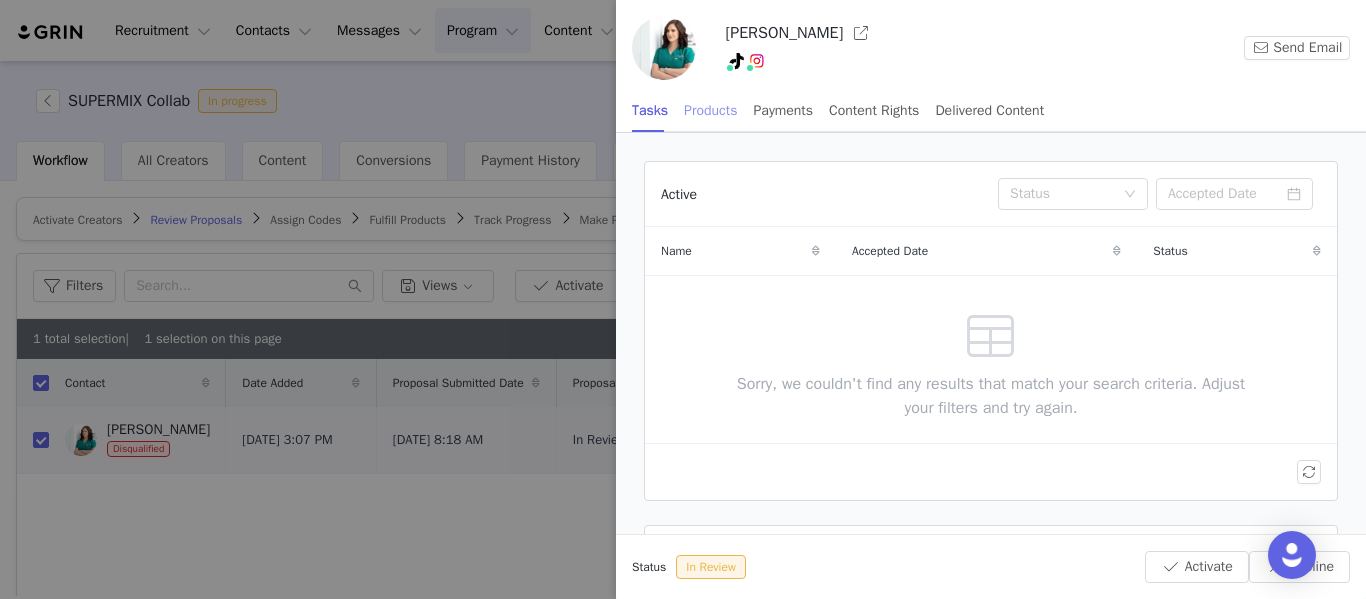 click on "Products" at bounding box center [710, 110] 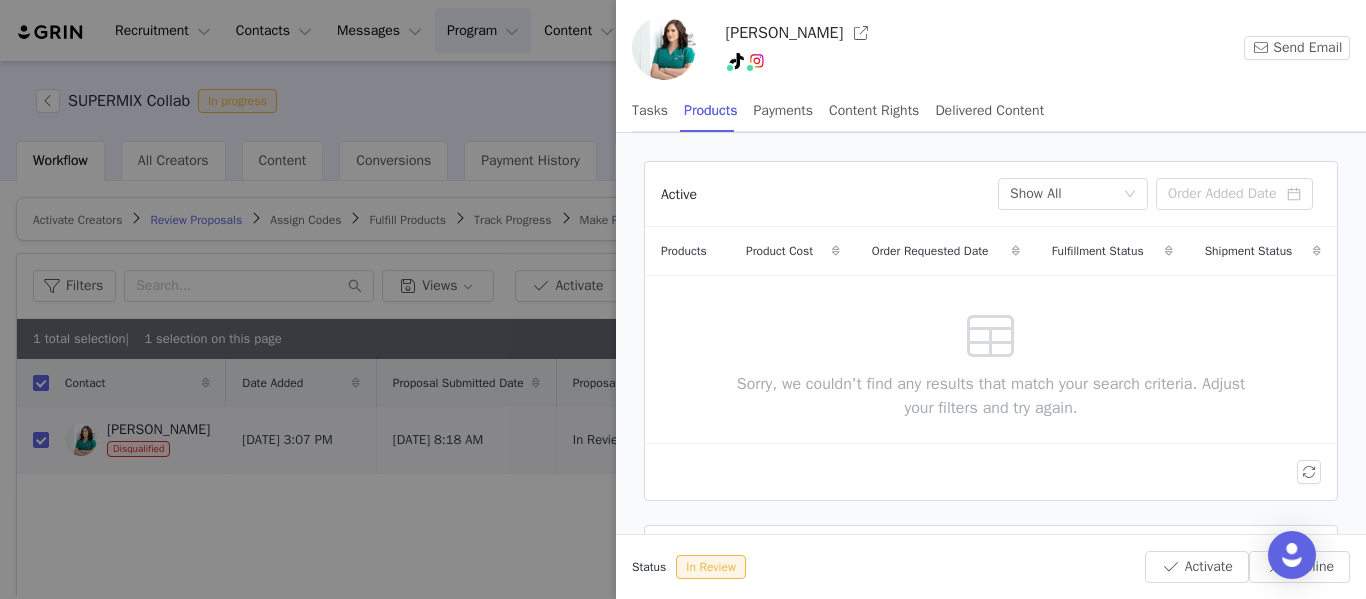 click on "Tasks Products Payments Content Rights Delivered Content" at bounding box center (991, 110) 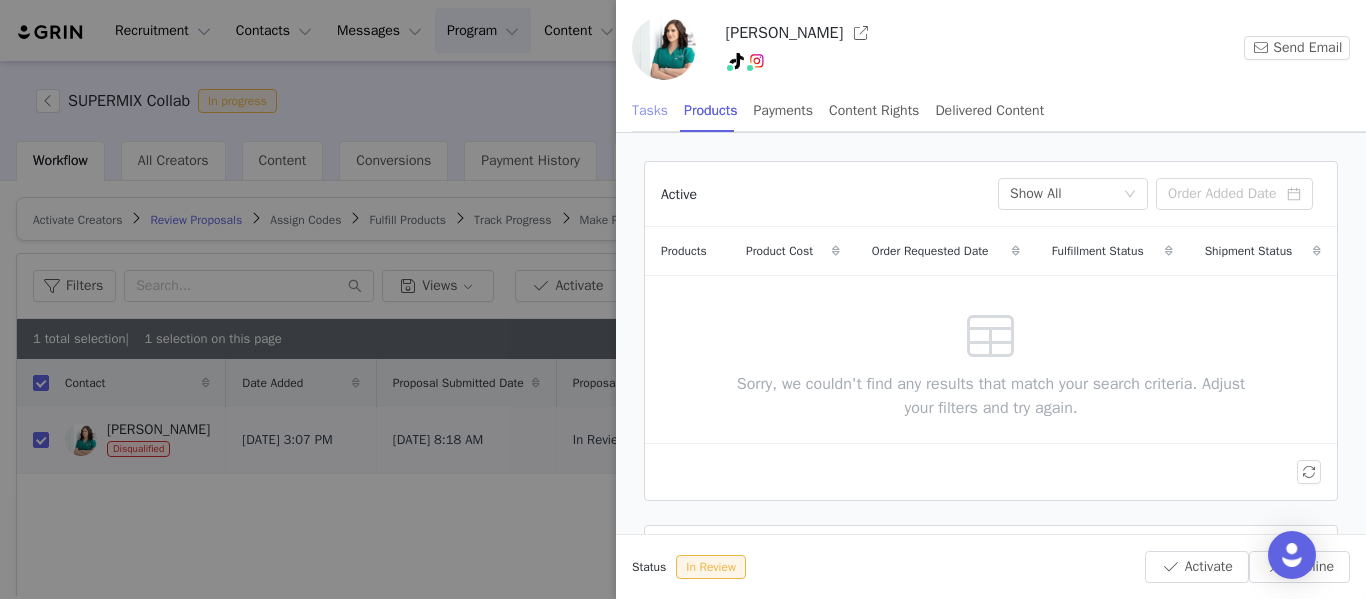 click on "Tasks" at bounding box center [650, 110] 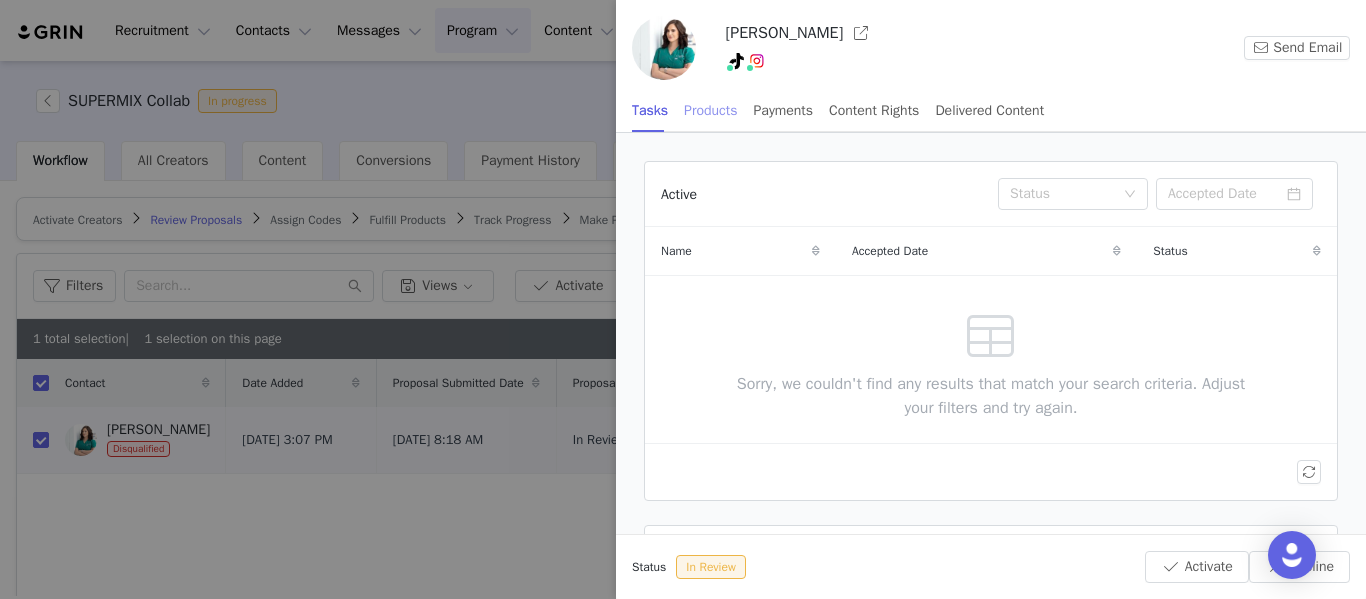 click on "Products" at bounding box center [710, 110] 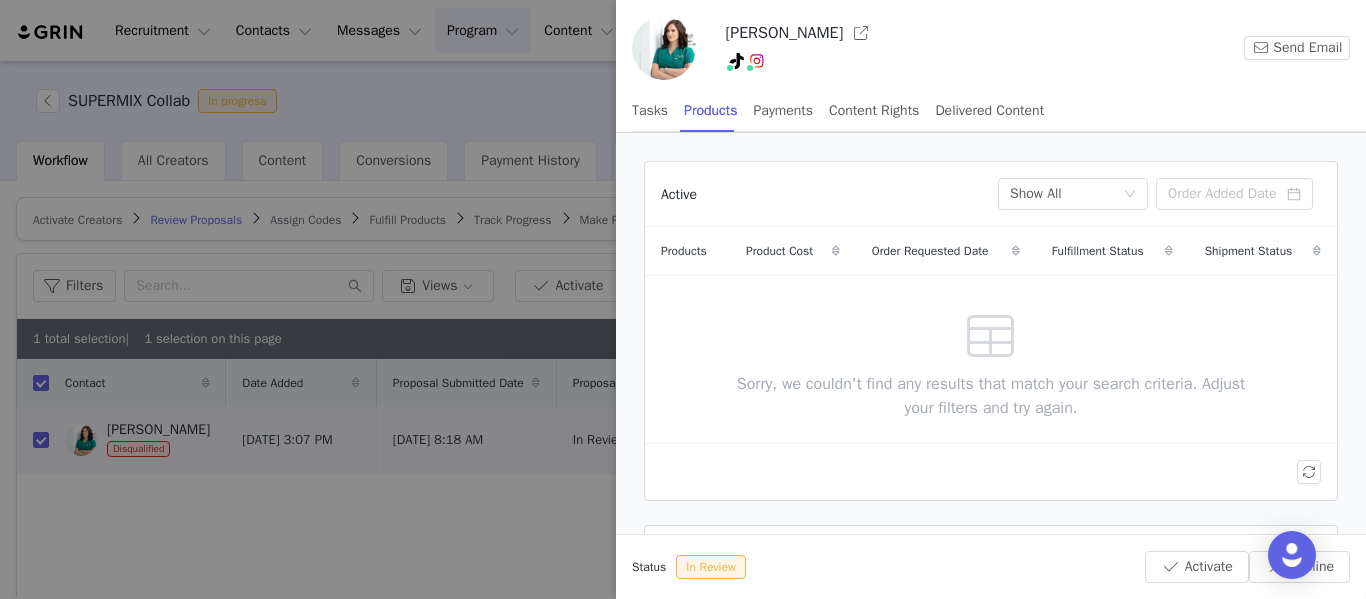 click at bounding box center (683, 299) 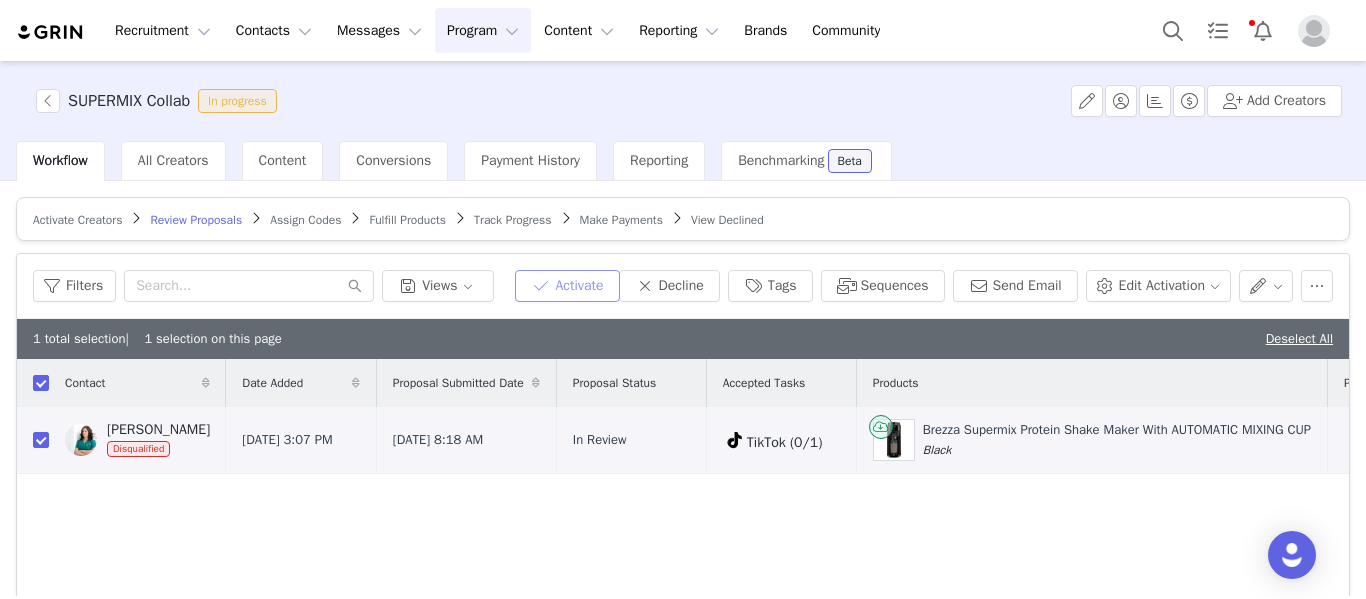click on "Activate" at bounding box center (567, 286) 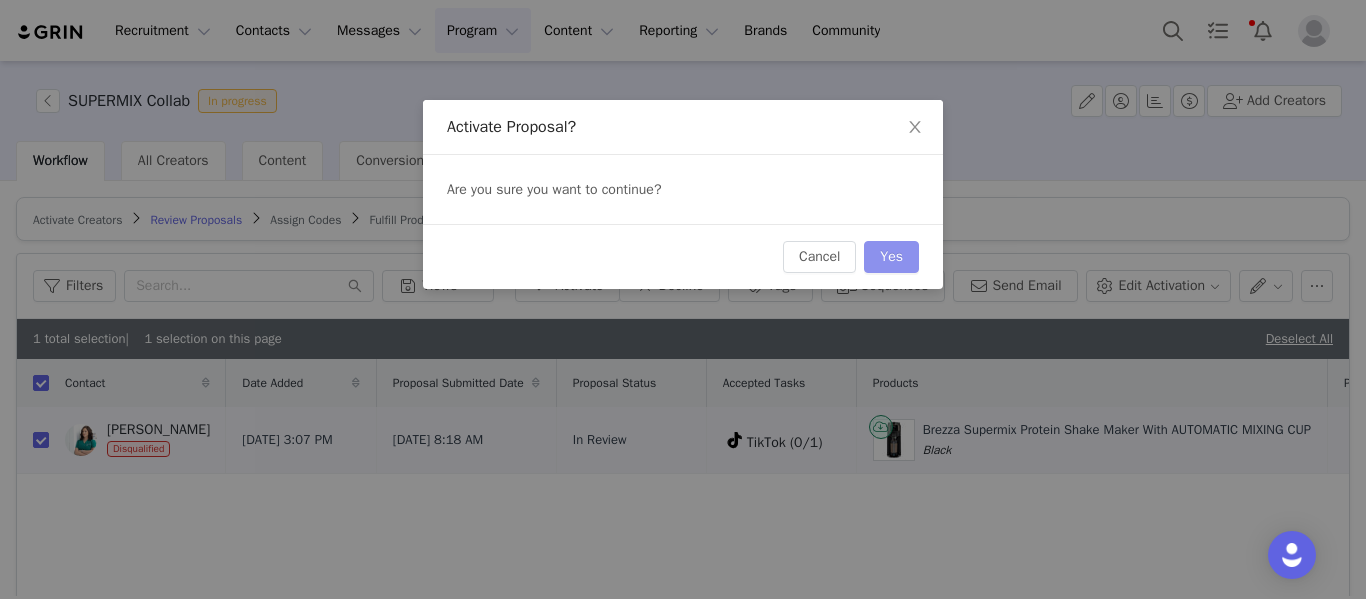 click on "Yes" at bounding box center [891, 257] 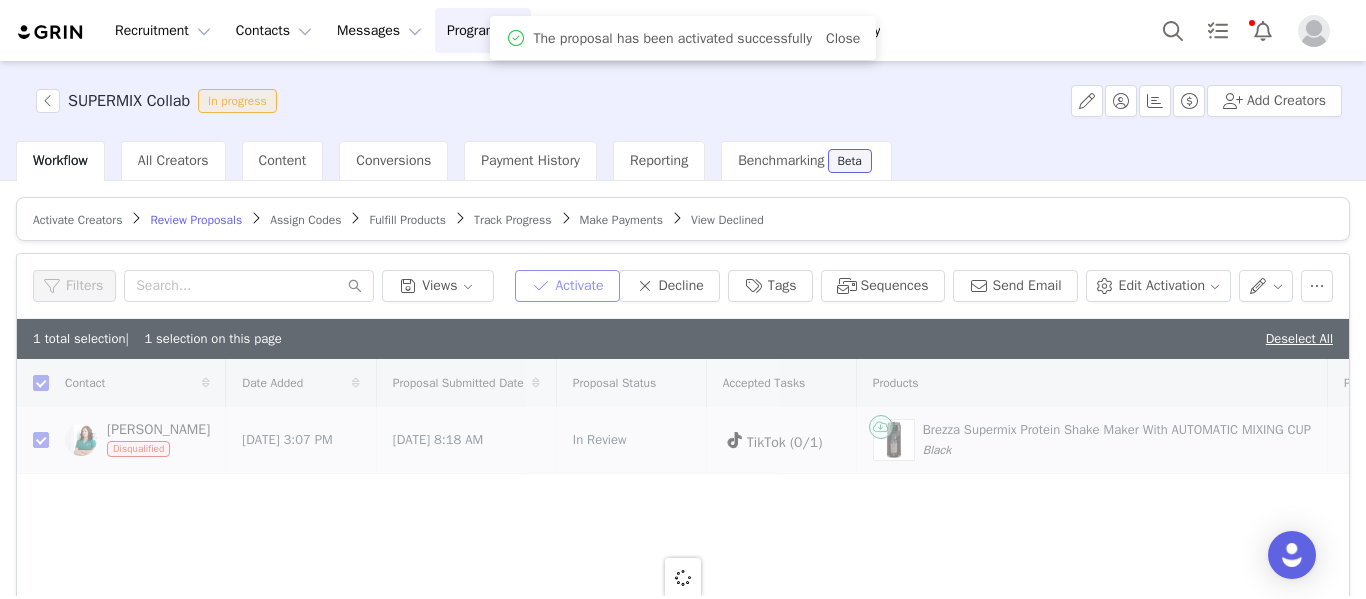 checkbox on "false" 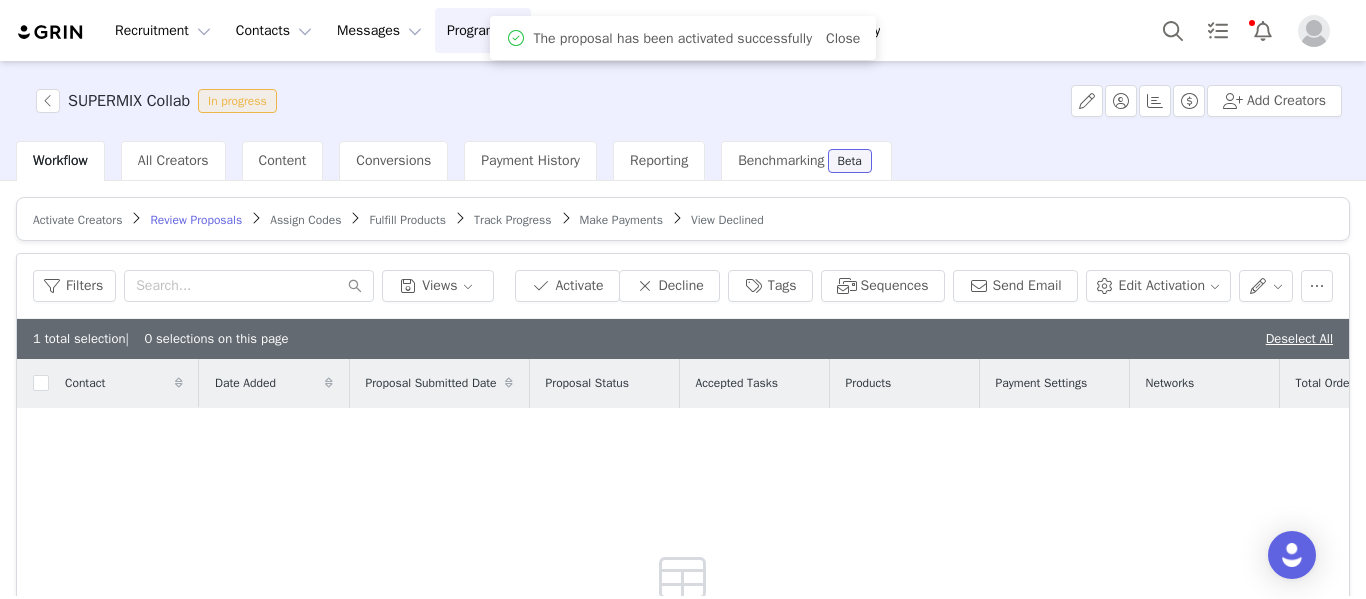 click on "Assign Codes" at bounding box center (305, 220) 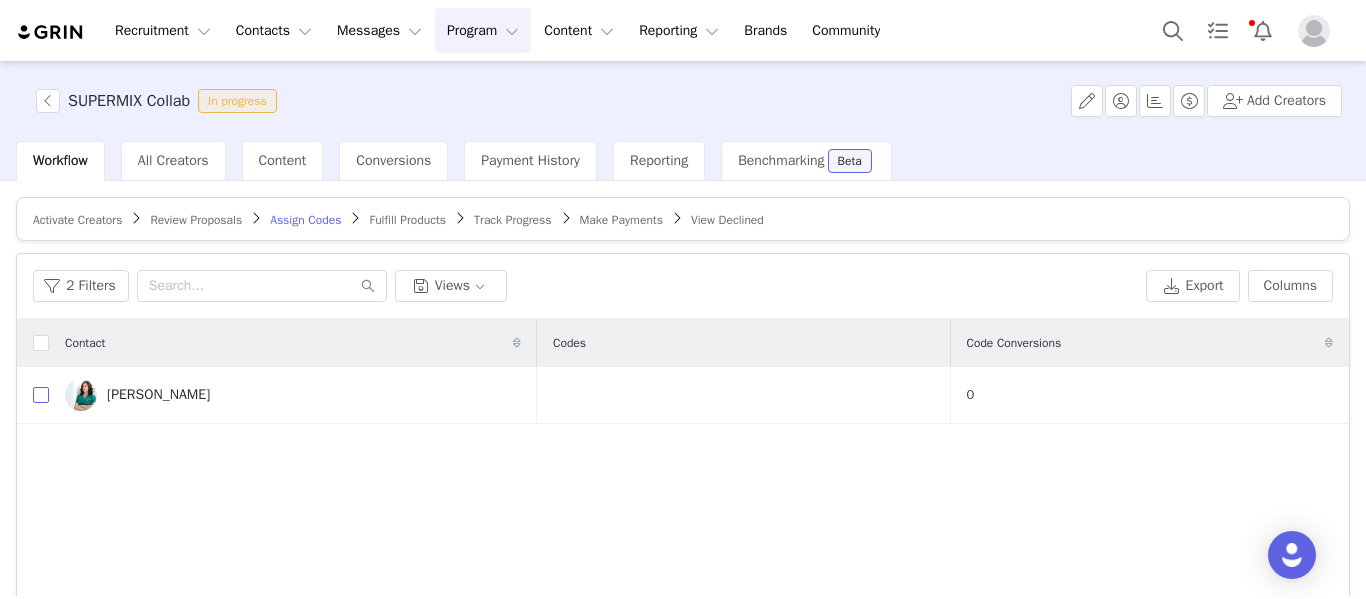 click at bounding box center [41, 395] 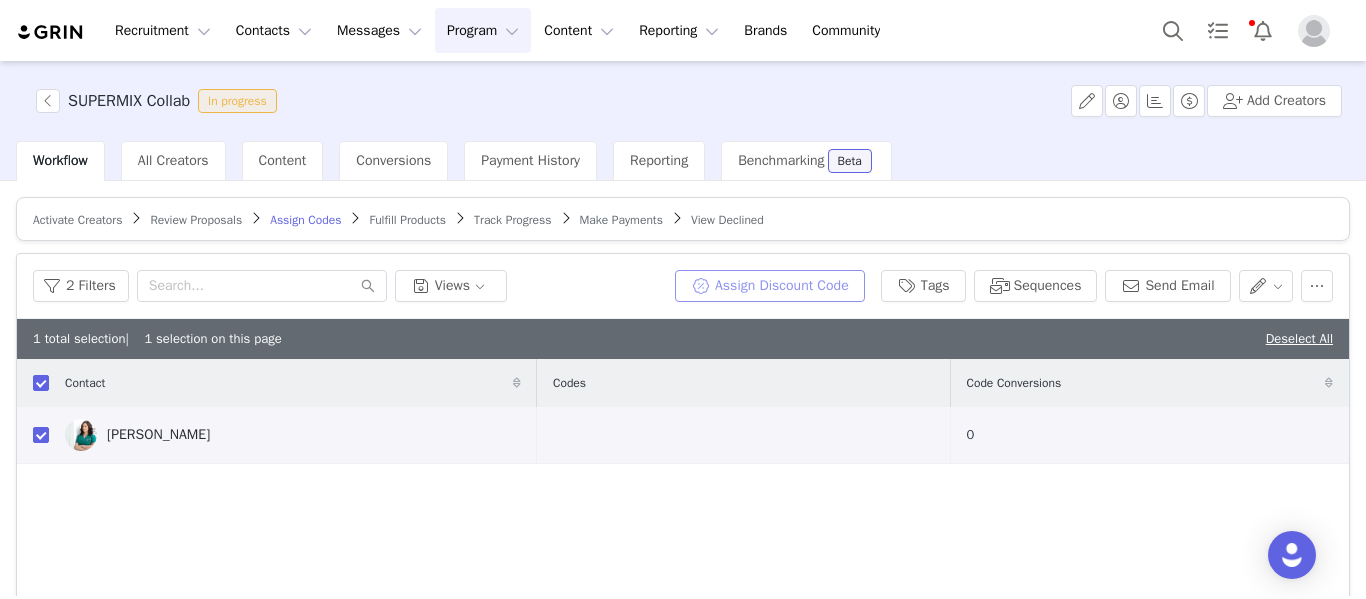 click on "Assign Discount Code" at bounding box center (770, 286) 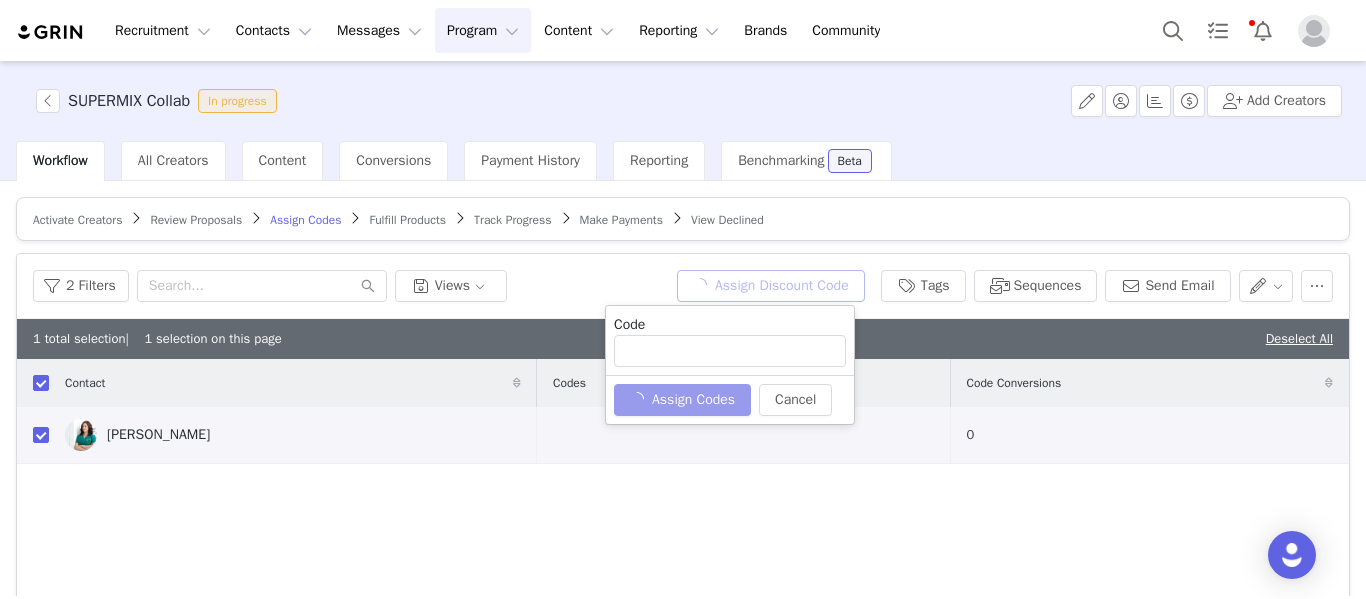 type on "HEALTHYMAMADOC15" 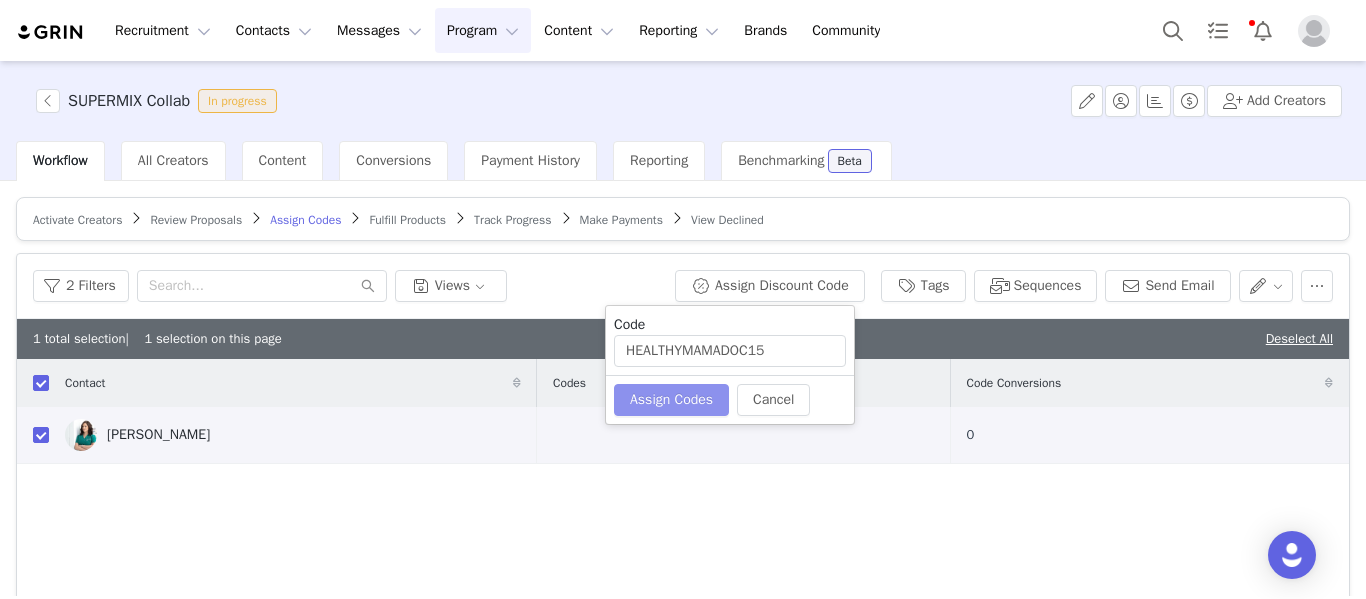 click on "Assign Codes" at bounding box center [671, 400] 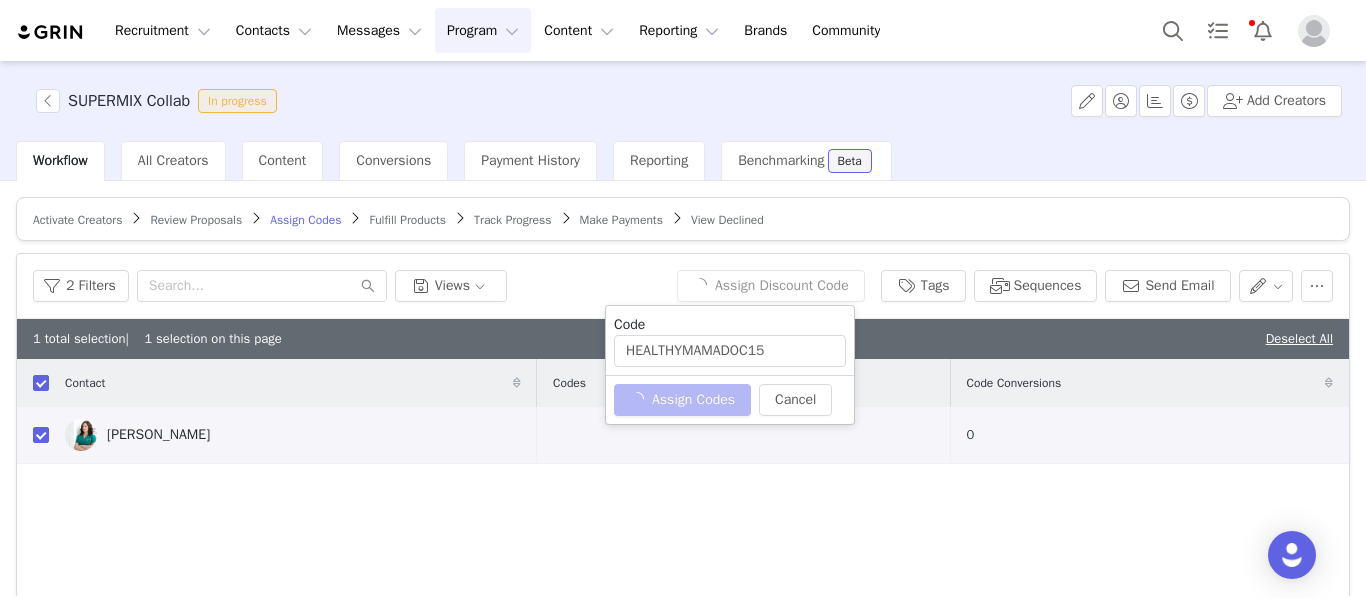 type 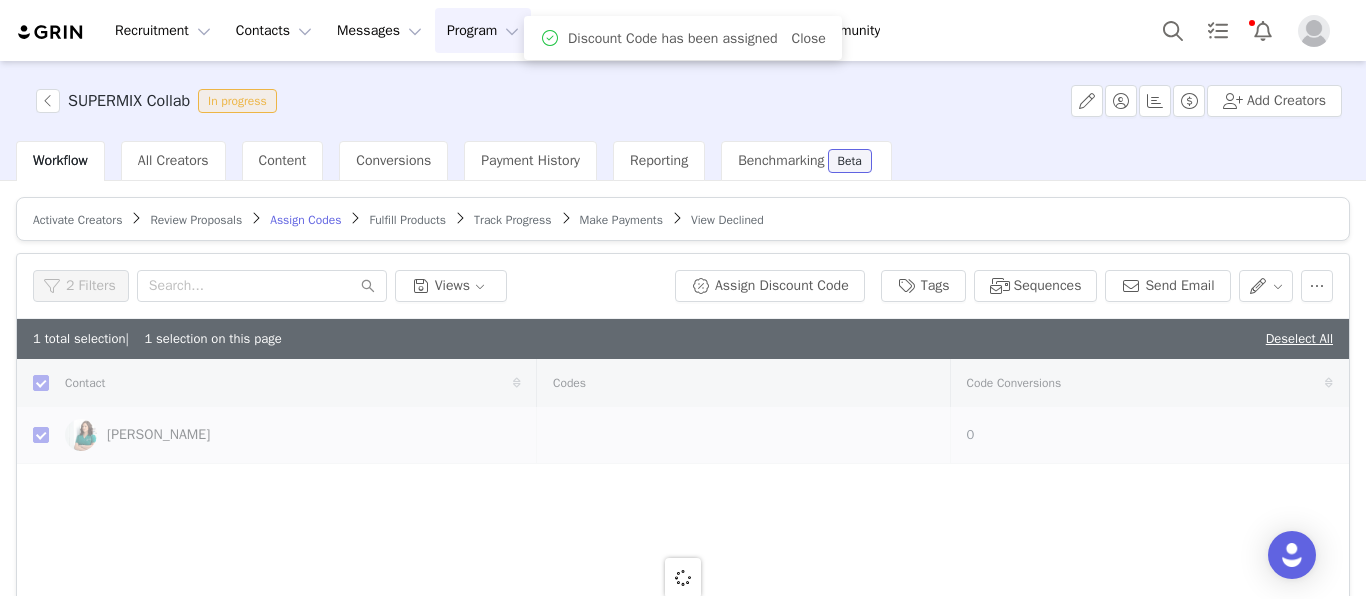 checkbox on "false" 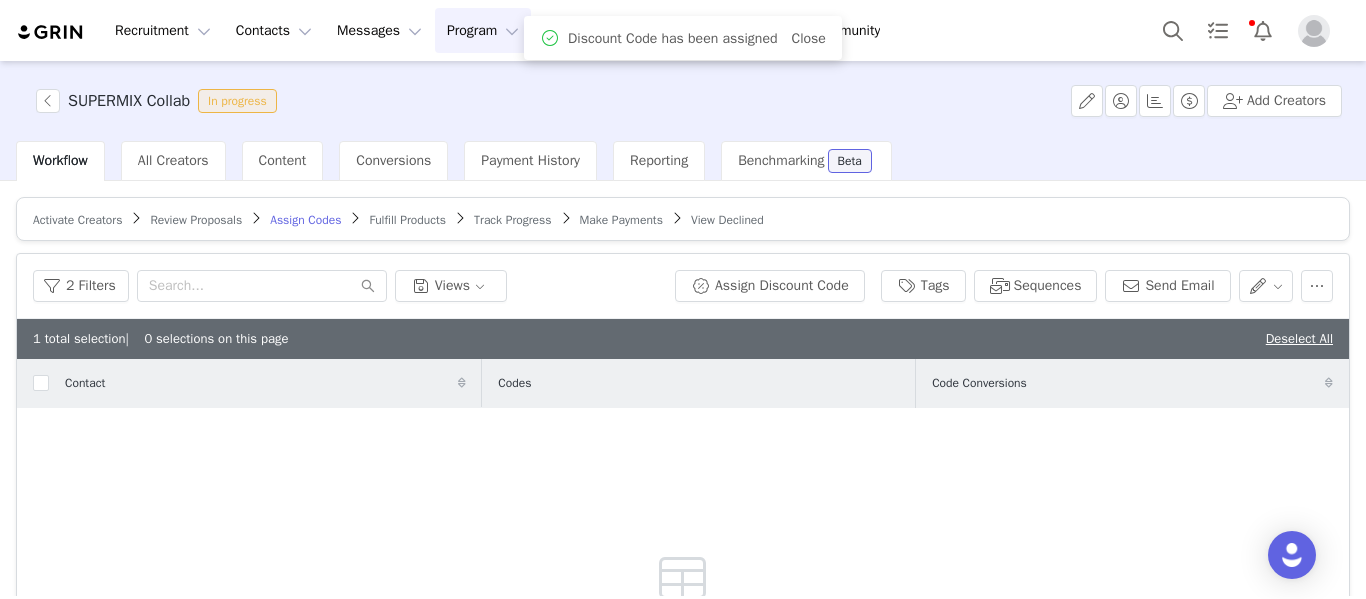 click on "Fulfill Products" at bounding box center (407, 220) 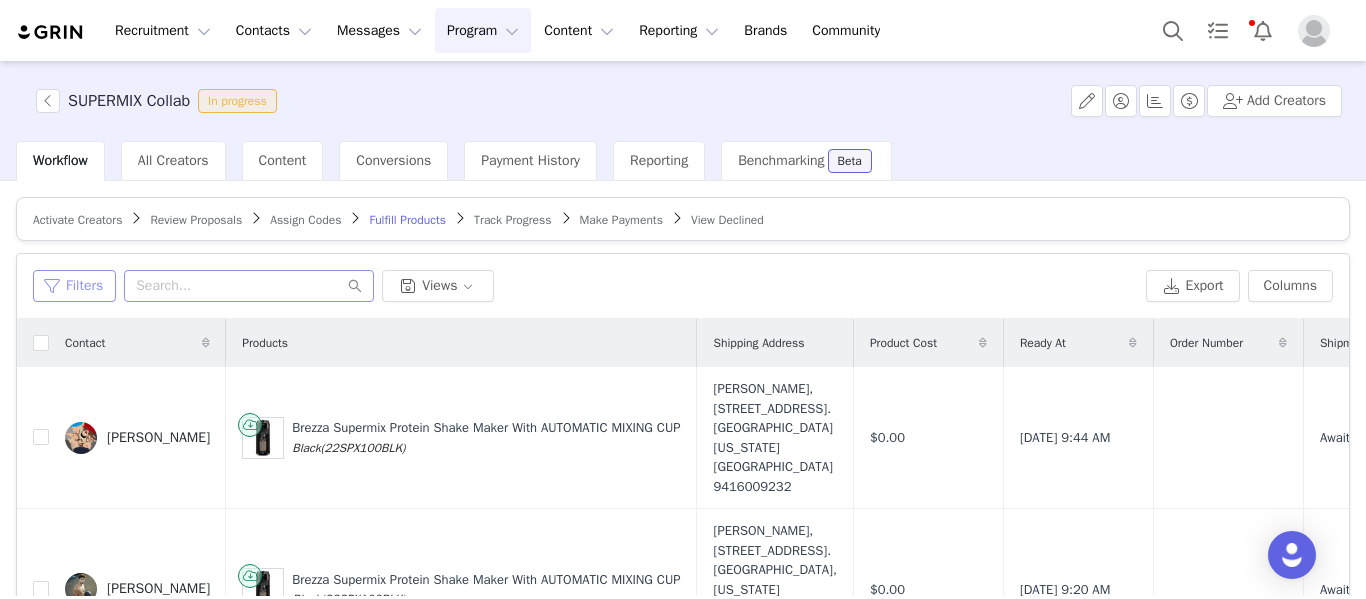 click on "Filters" at bounding box center [74, 286] 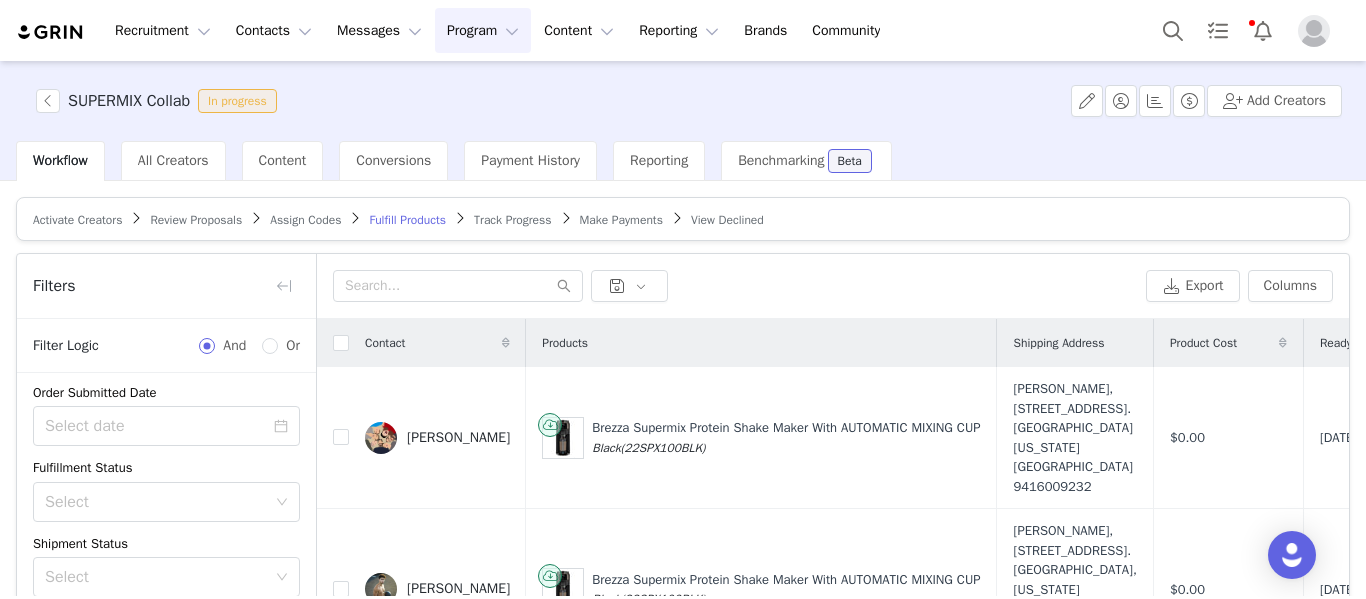 scroll, scrollTop: 108, scrollLeft: 0, axis: vertical 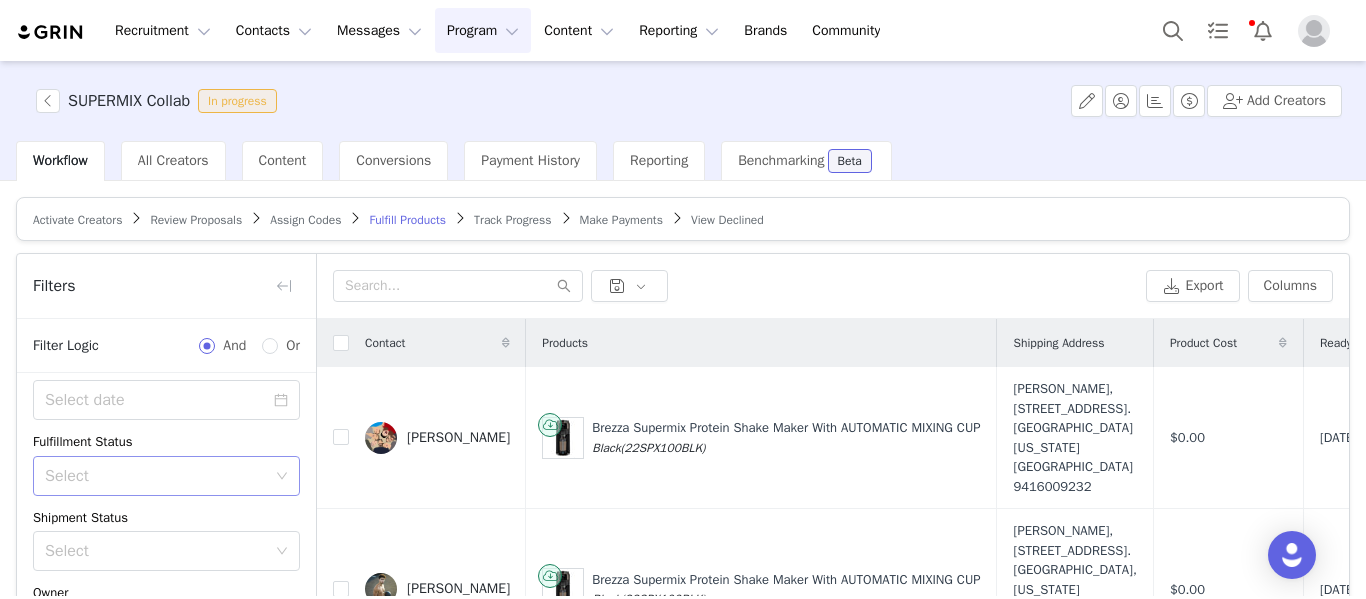 click on "Select" at bounding box center (155, 476) 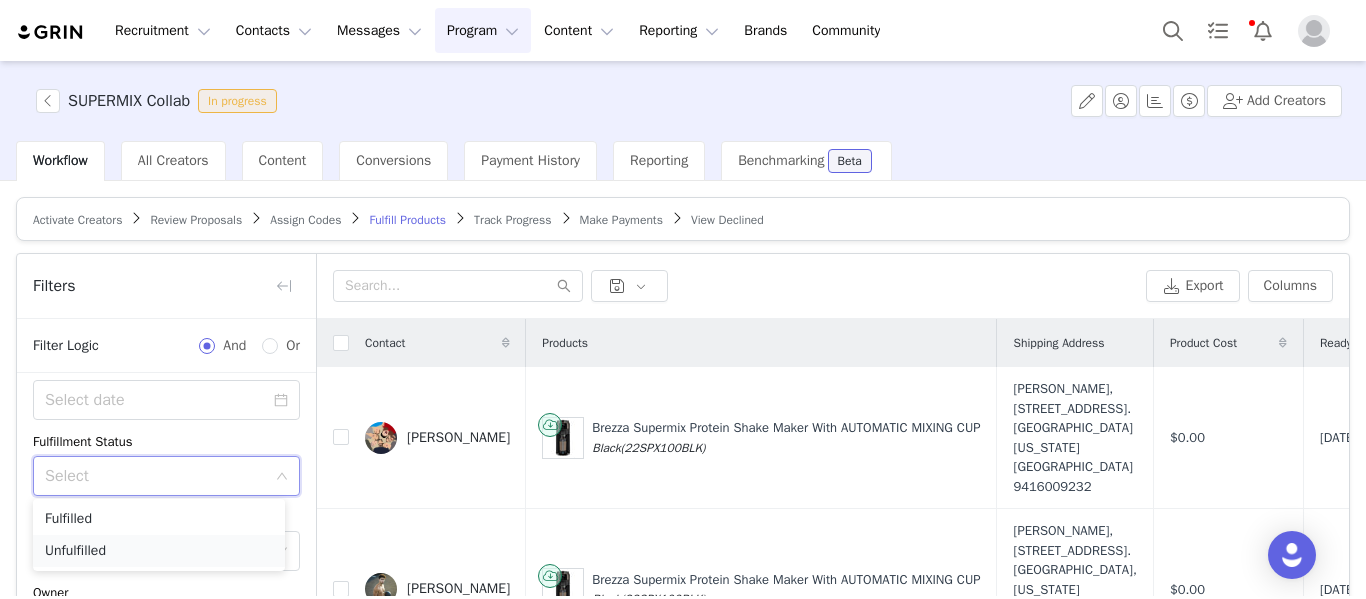 click on "Unfulfilled" at bounding box center (159, 551) 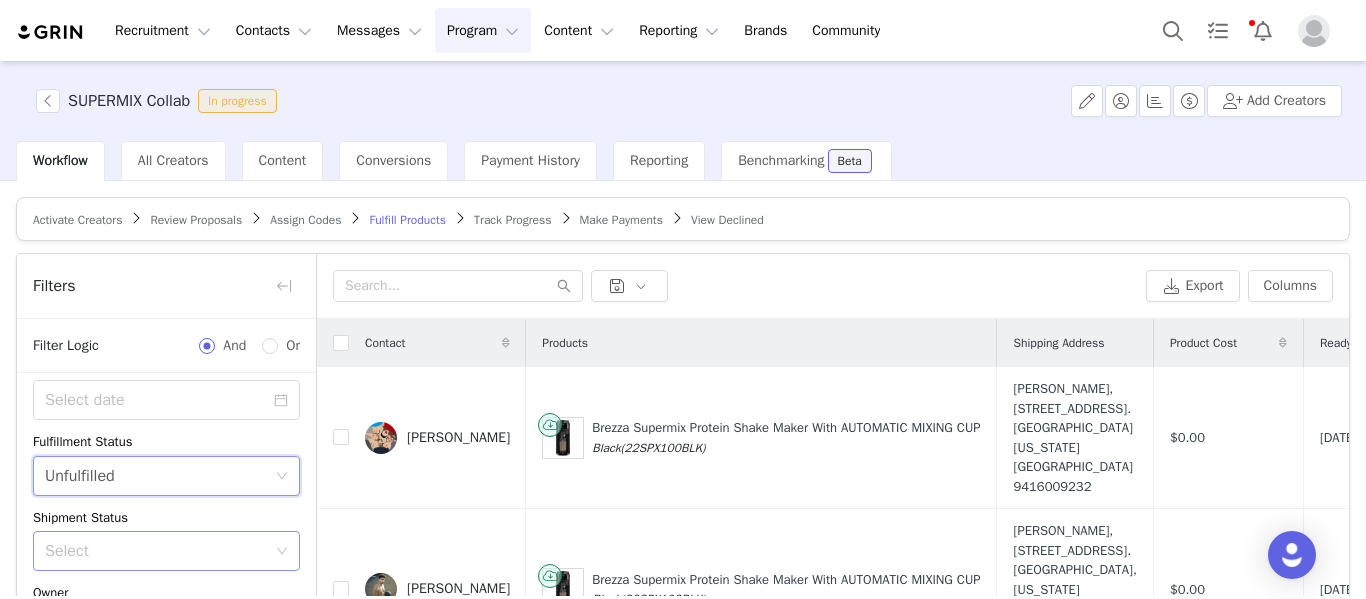 click on "Select" at bounding box center [155, 551] 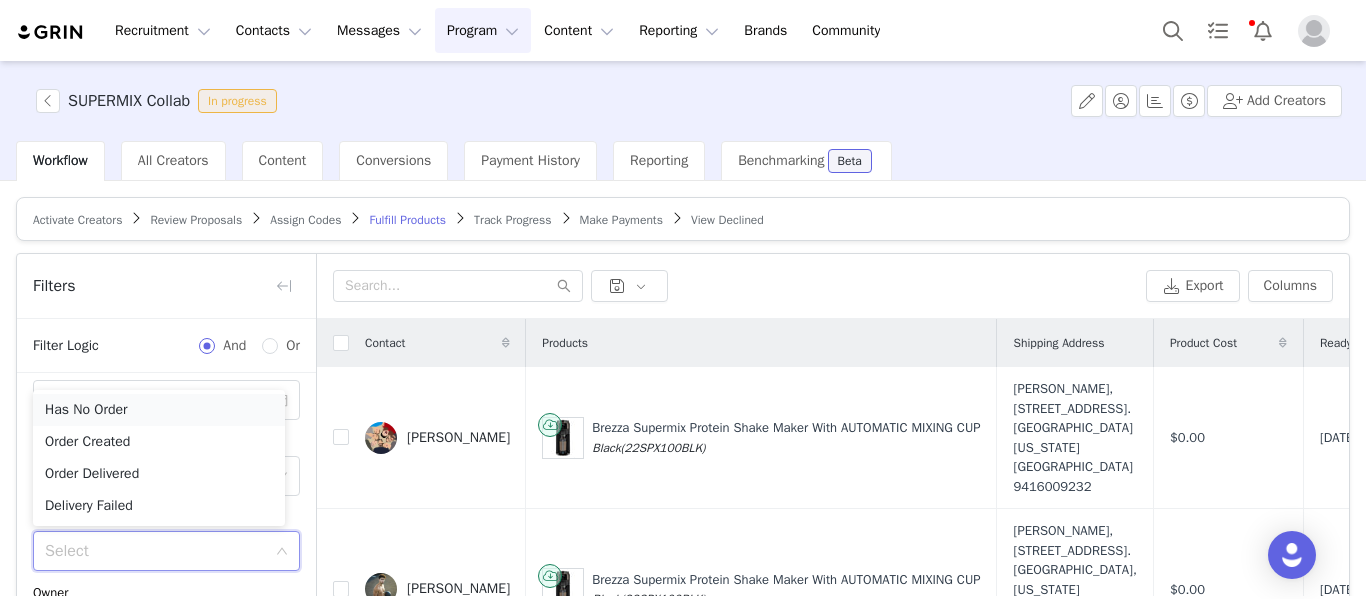 click on "Has No Order" at bounding box center [159, 410] 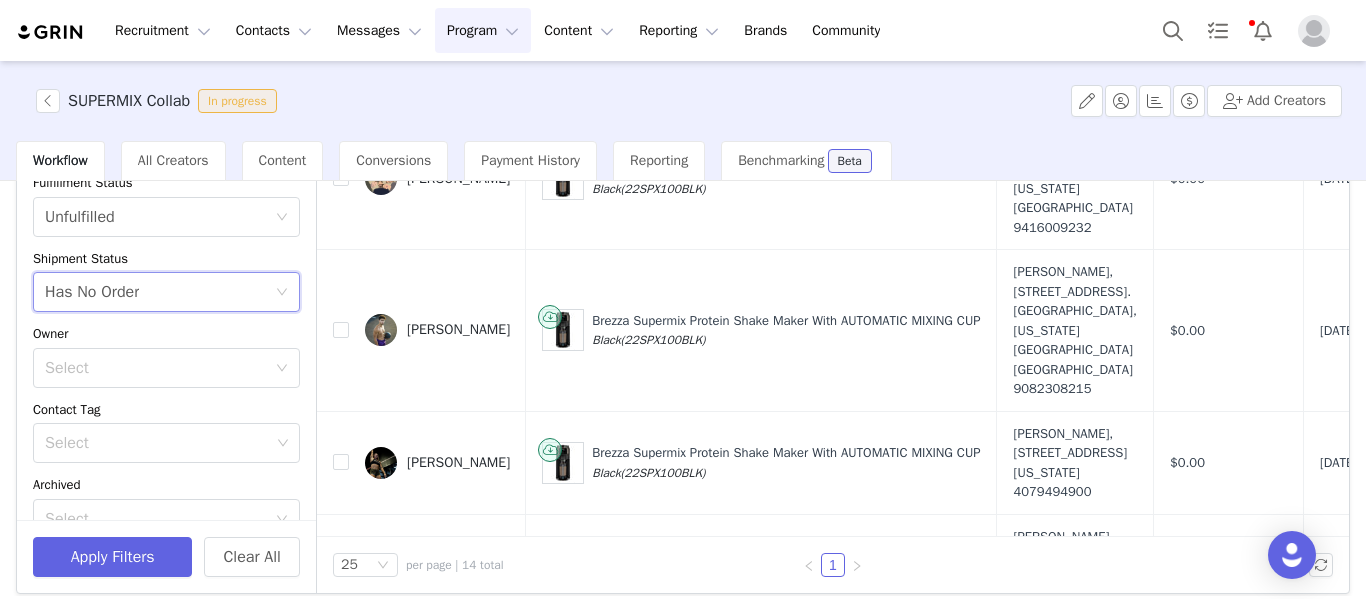 scroll, scrollTop: 272, scrollLeft: 0, axis: vertical 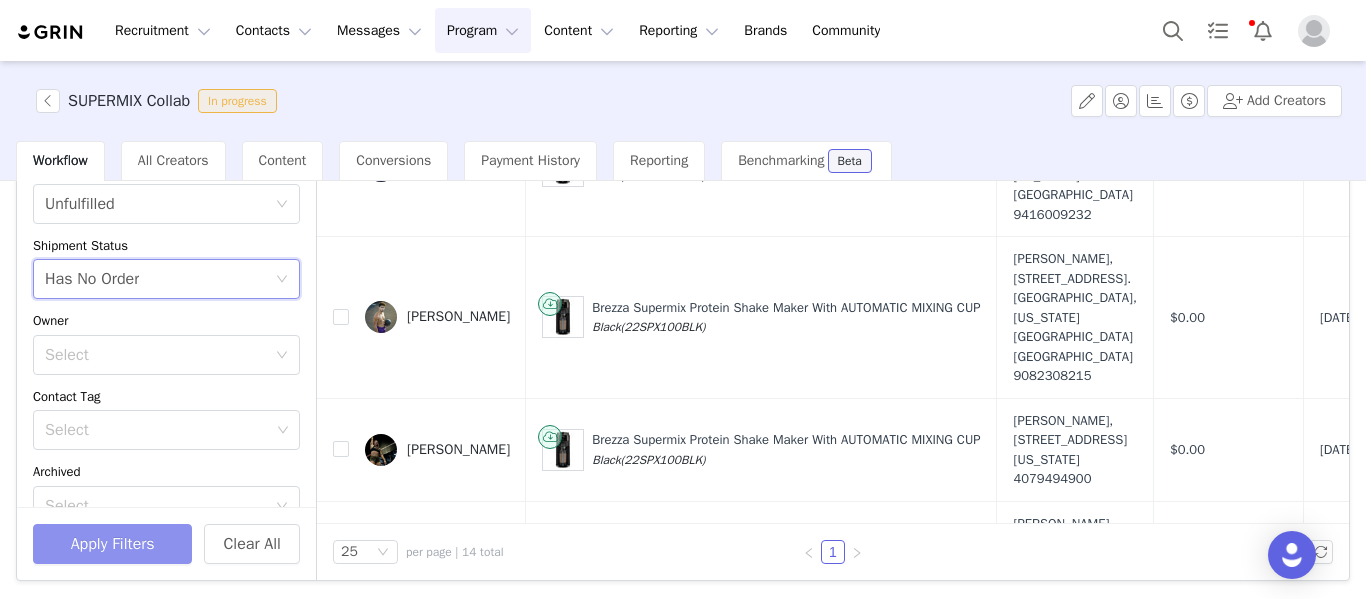 click on "Apply Filters" at bounding box center (112, 544) 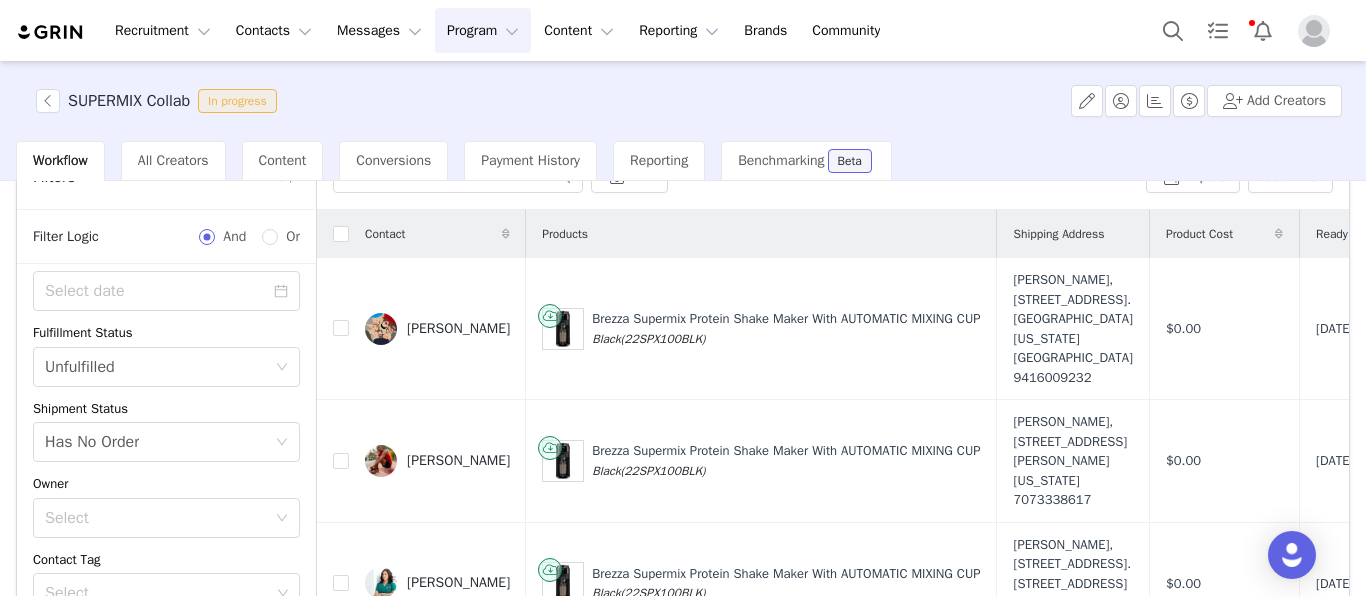 scroll, scrollTop: 102, scrollLeft: 0, axis: vertical 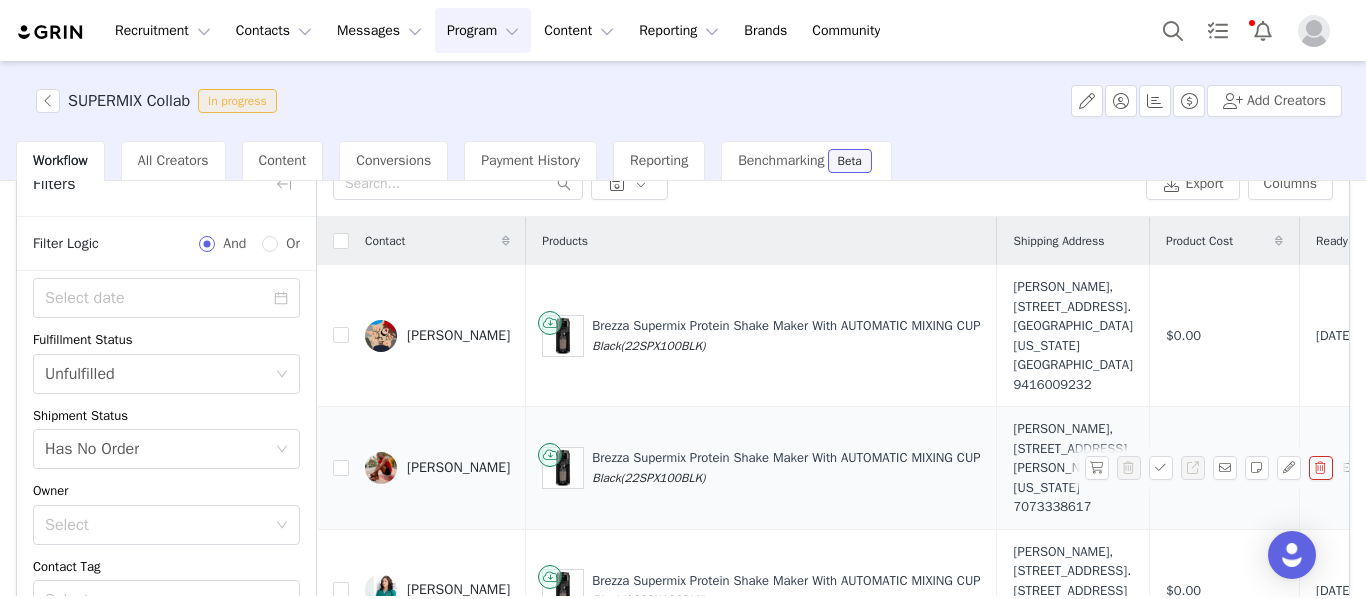 click on "[PERSON_NAME]" at bounding box center [458, 468] 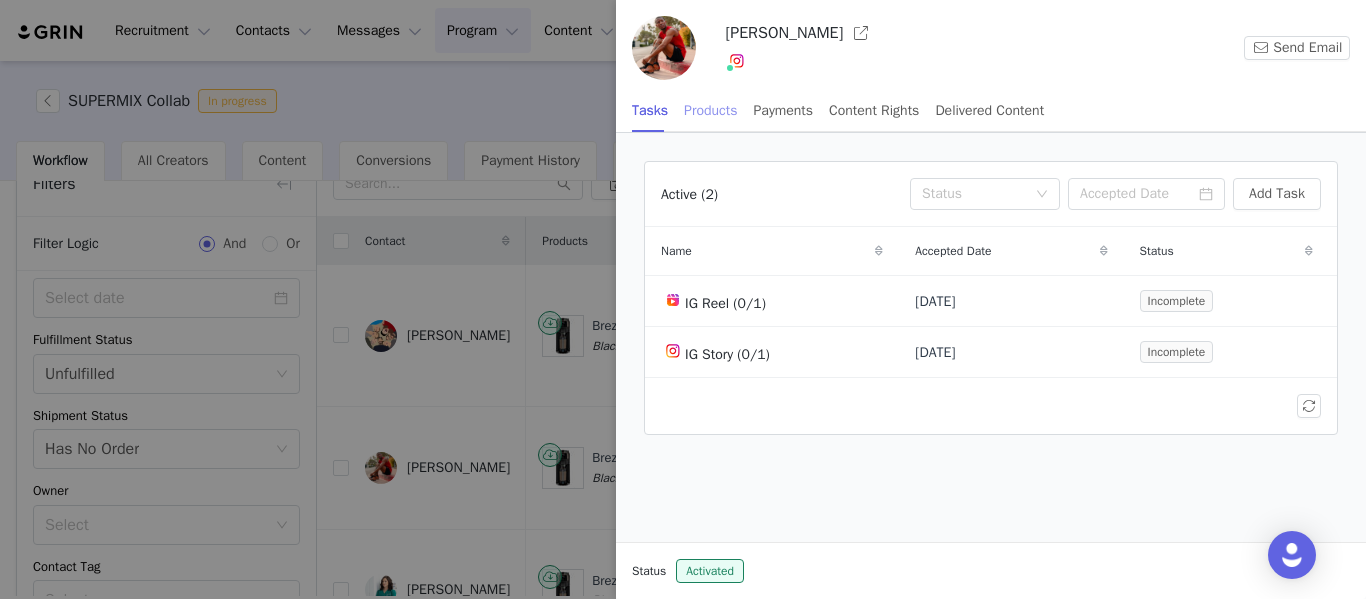 click on "Products" at bounding box center [710, 110] 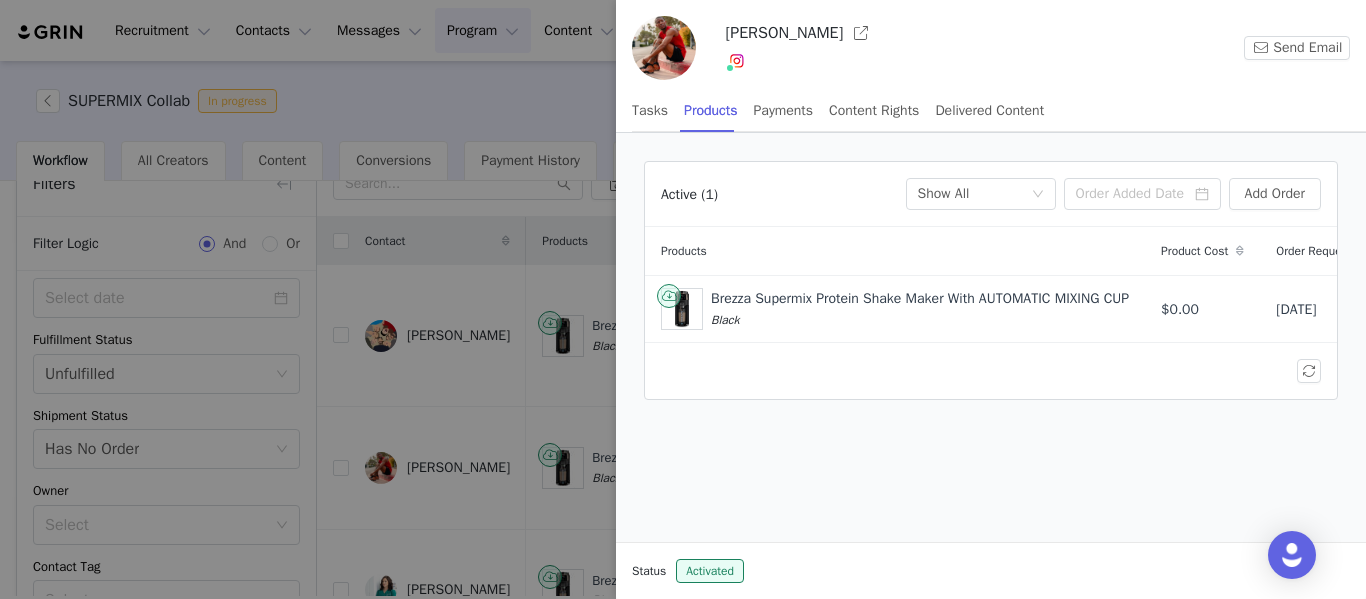 click on "Instagram  (   @dion_joness   )   — Standard  Connected  — Account is discoverable." at bounding box center (944, 64) 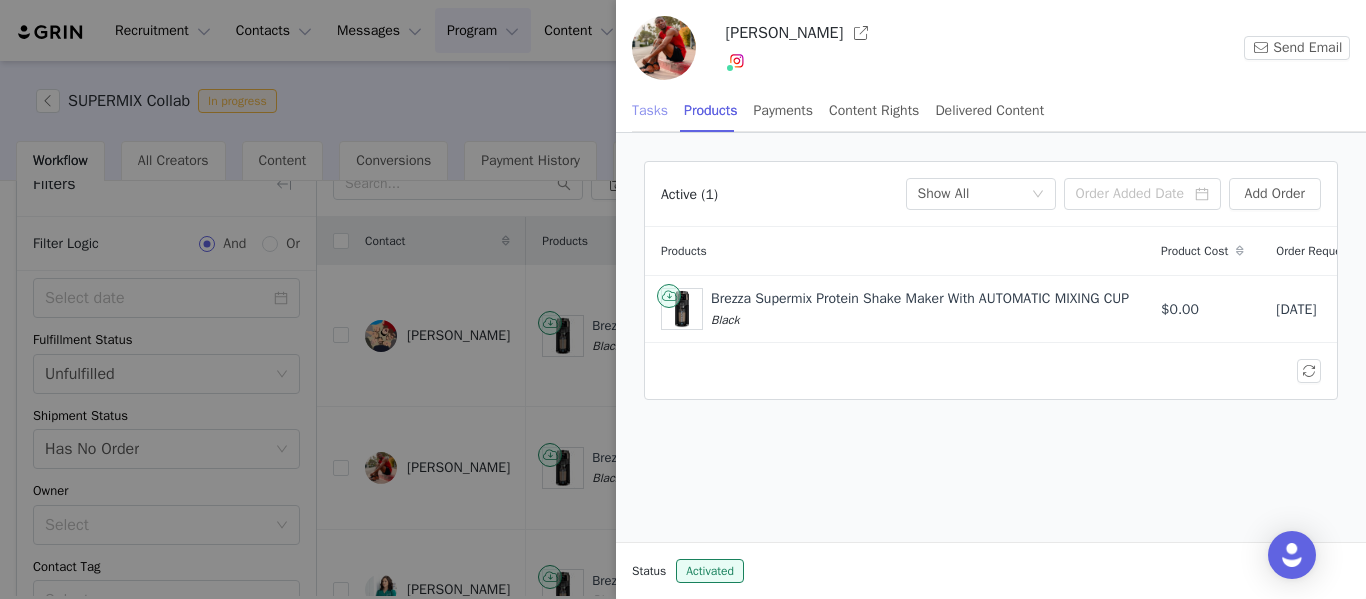 click on "Tasks" at bounding box center (650, 110) 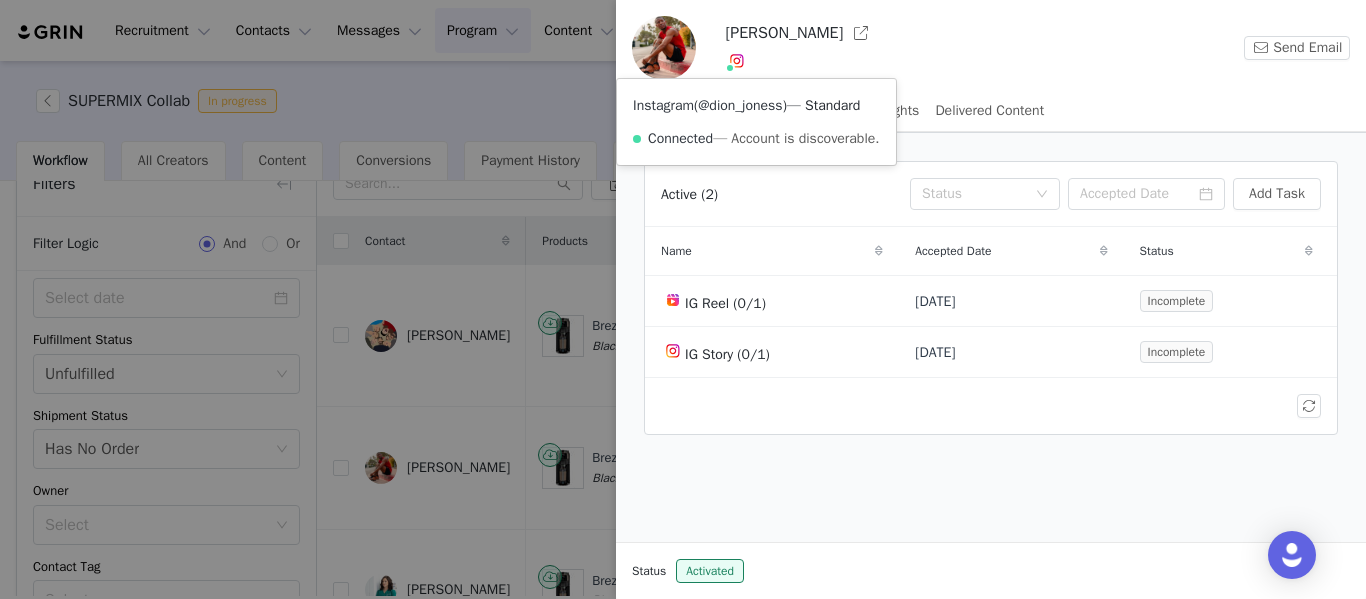 click on "@dion_joness" at bounding box center [740, 105] 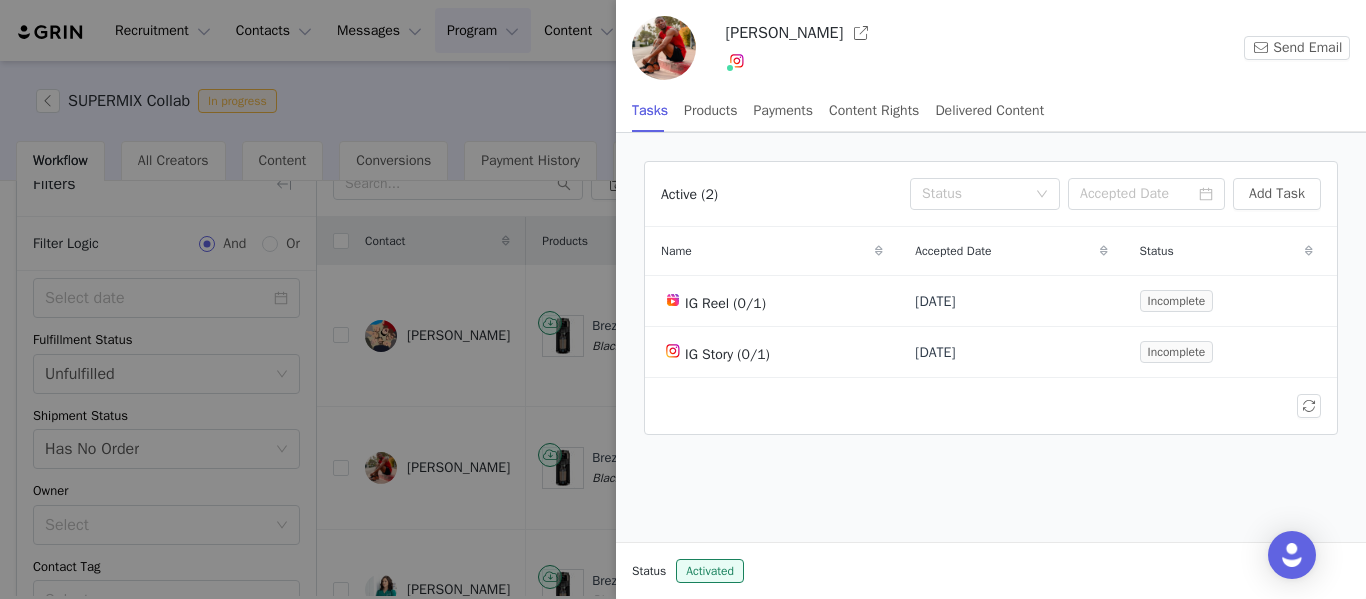 click at bounding box center [683, 299] 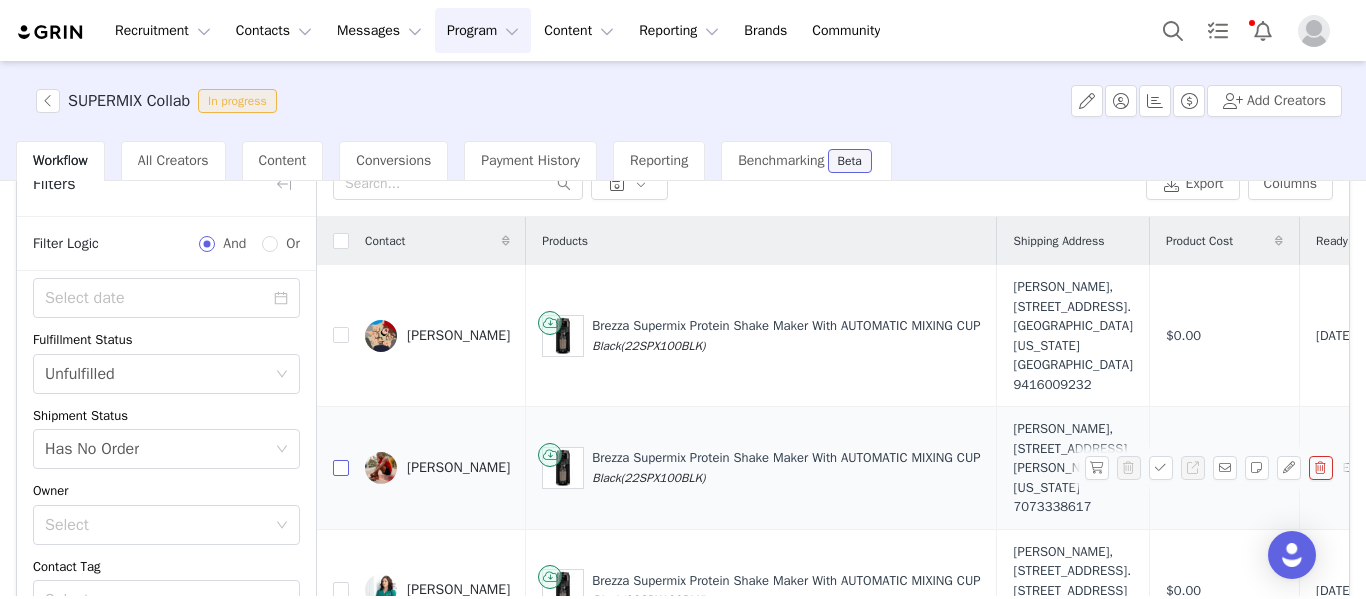 click at bounding box center [341, 468] 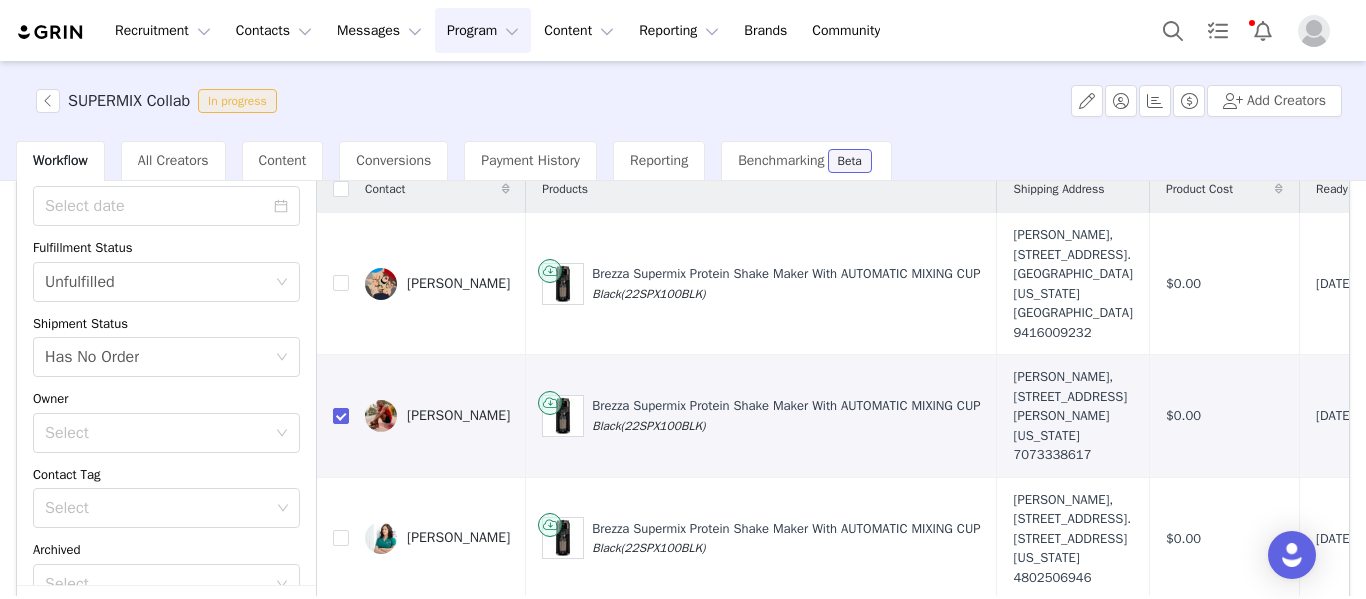 scroll, scrollTop: 272, scrollLeft: 0, axis: vertical 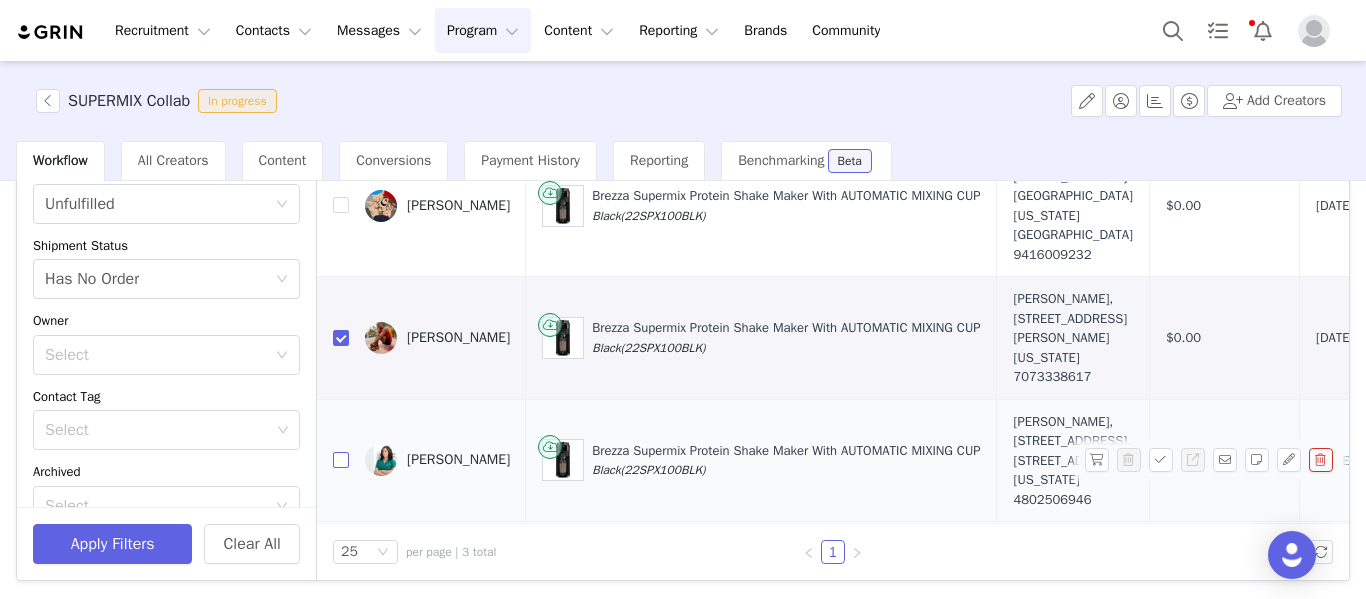 click at bounding box center (341, 460) 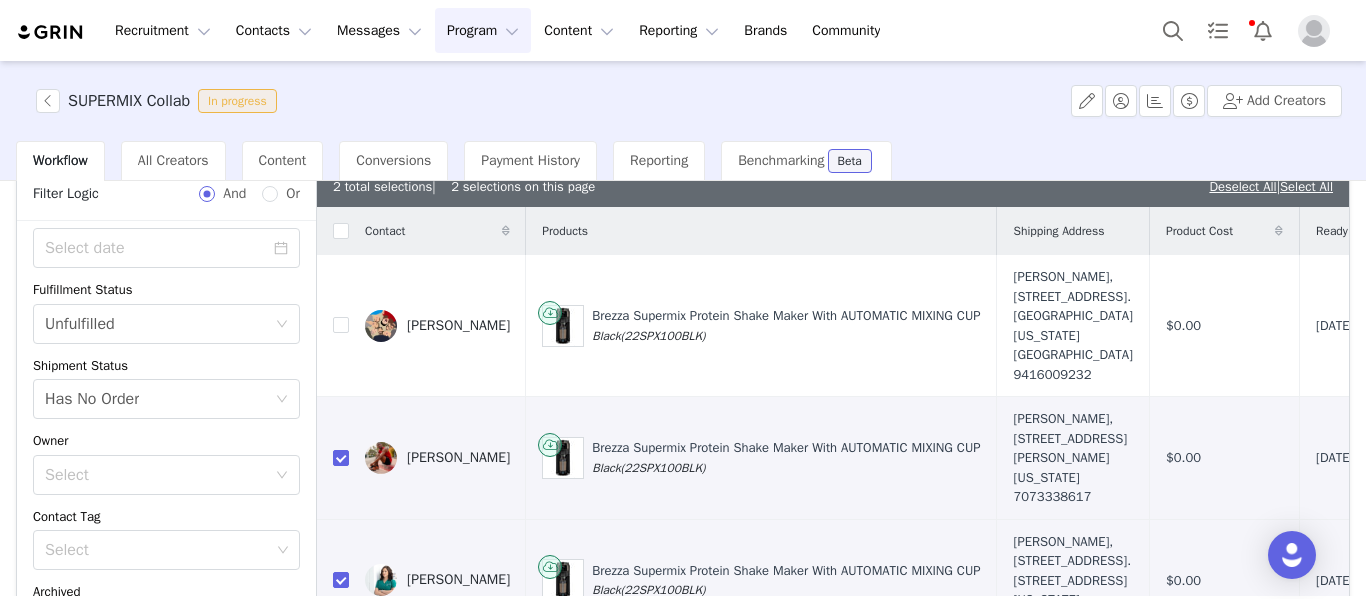 scroll, scrollTop: 0, scrollLeft: 0, axis: both 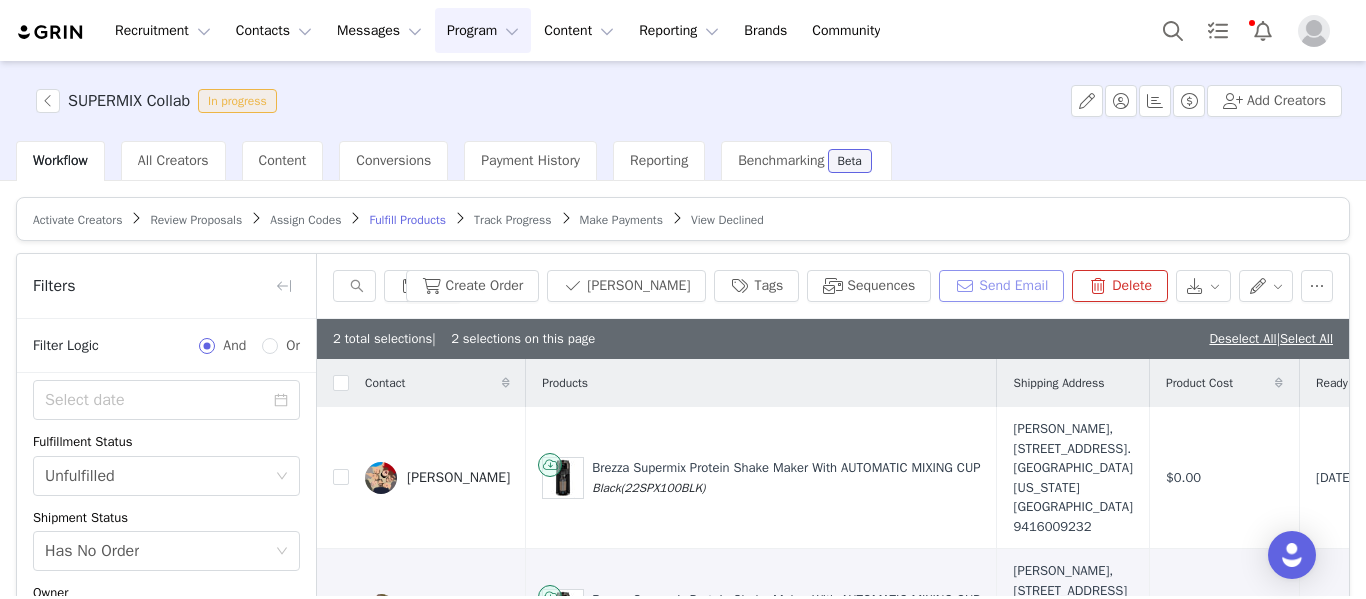 click on "Send Email" at bounding box center (1001, 286) 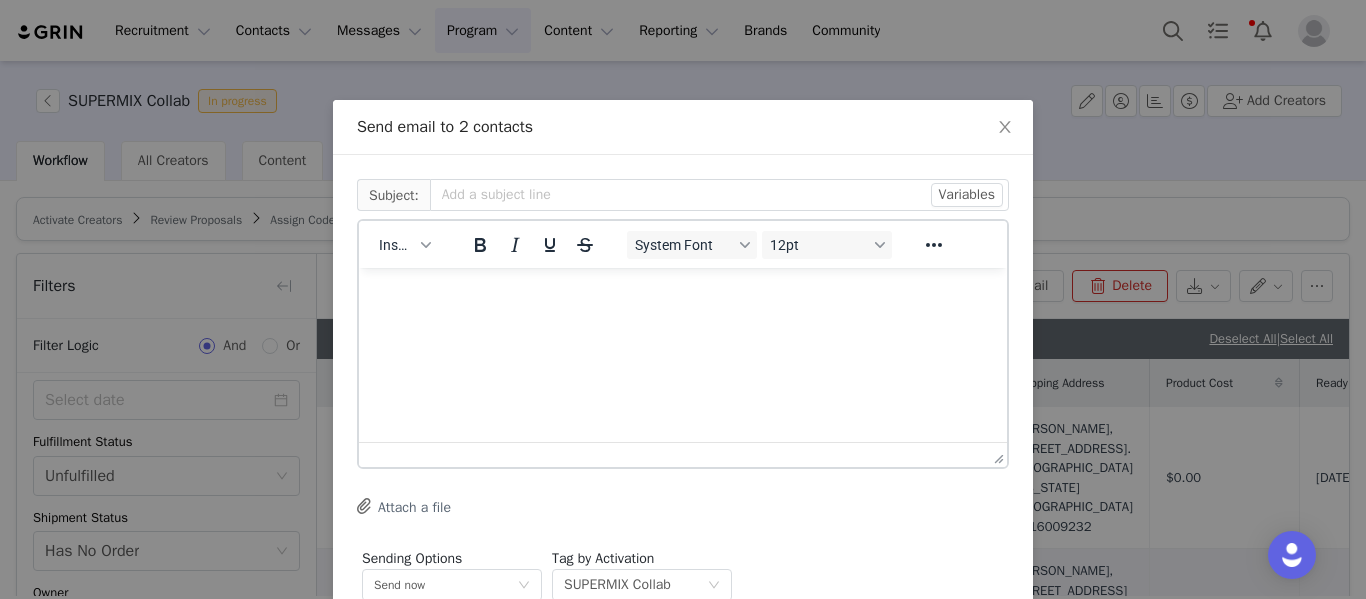 scroll, scrollTop: 0, scrollLeft: 0, axis: both 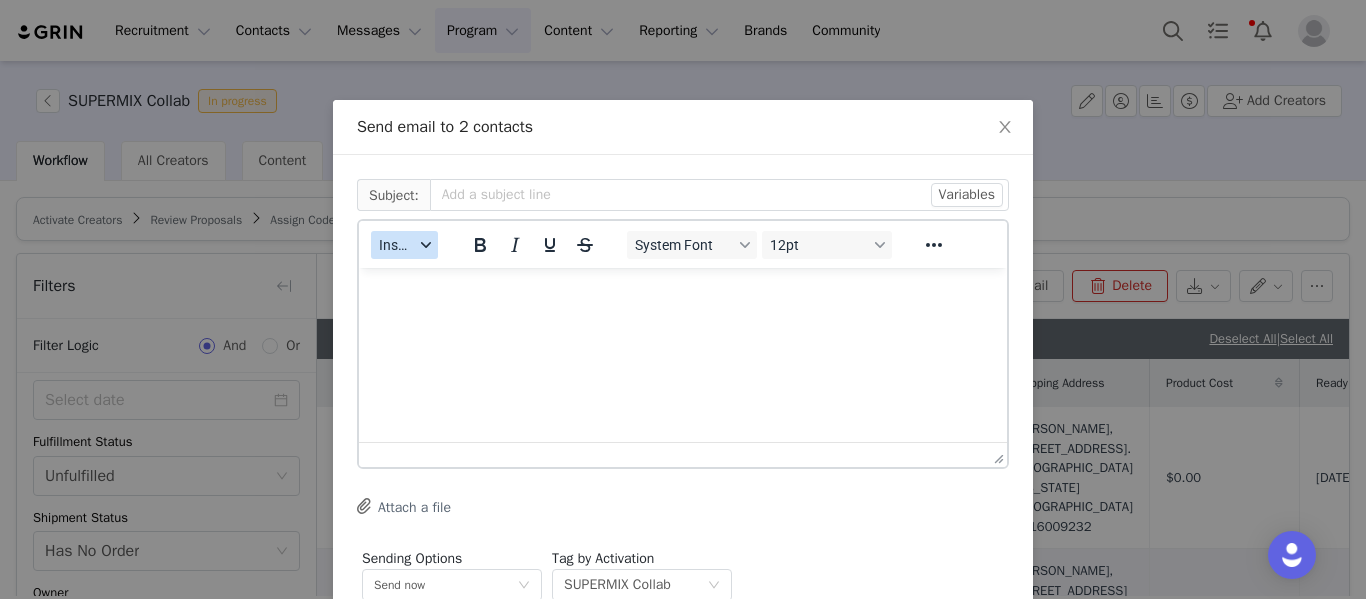 click on "Insert" at bounding box center (404, 245) 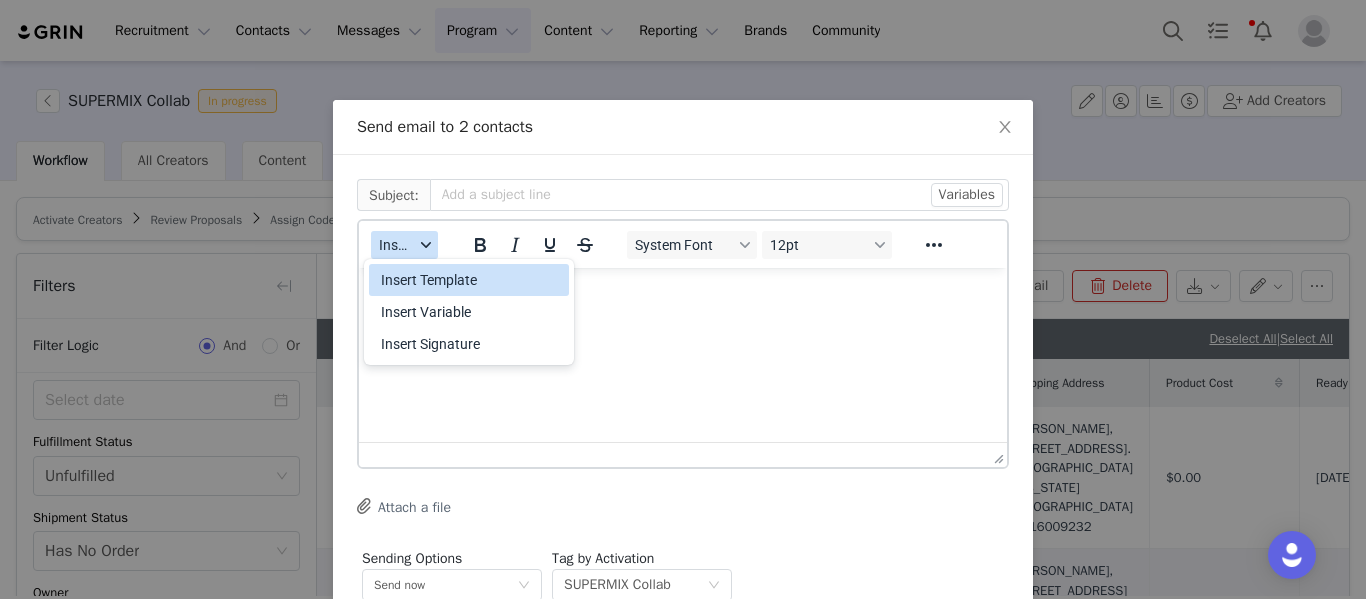 click on "Insert Template" at bounding box center (471, 280) 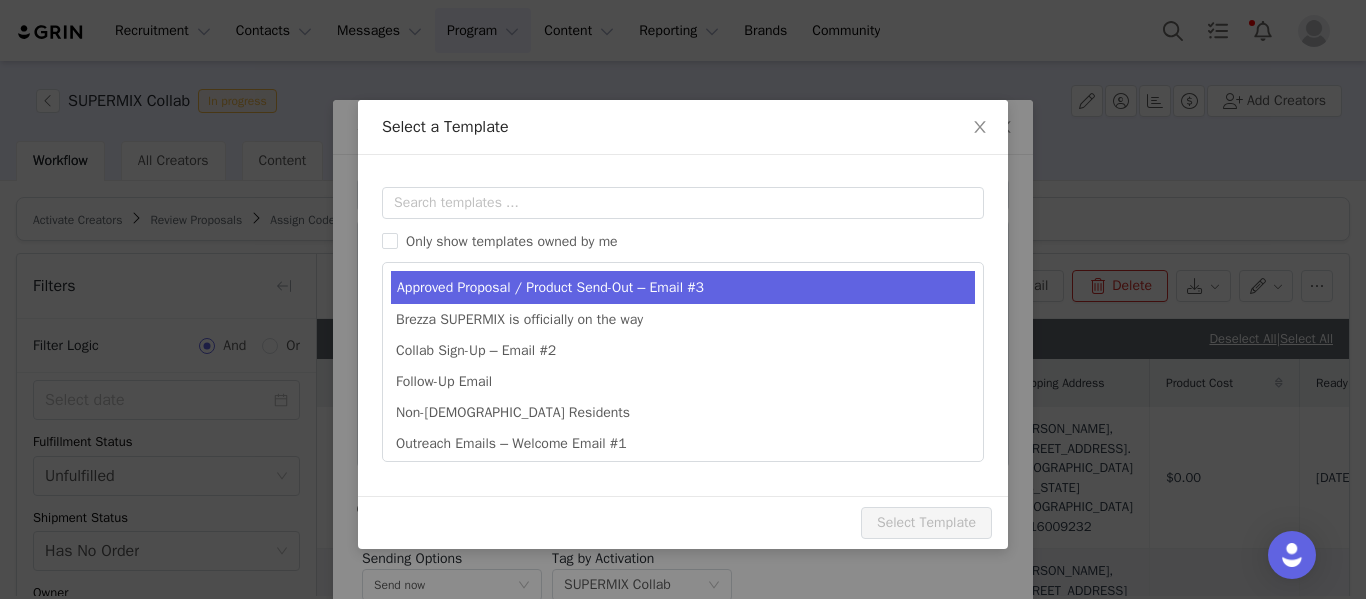 scroll, scrollTop: 0, scrollLeft: 0, axis: both 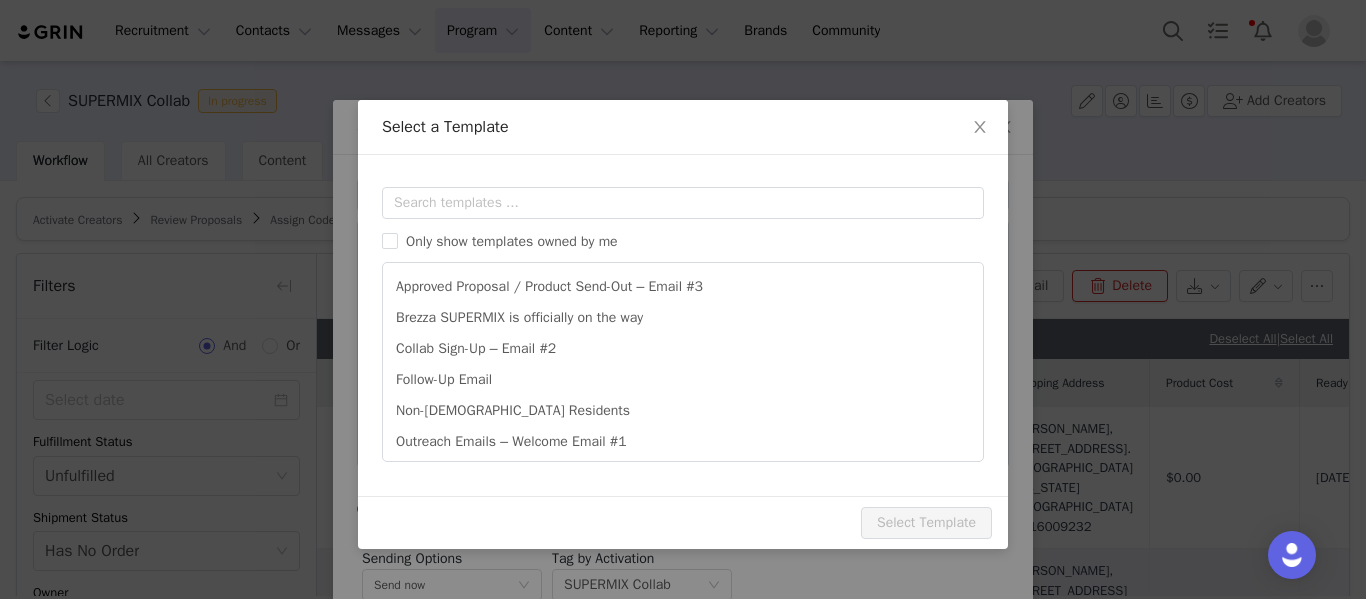 type on "You’re Officially a Brezza Creator! 🎉" 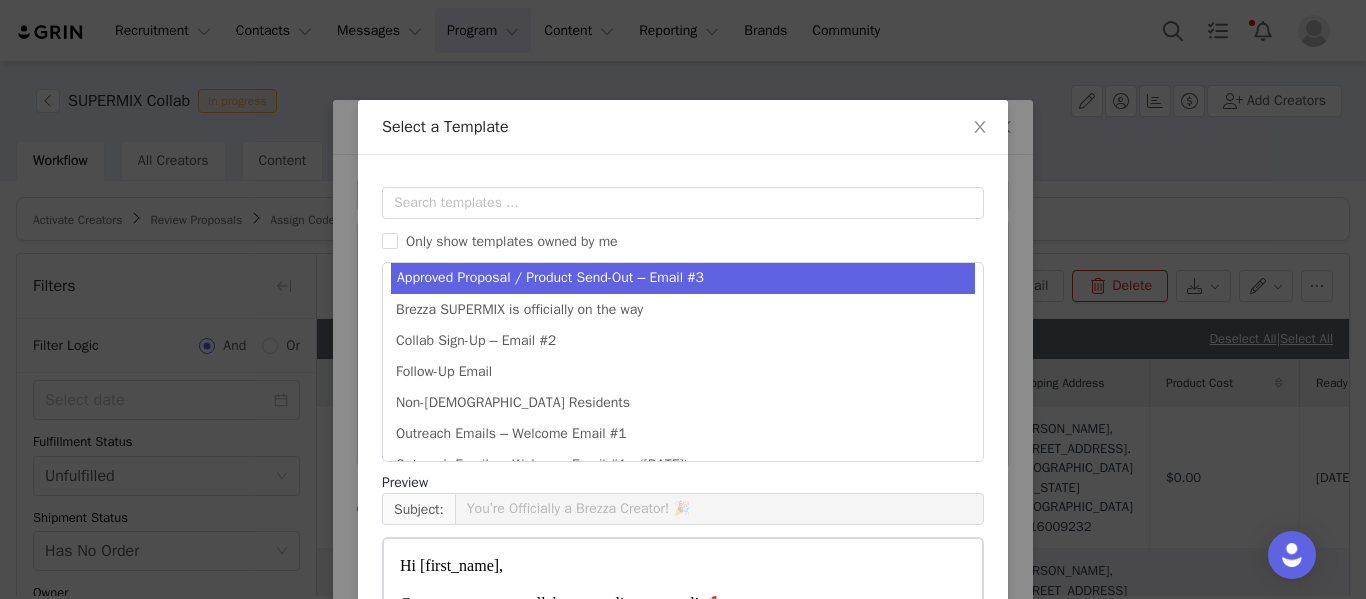scroll, scrollTop: 0, scrollLeft: 0, axis: both 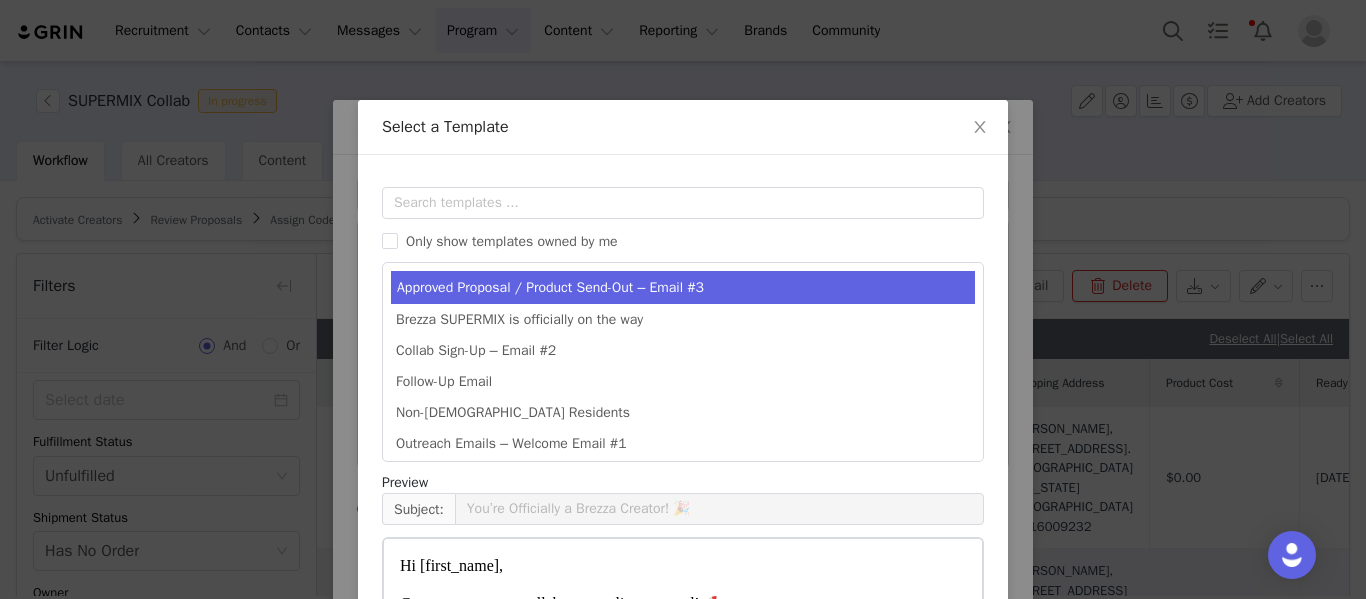 click on "Approved Proposal / Product Send-Out – Email #3" at bounding box center [683, 287] 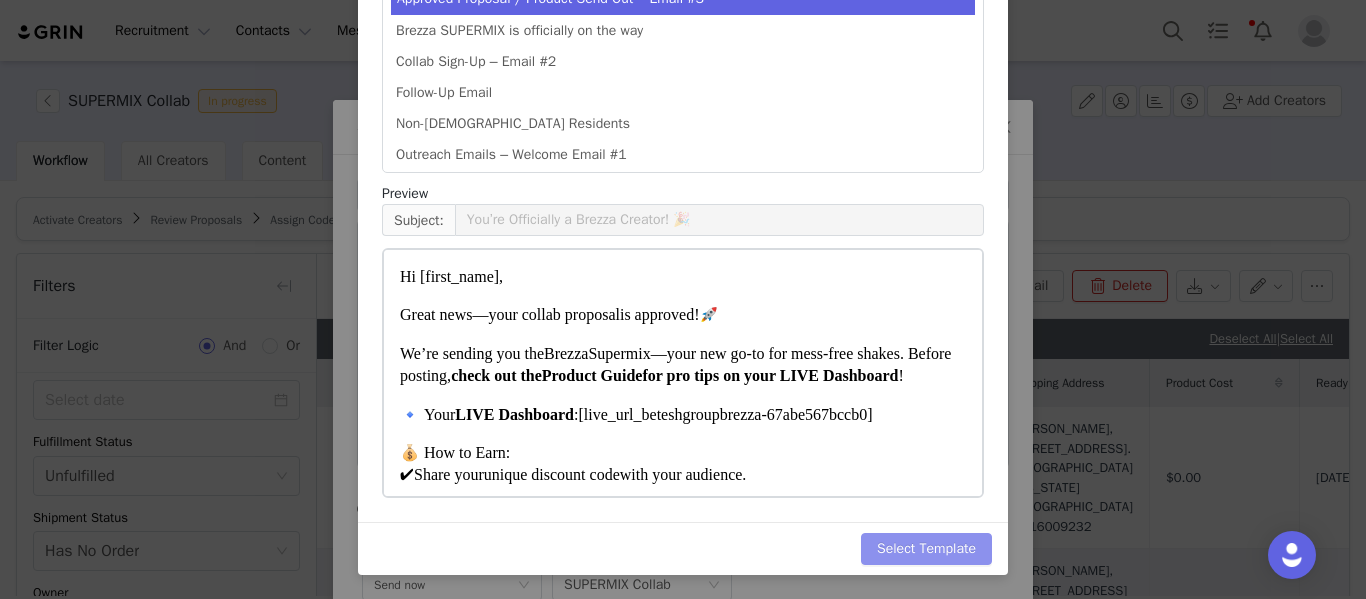 click on "Select Template" at bounding box center [926, 549] 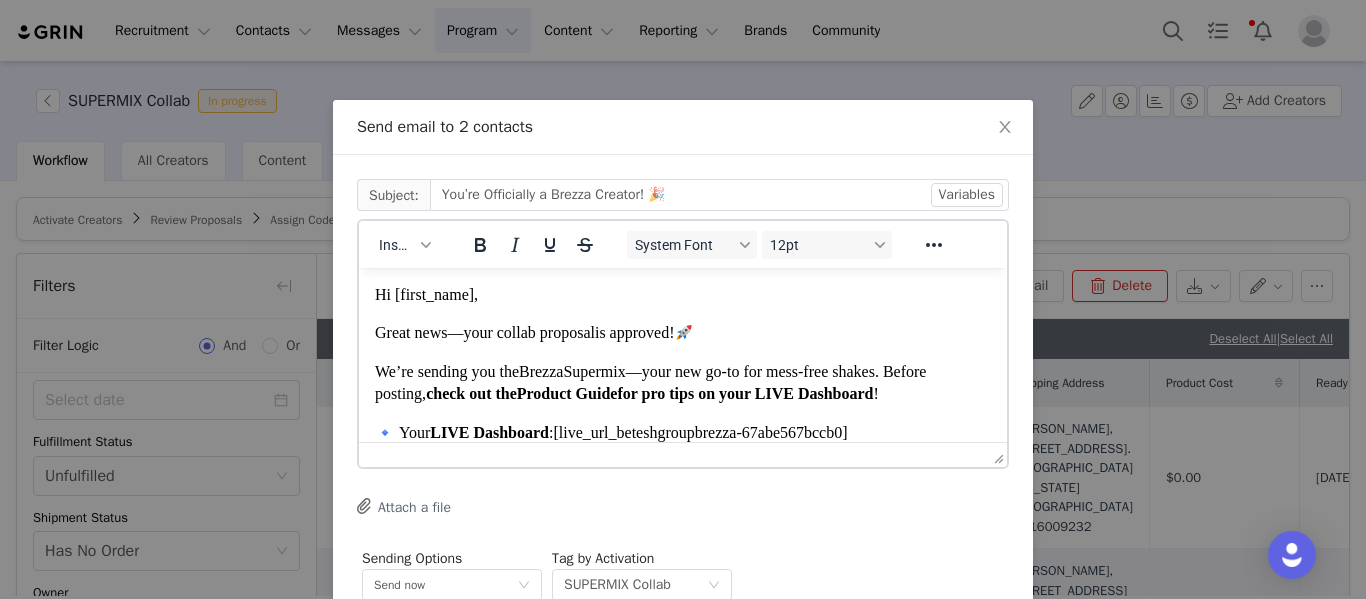 scroll, scrollTop: 40, scrollLeft: 0, axis: vertical 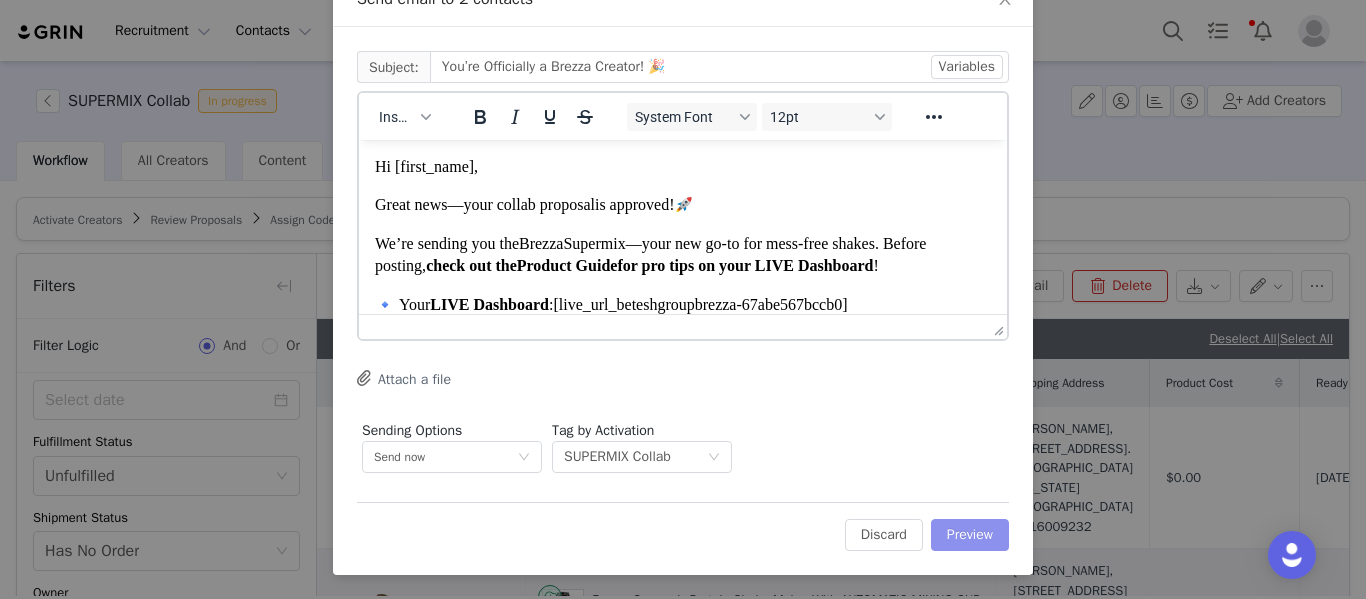 click on "Preview" at bounding box center [970, 535] 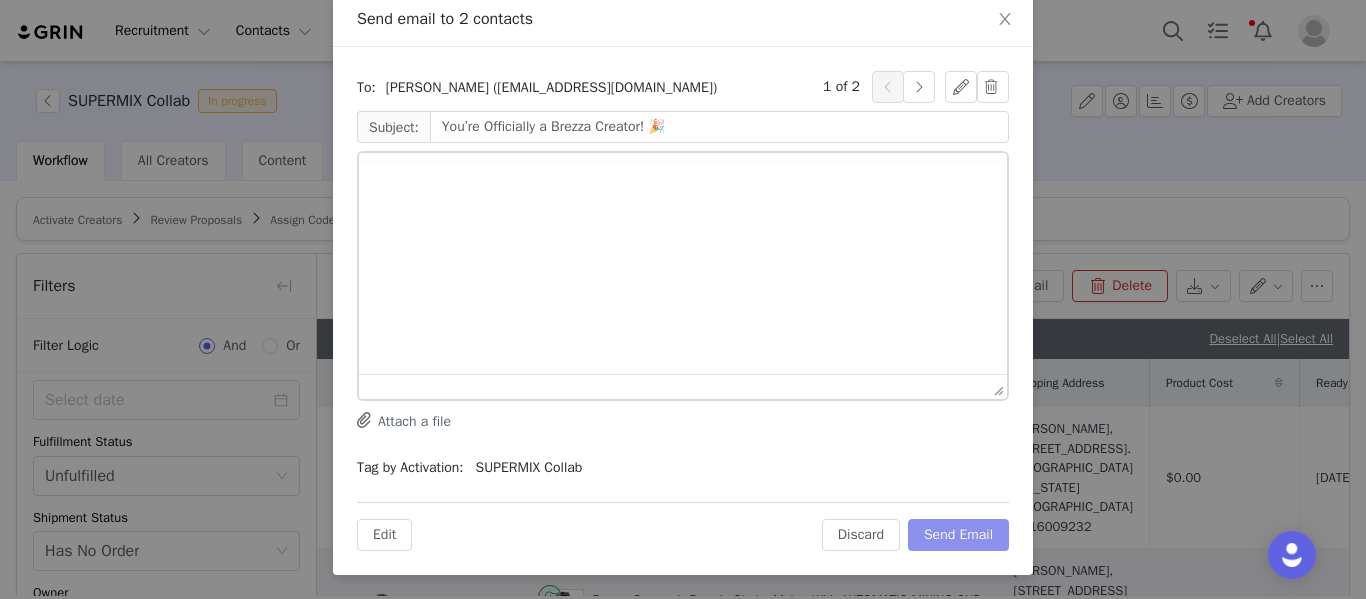 scroll, scrollTop: 0, scrollLeft: 0, axis: both 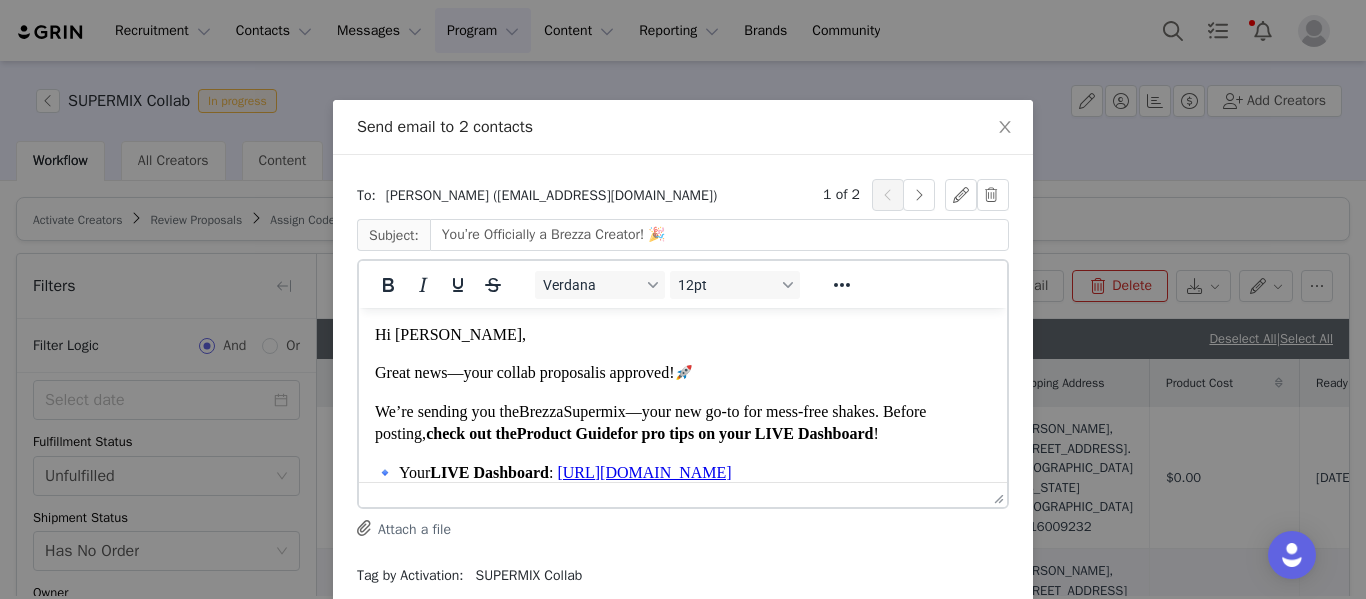 drag, startPoint x: 998, startPoint y: 345, endPoint x: 1326, endPoint y: 611, distance: 422.30322 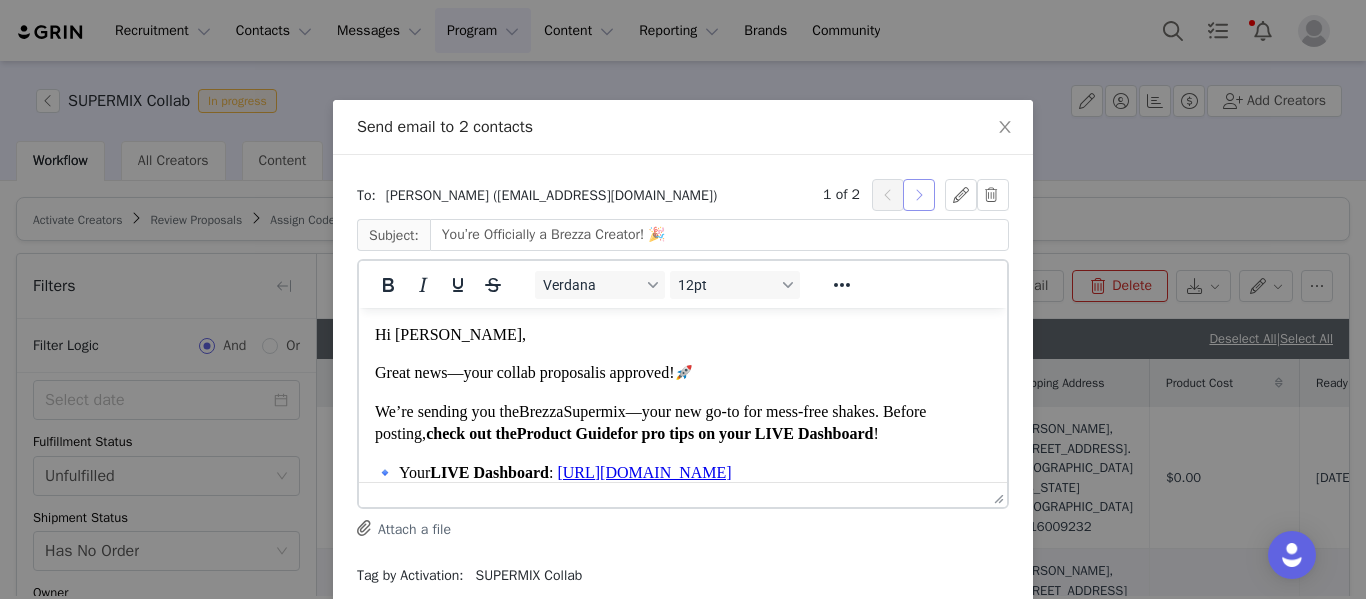 click at bounding box center [919, 195] 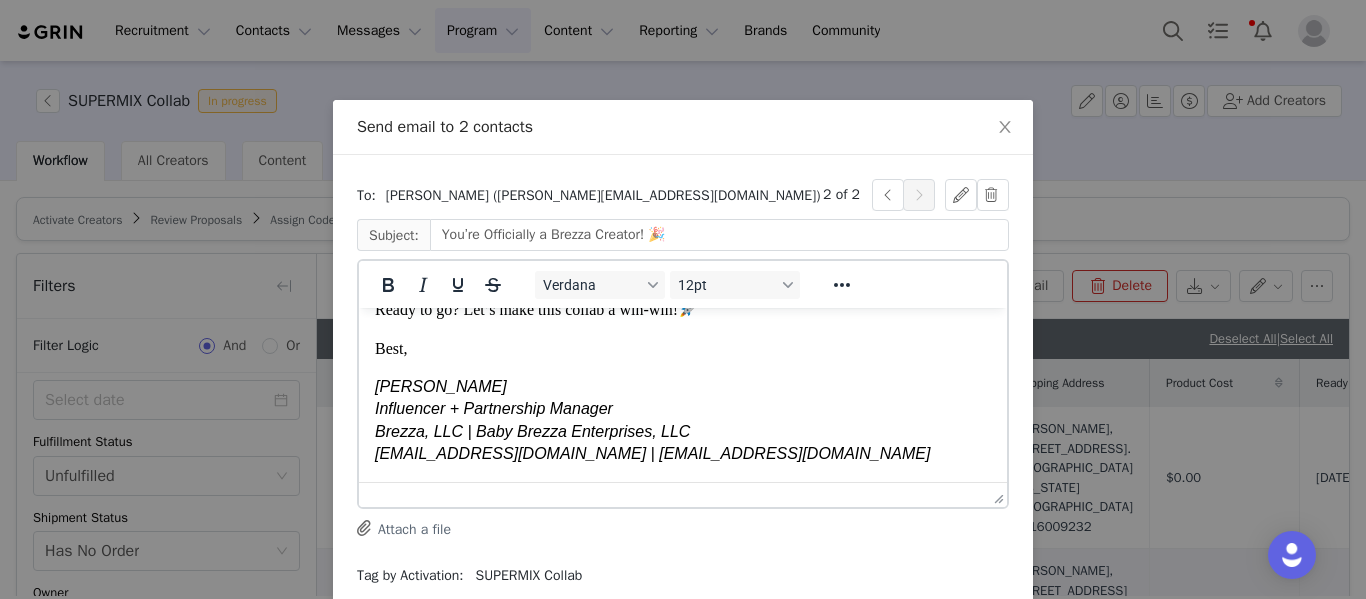 scroll, scrollTop: 427, scrollLeft: 0, axis: vertical 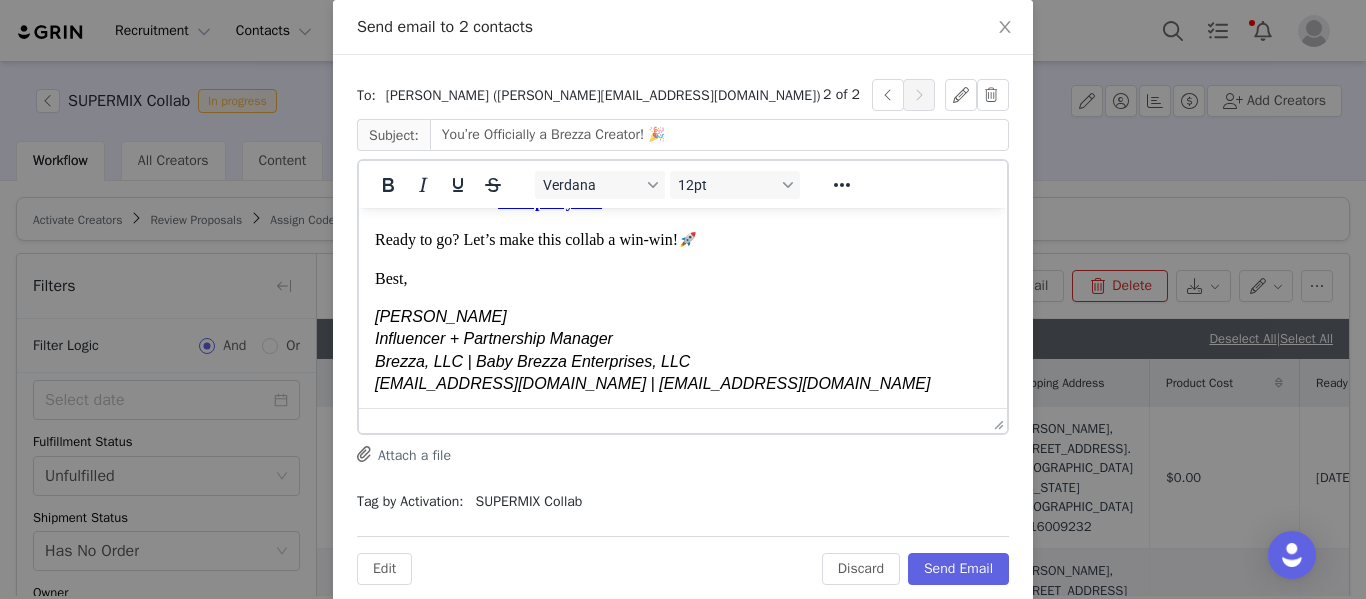 drag, startPoint x: 992, startPoint y: 395, endPoint x: 992, endPoint y: 472, distance: 77 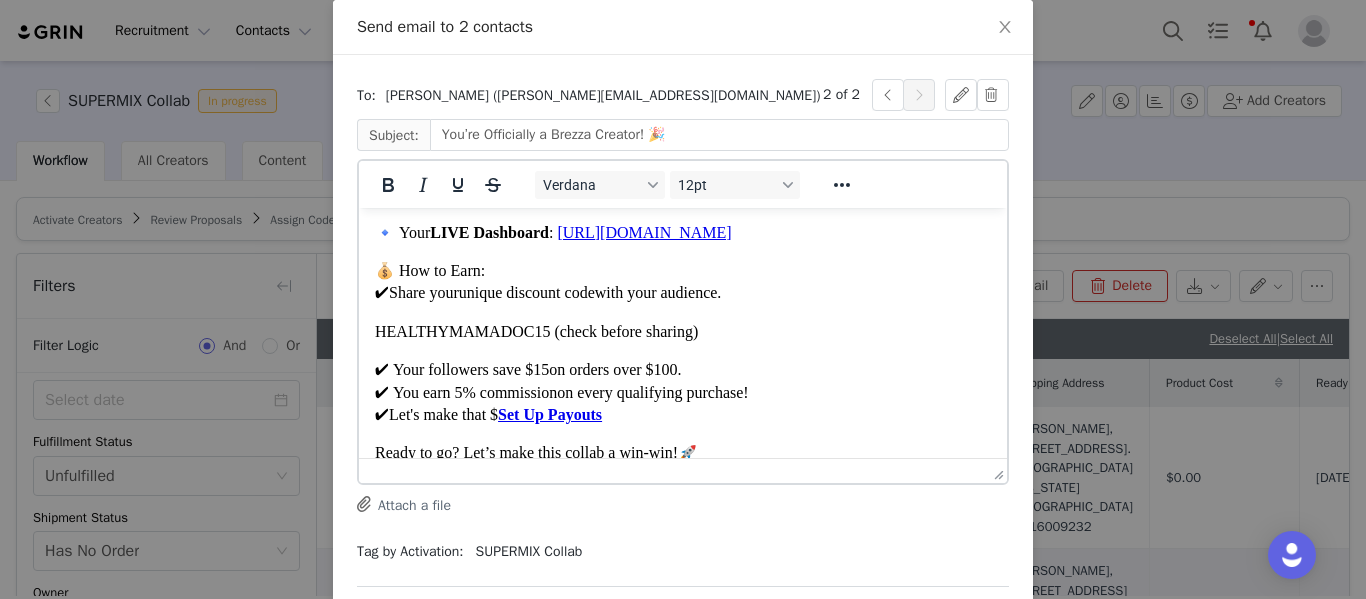 scroll, scrollTop: 129, scrollLeft: 0, axis: vertical 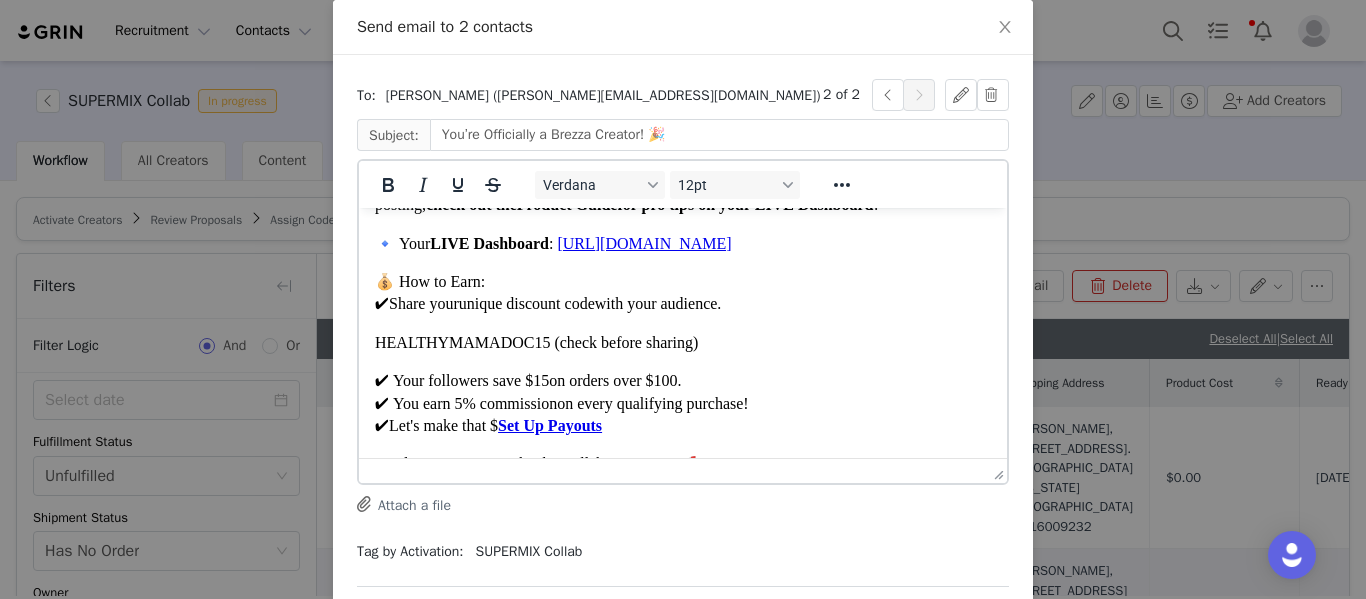 drag, startPoint x: 1005, startPoint y: 391, endPoint x: 1359, endPoint y: 519, distance: 376.4306 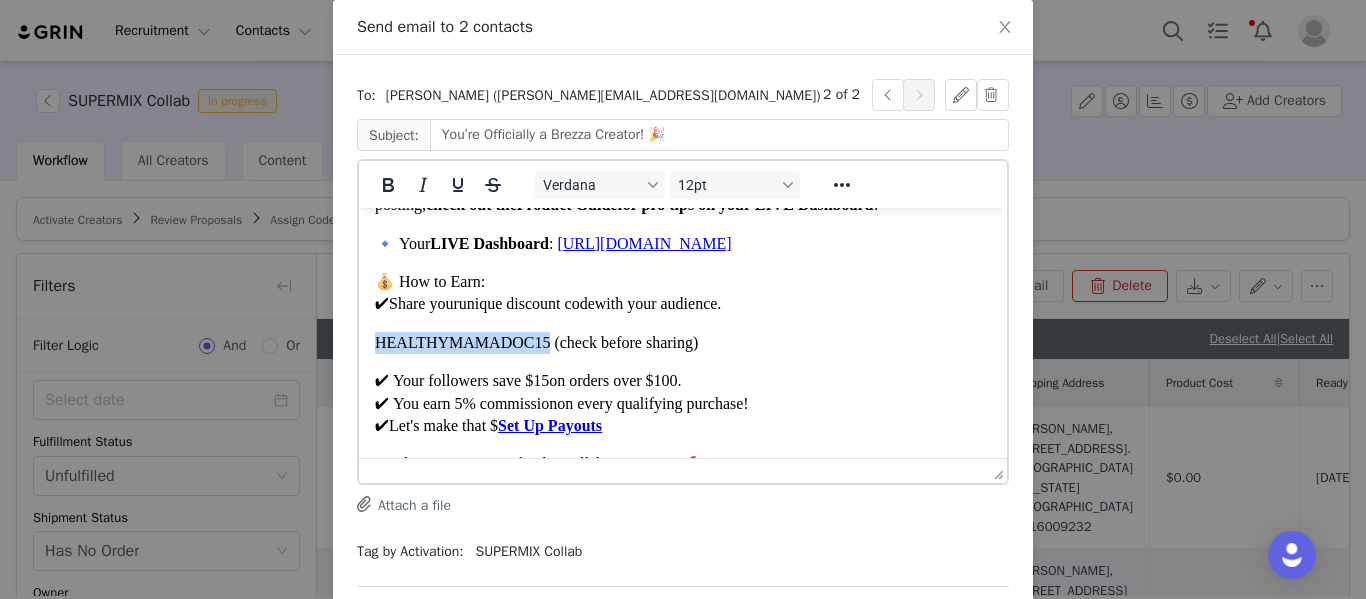 drag, startPoint x: 551, startPoint y: 388, endPoint x: 708, endPoint y: 571, distance: 241.11823 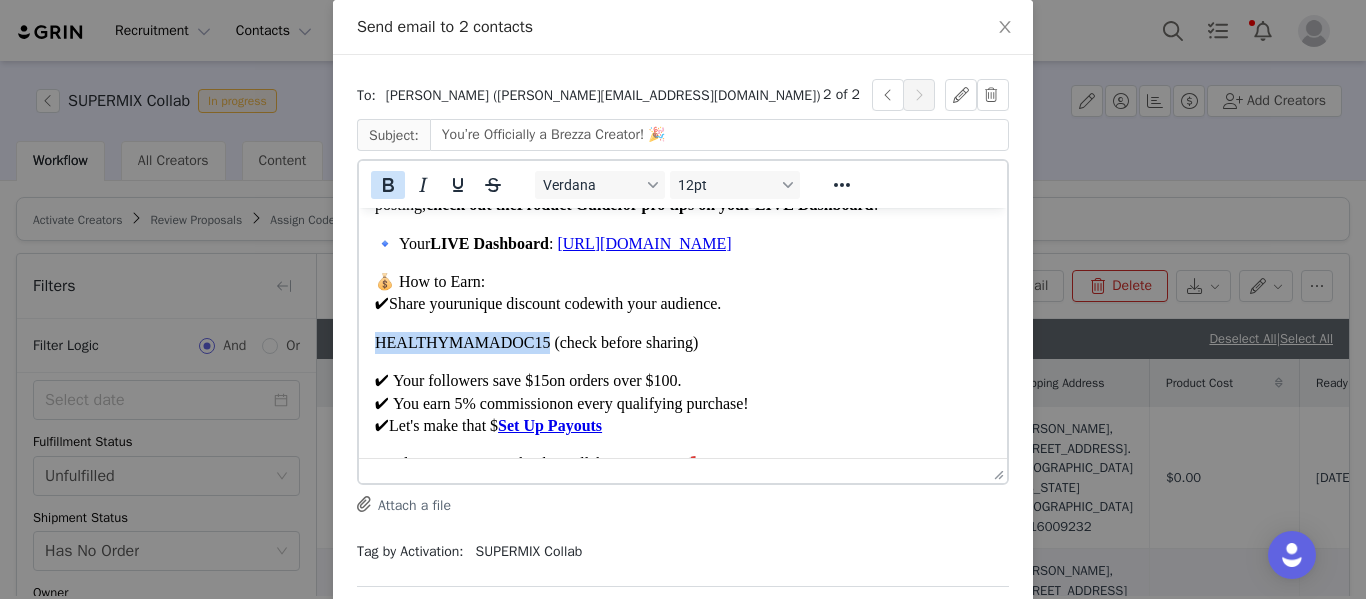 click 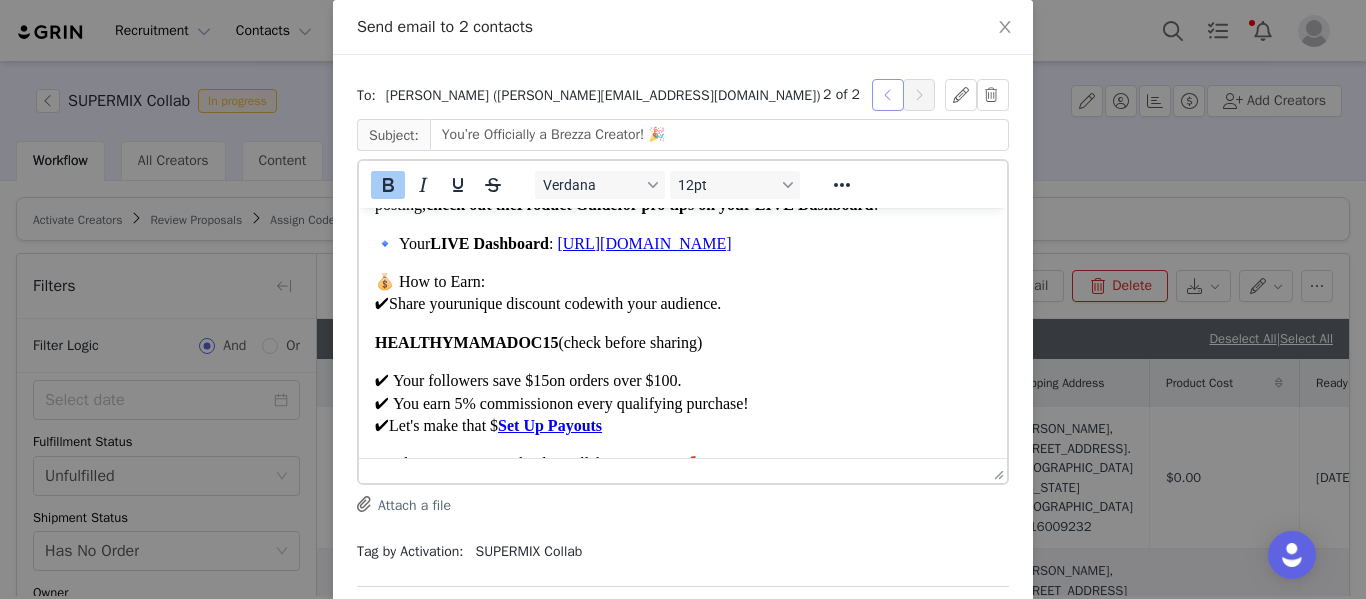 click at bounding box center [888, 95] 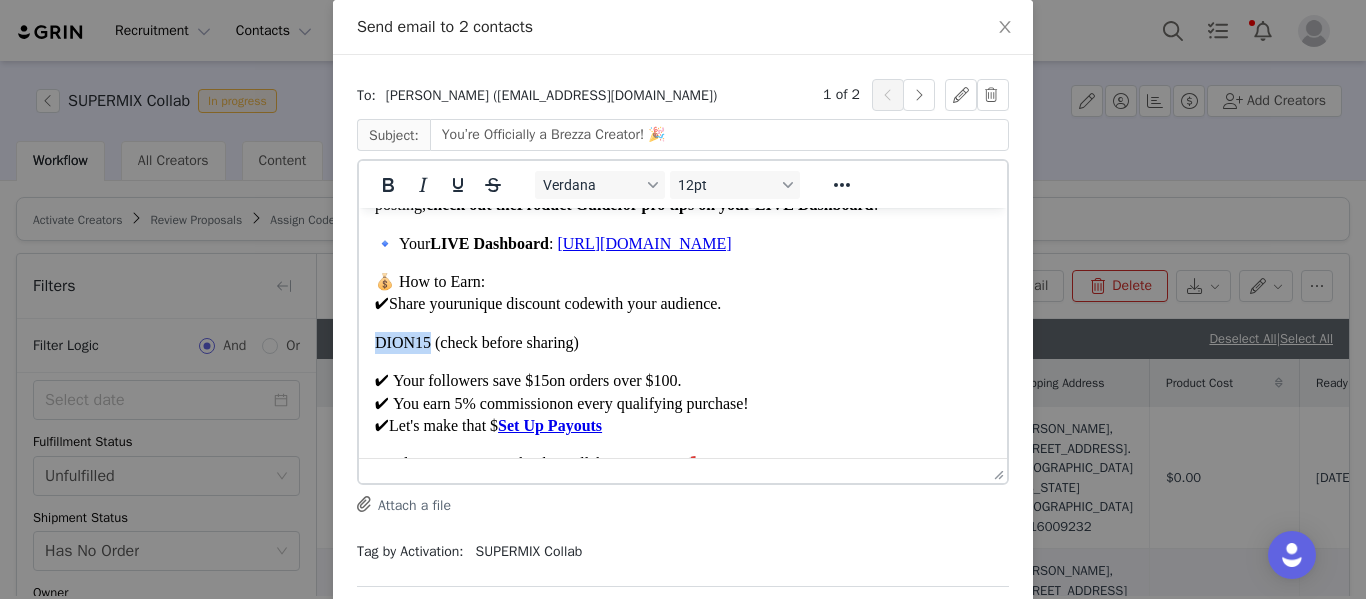 drag, startPoint x: 438, startPoint y: 384, endPoint x: 377, endPoint y: 383, distance: 61.008198 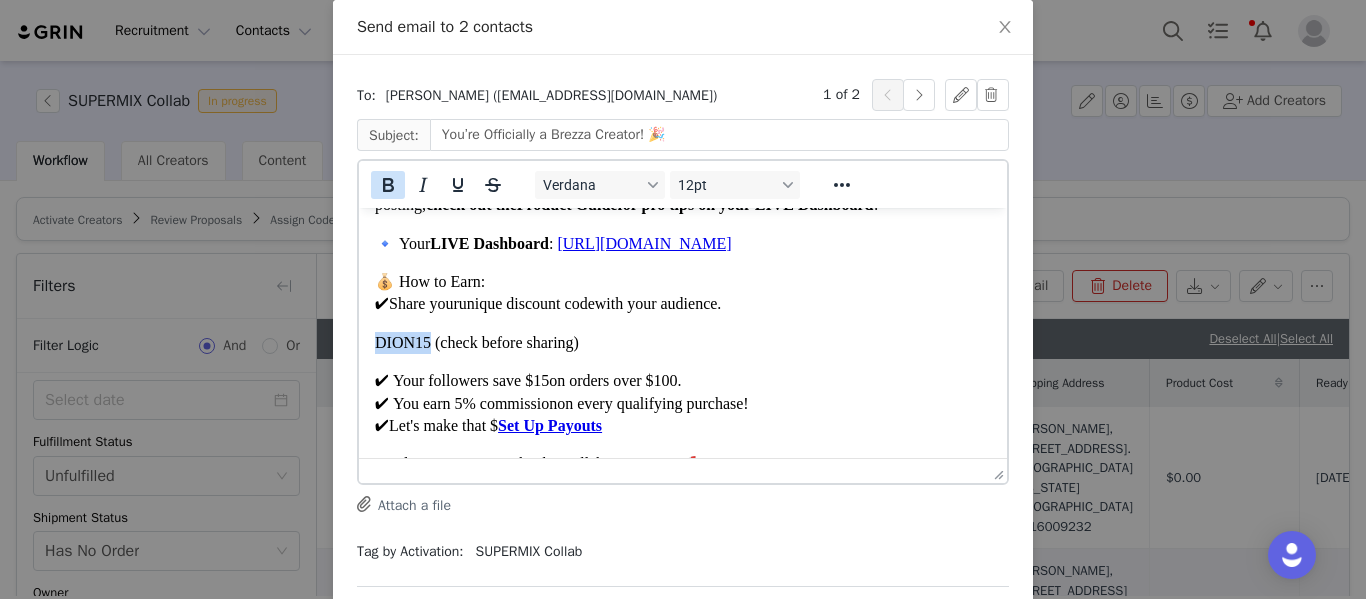 click 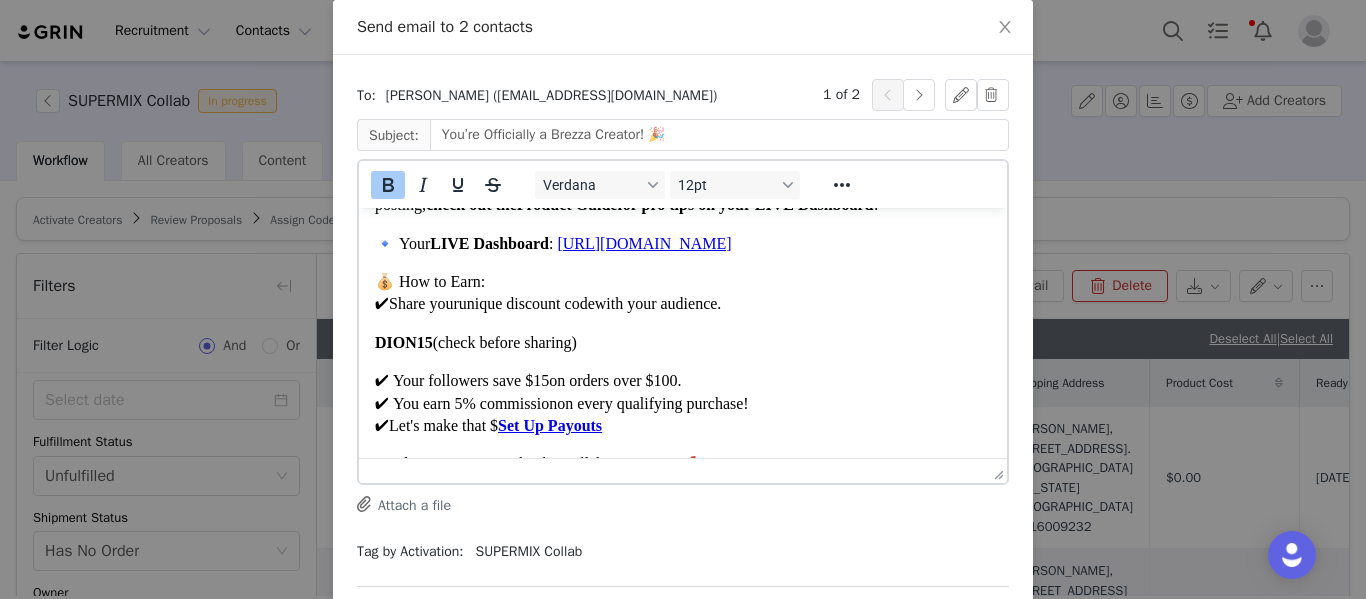 click on "DION15  (check before sharing)" at bounding box center (683, 343) 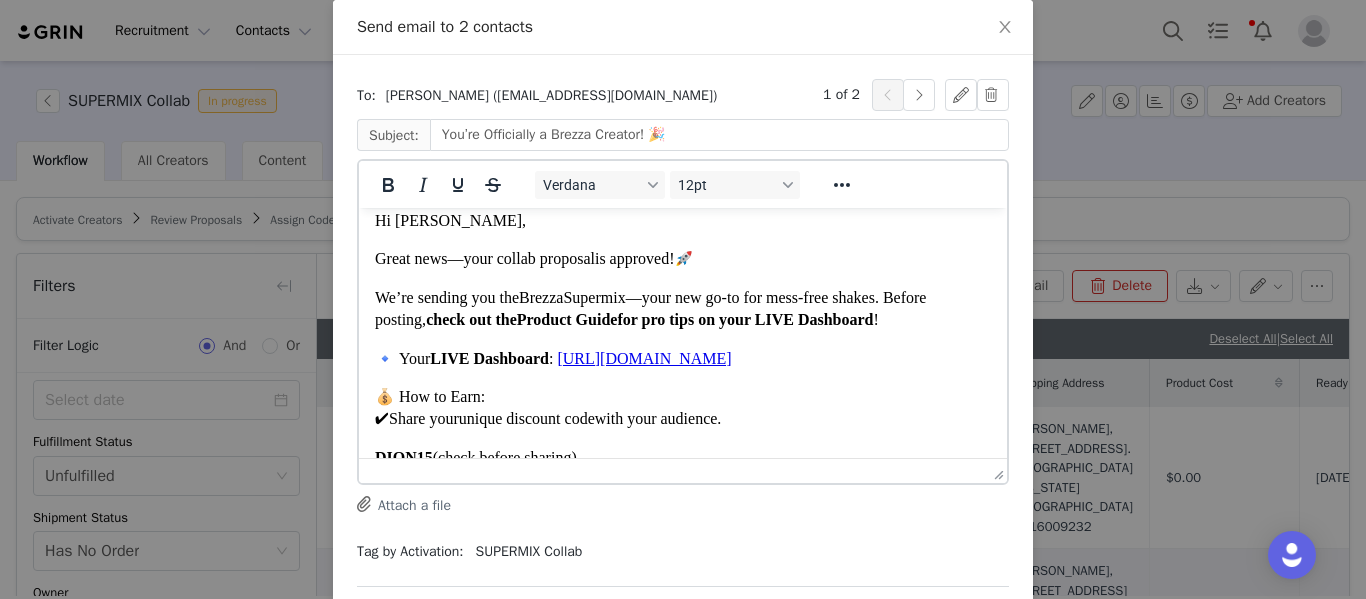scroll, scrollTop: 0, scrollLeft: 0, axis: both 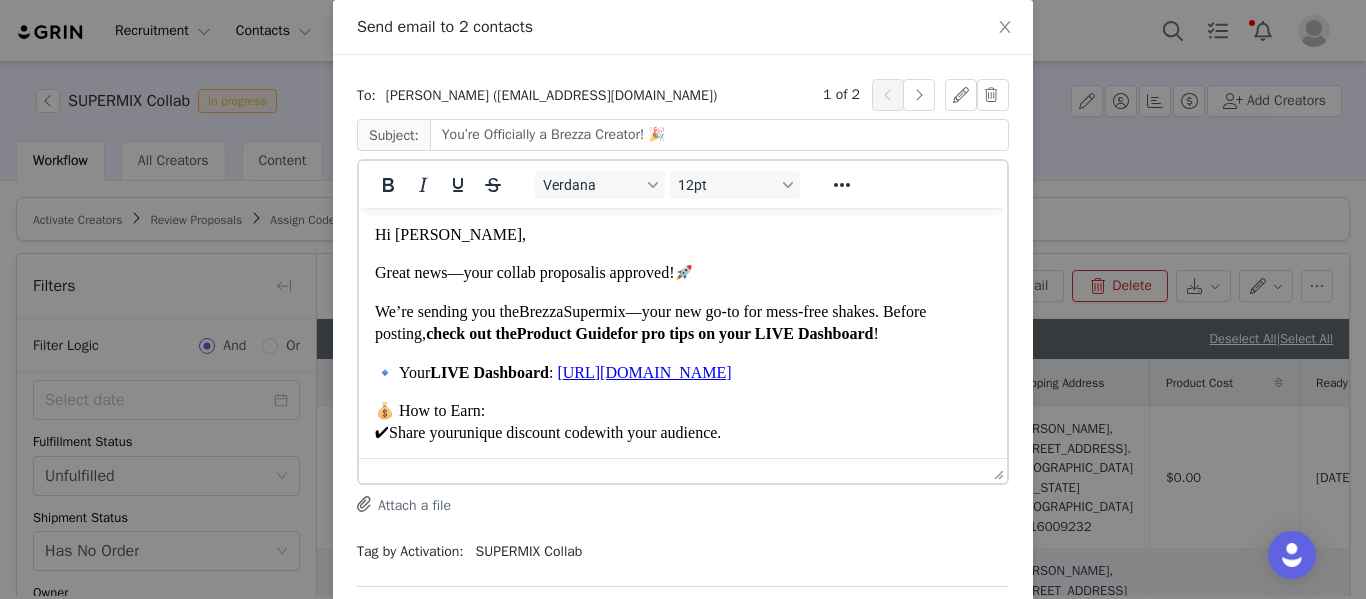 drag, startPoint x: 1006, startPoint y: 262, endPoint x: 1000, endPoint y: 310, distance: 48.373547 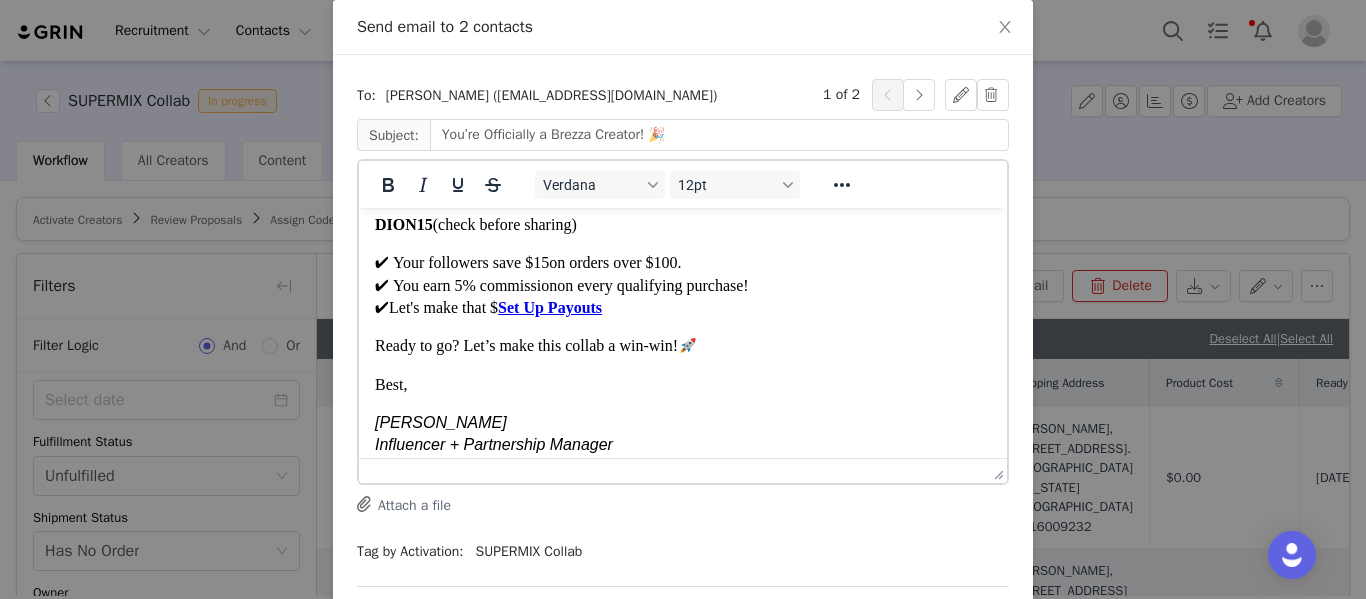 scroll, scrollTop: 233, scrollLeft: 0, axis: vertical 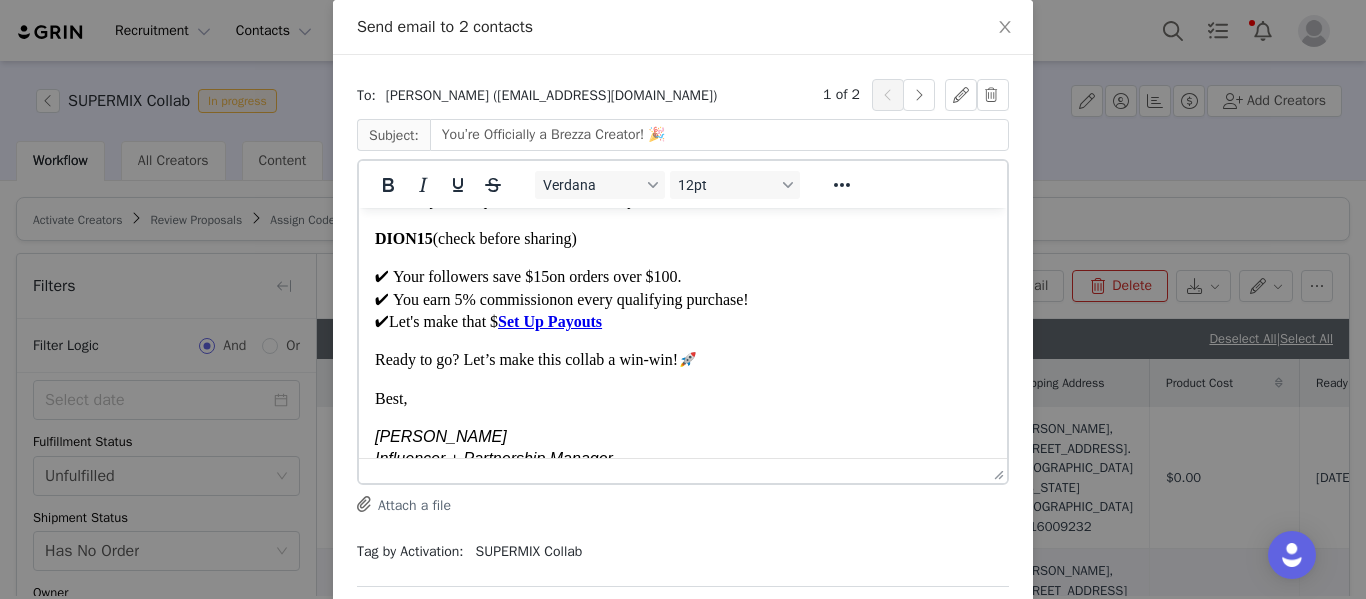 click on "Ready to go? Let’s make this collab a win-win!  🚀" at bounding box center (683, 360) 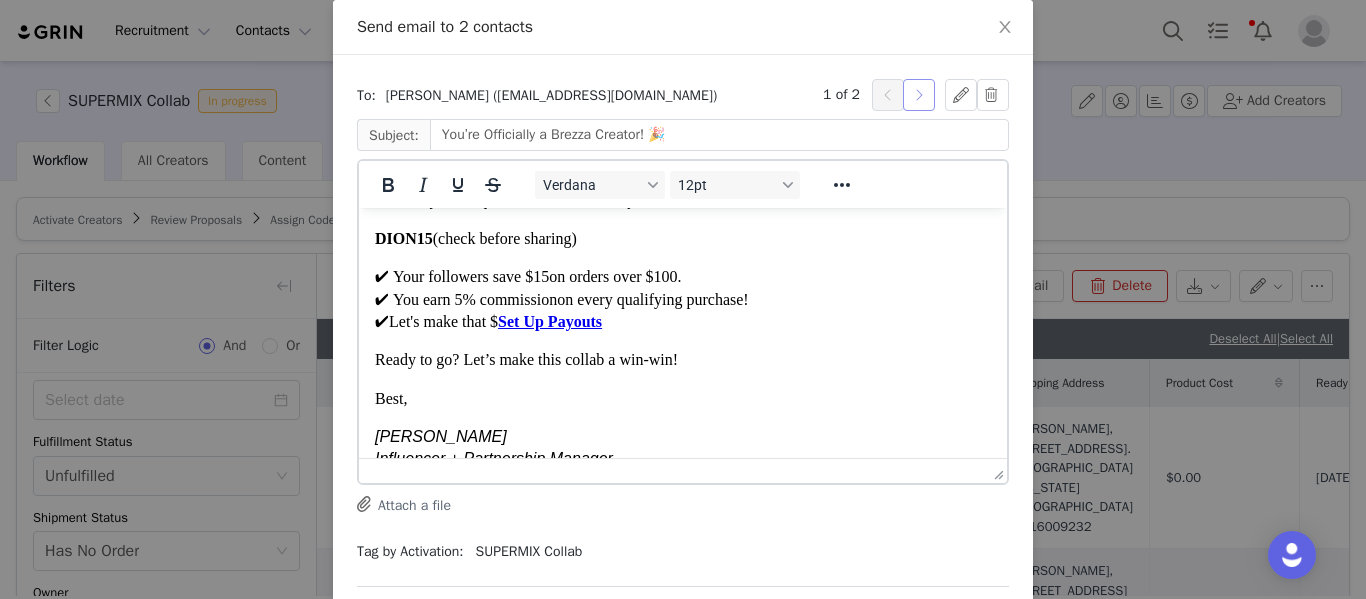 click at bounding box center (919, 95) 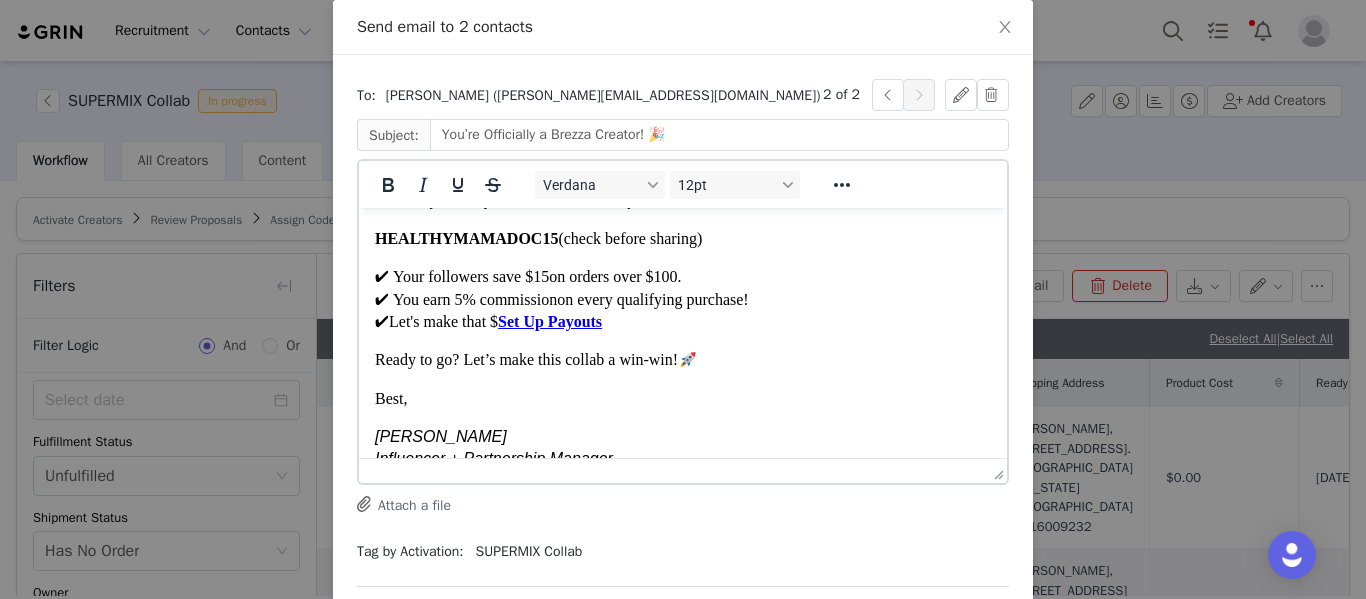 click on "Ready to go? Let’s make this collab a win-win!  🚀" at bounding box center (683, 360) 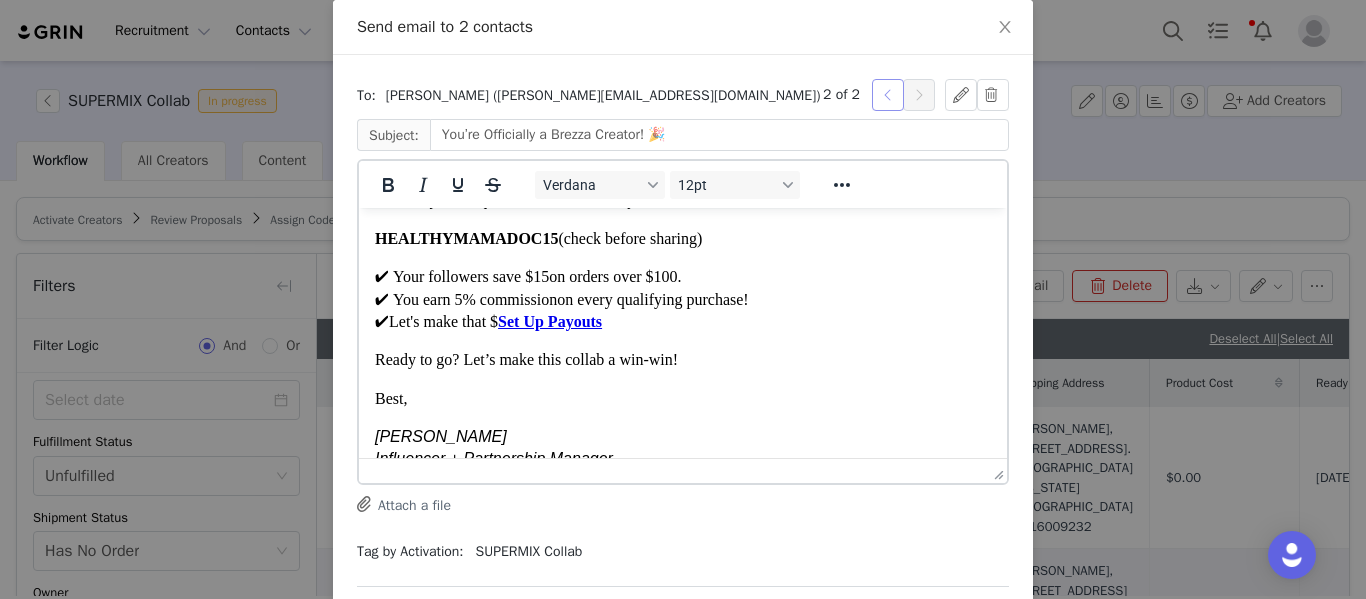 click at bounding box center (888, 95) 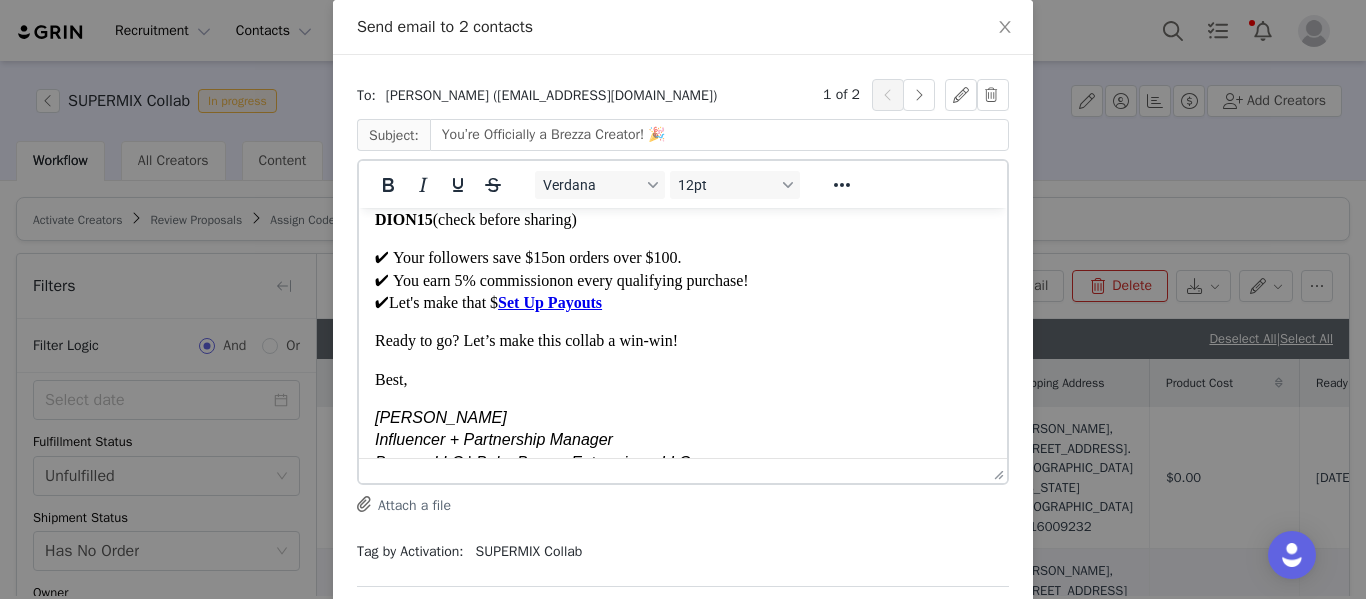 scroll, scrollTop: 351, scrollLeft: 0, axis: vertical 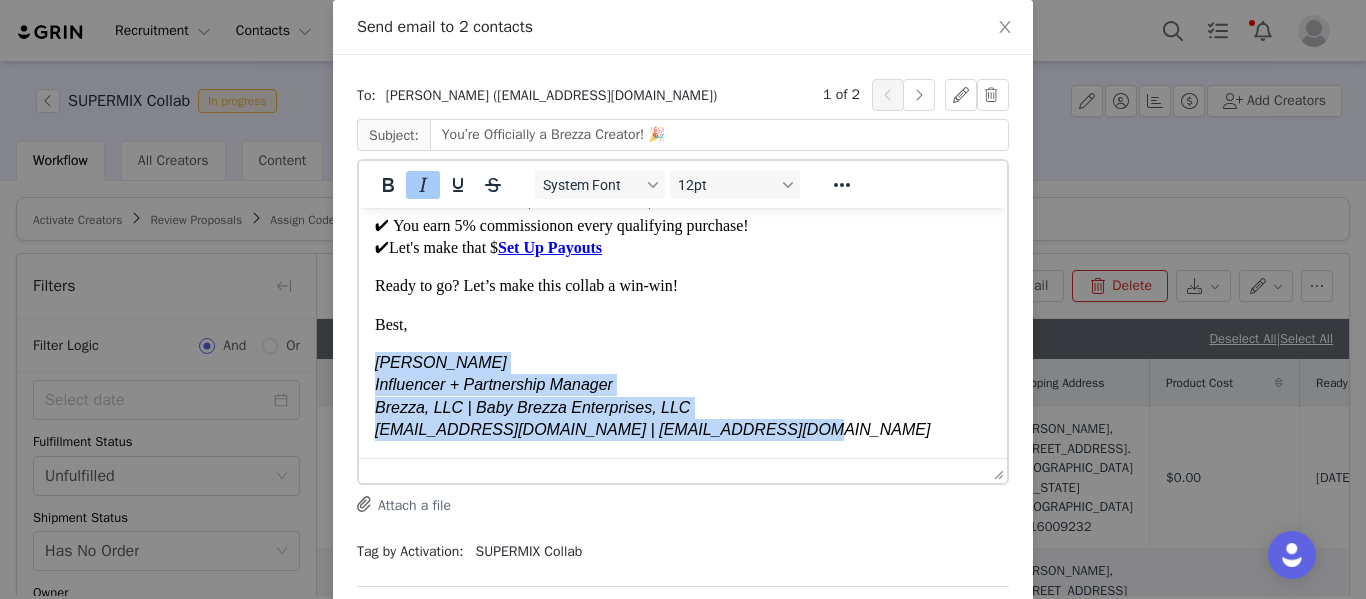 drag, startPoint x: 788, startPoint y: 431, endPoint x: 367, endPoint y: 340, distance: 430.72266 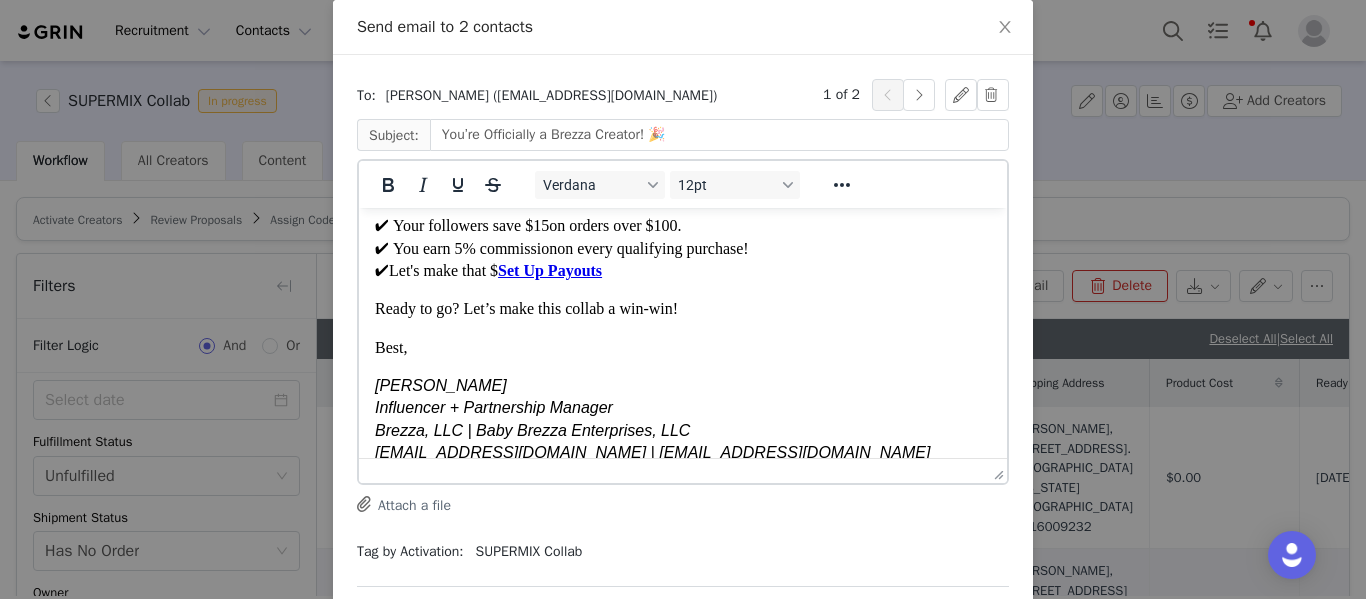 scroll, scrollTop: 16, scrollLeft: 0, axis: vertical 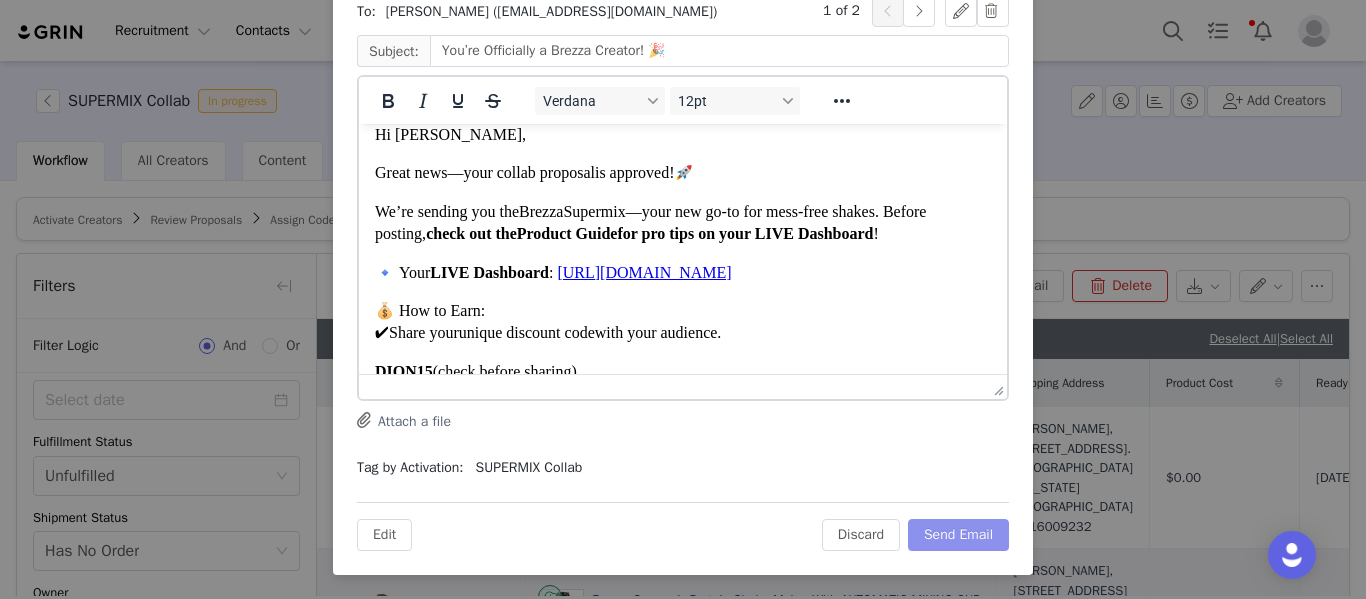 click on "Send Email" at bounding box center [958, 535] 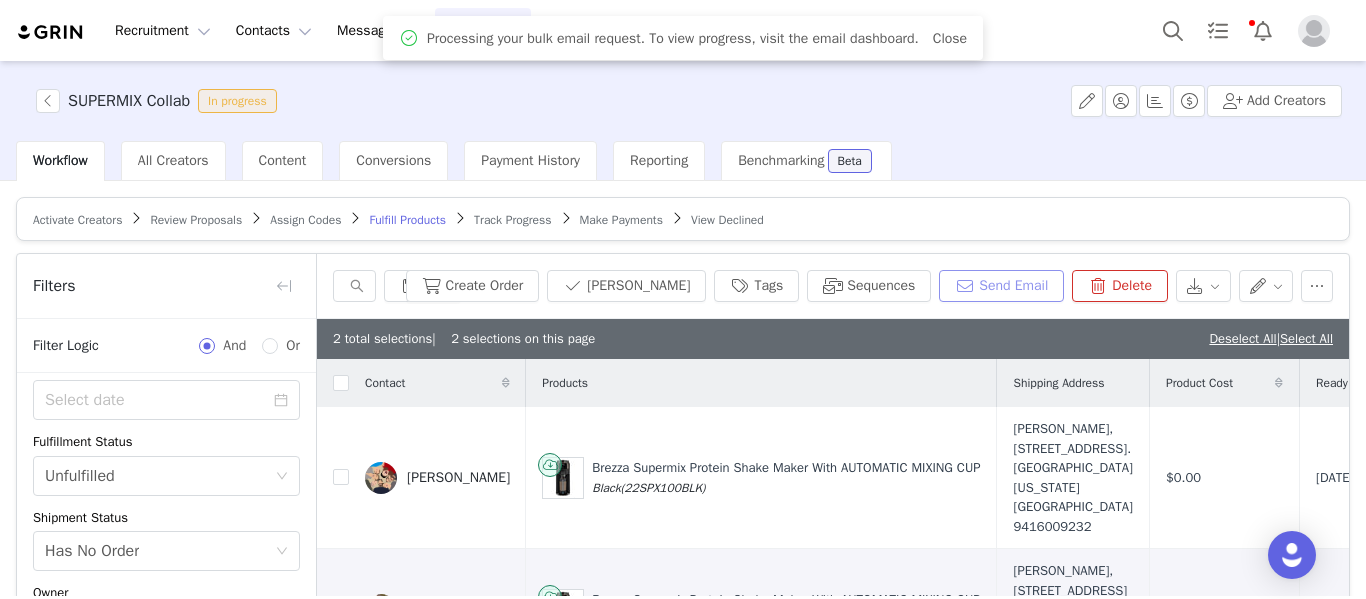 scroll, scrollTop: 0, scrollLeft: 0, axis: both 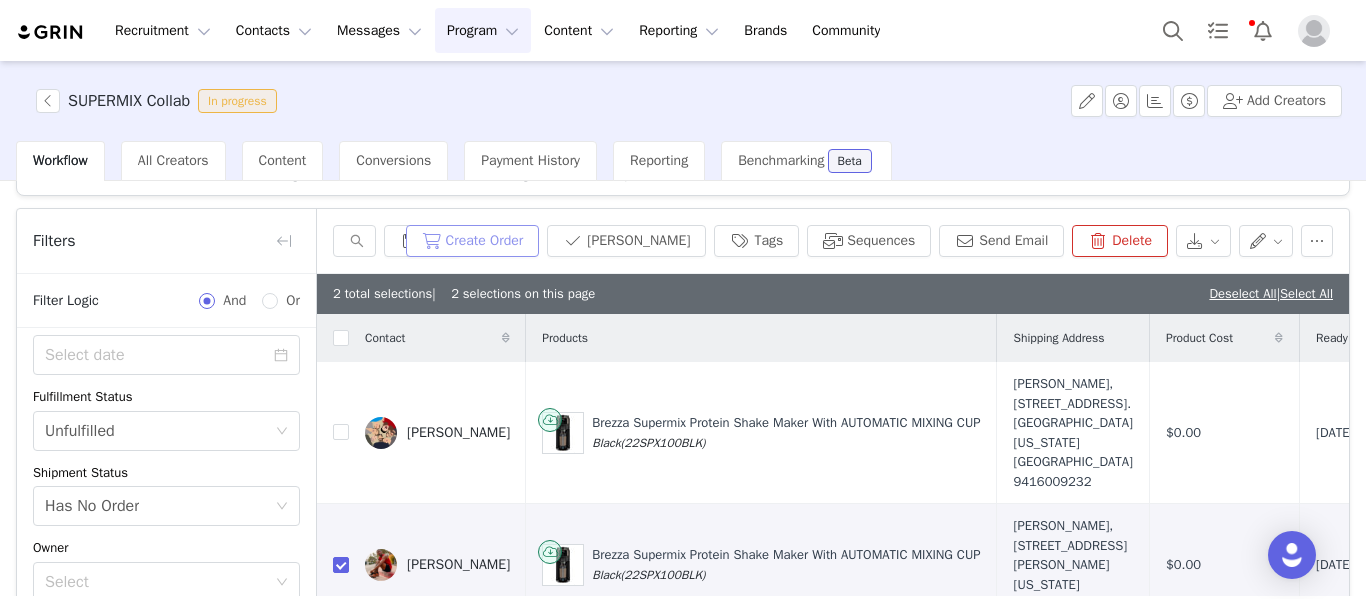 click on "Create Order" at bounding box center [473, 241] 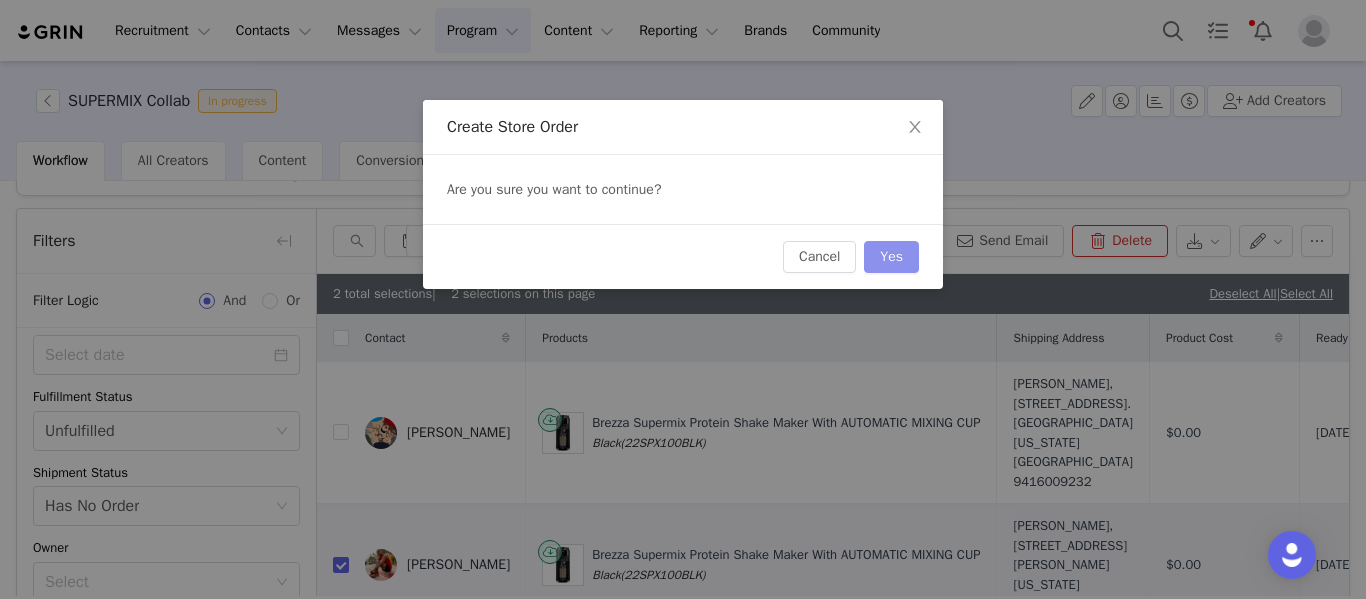 click on "Yes" at bounding box center [891, 257] 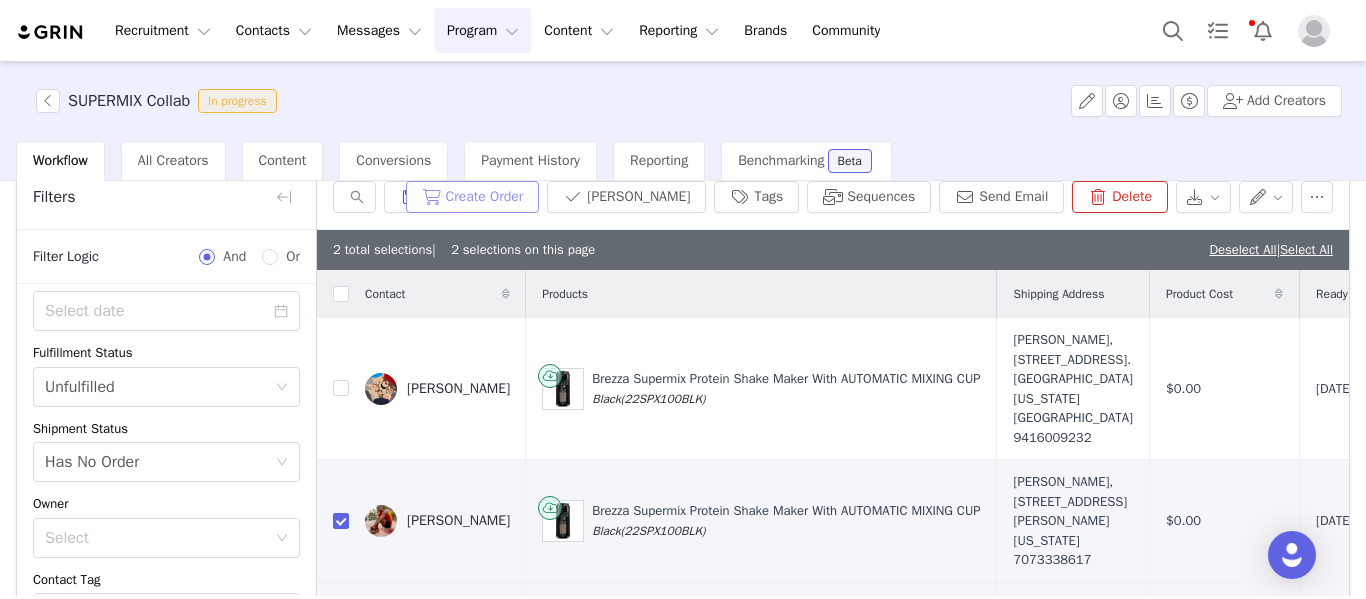 scroll, scrollTop: 98, scrollLeft: 0, axis: vertical 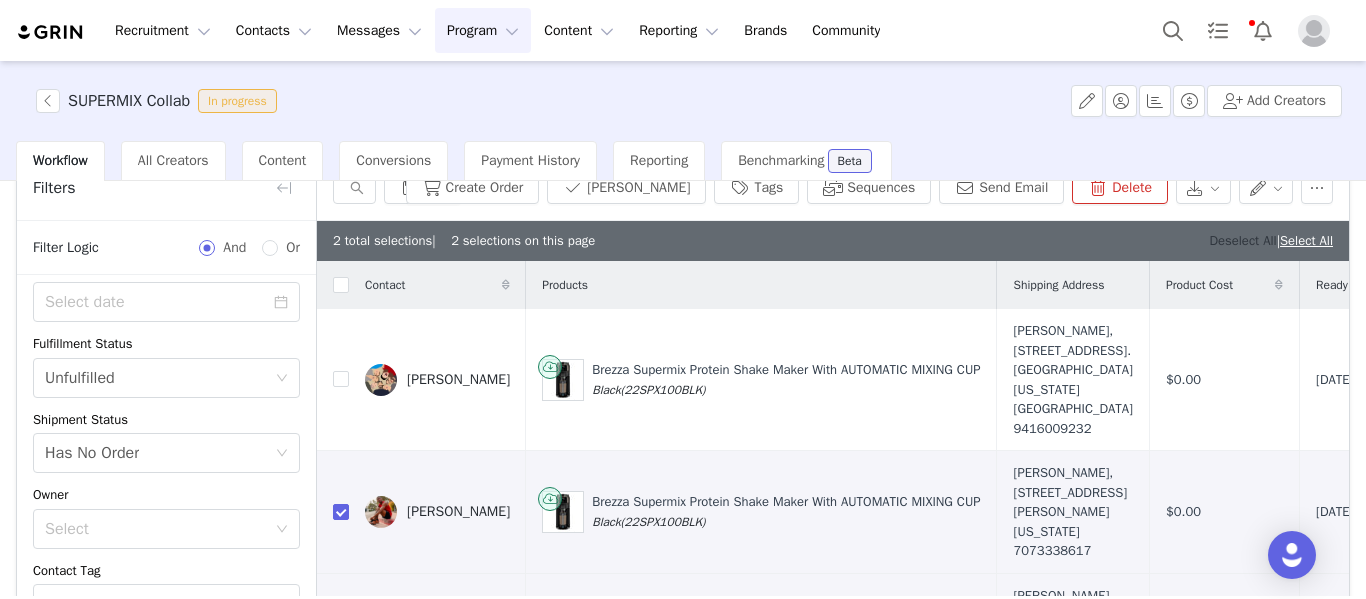 click on "Deselect All" at bounding box center [1242, 240] 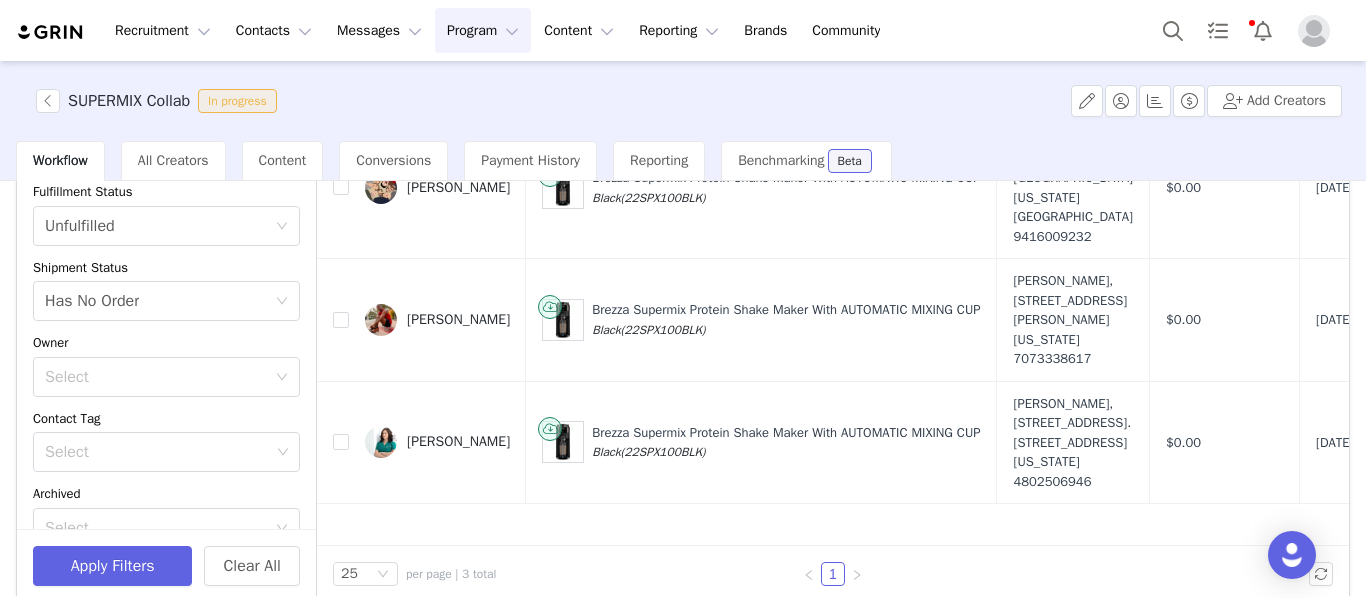 scroll, scrollTop: 261, scrollLeft: 0, axis: vertical 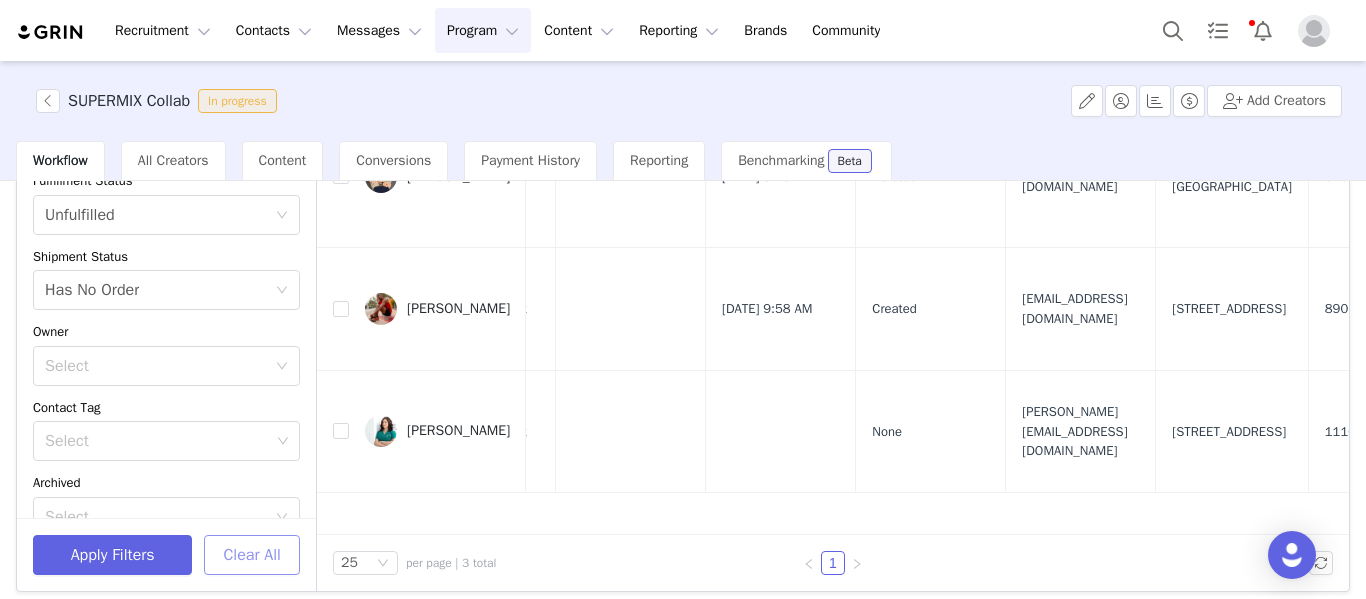 click on "Clear All" at bounding box center [252, 555] 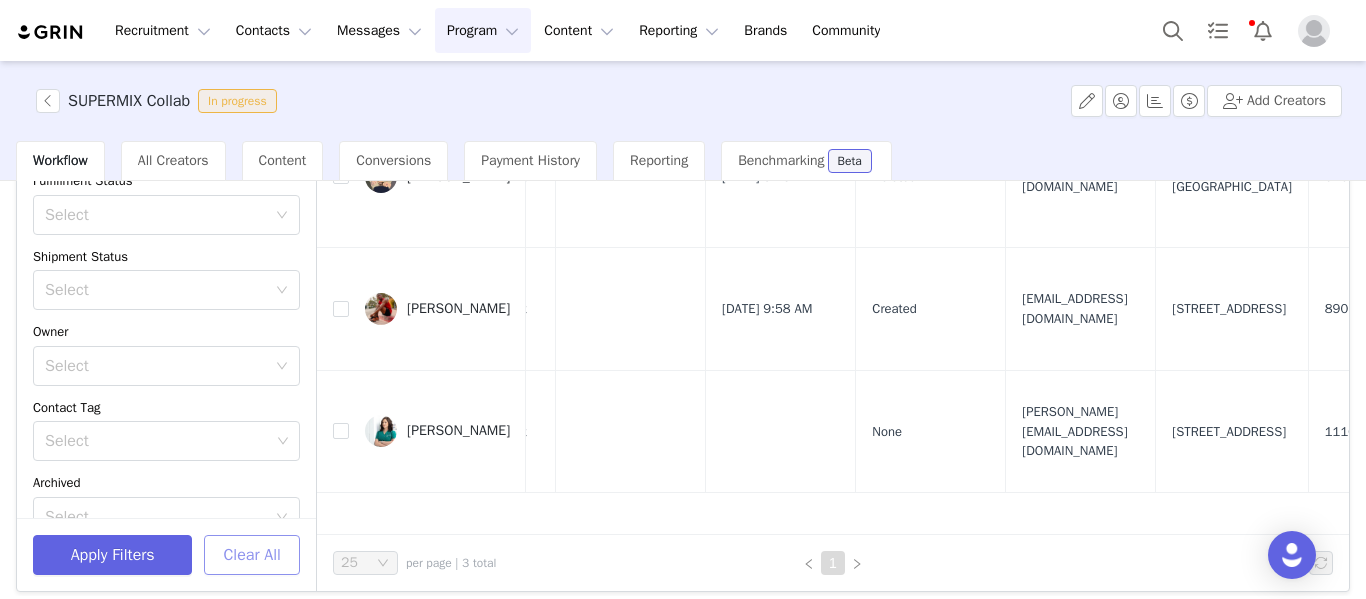 scroll, scrollTop: 0, scrollLeft: 0, axis: both 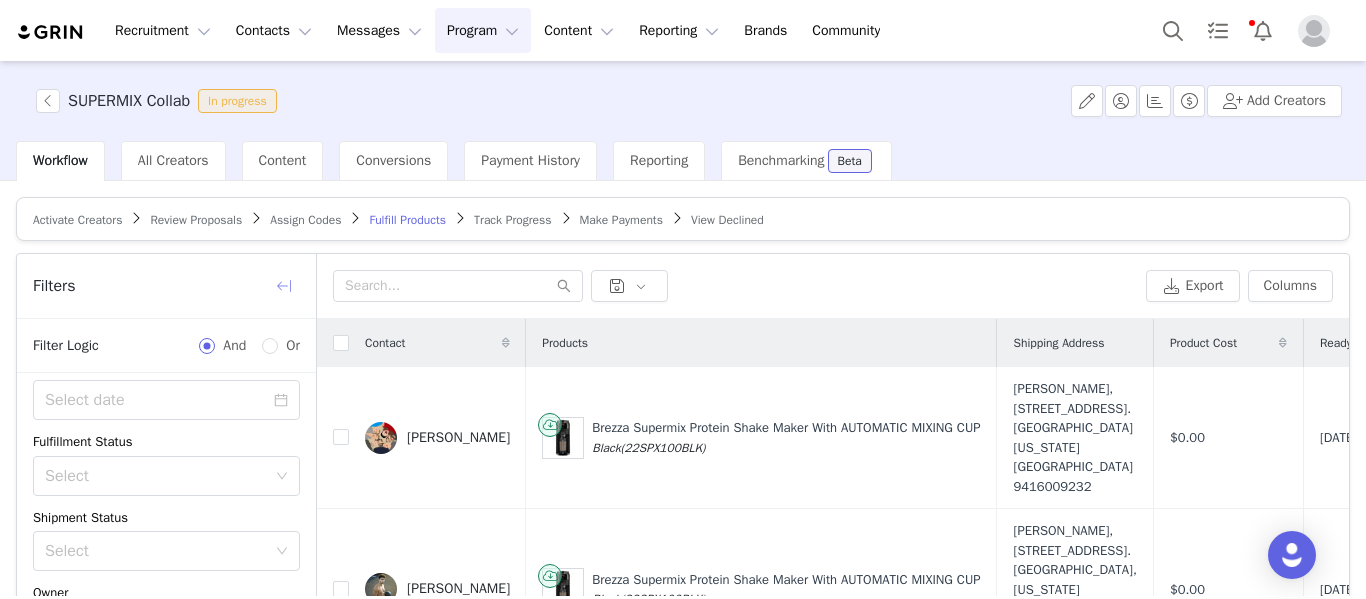 click at bounding box center (284, 286) 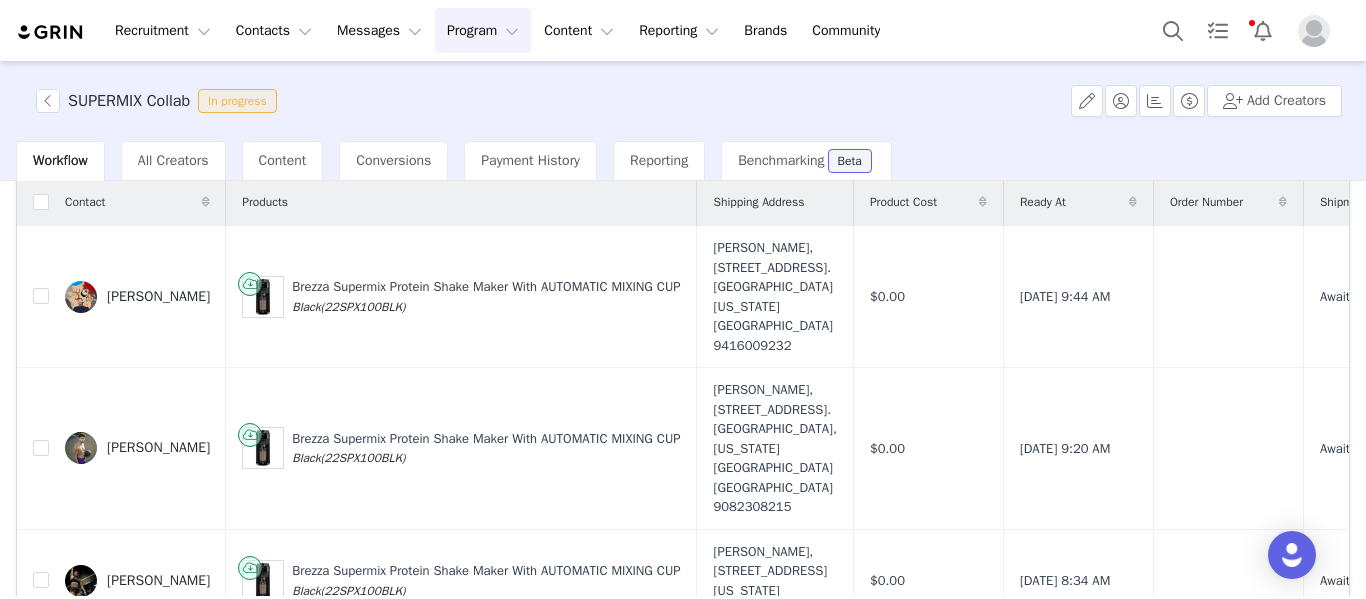 scroll, scrollTop: 143, scrollLeft: 0, axis: vertical 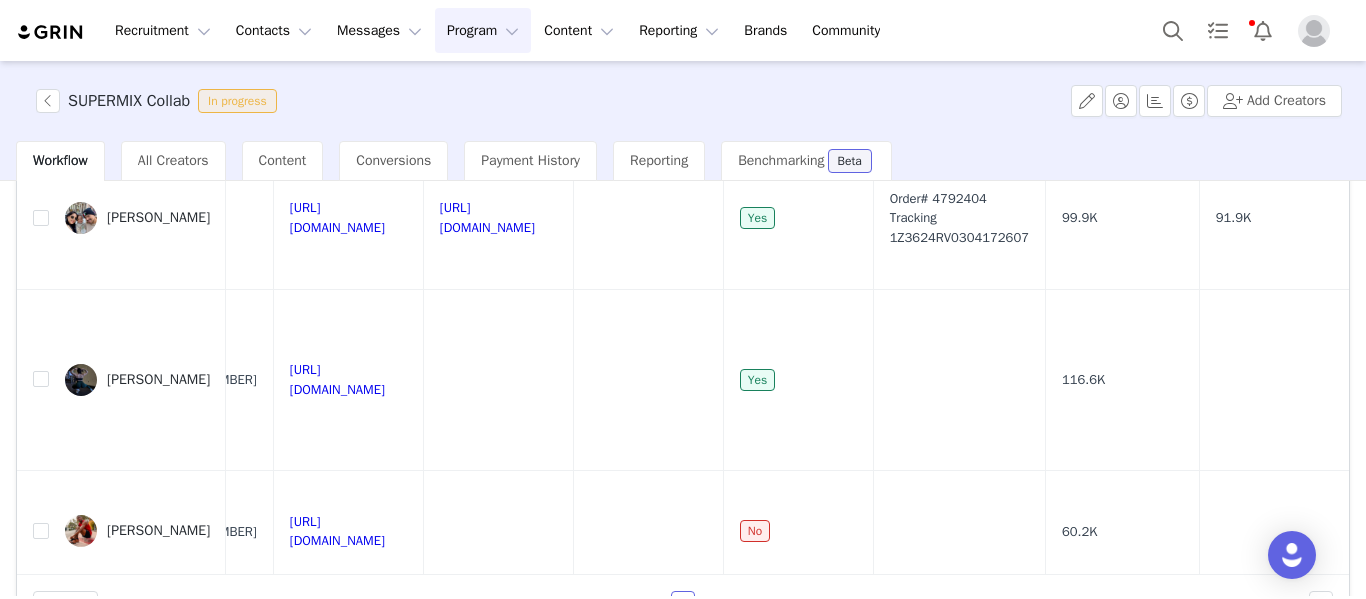 click on "Program Program" at bounding box center [483, 30] 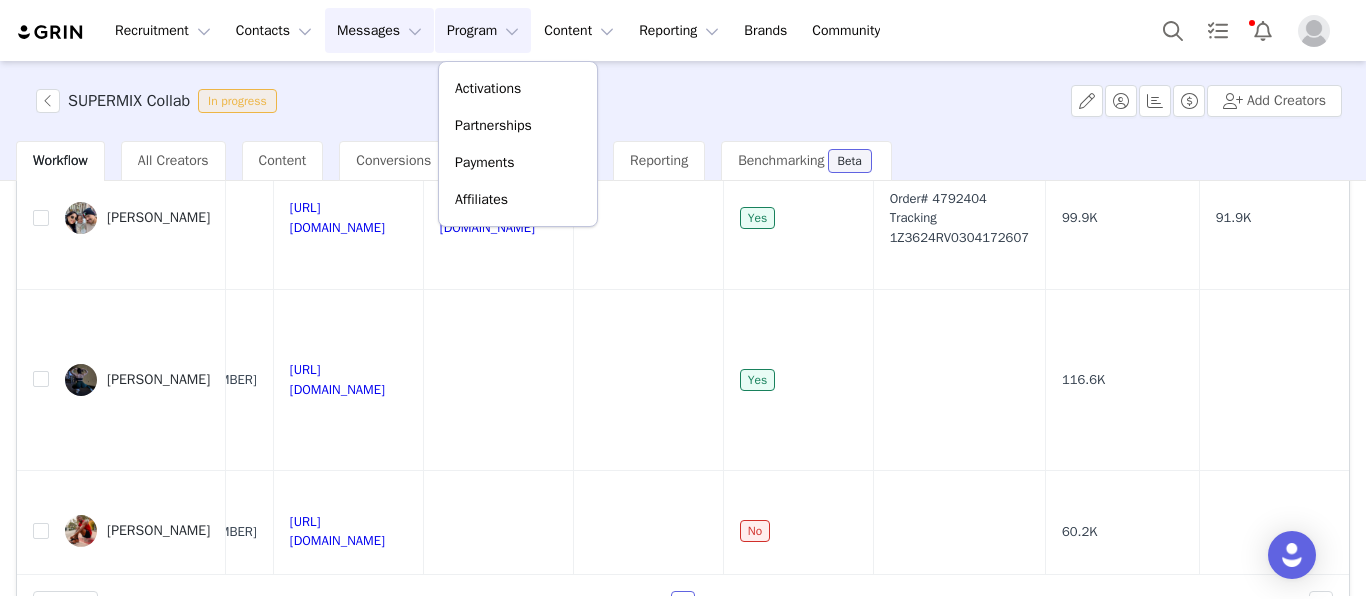 click on "Messages Messages" at bounding box center [379, 30] 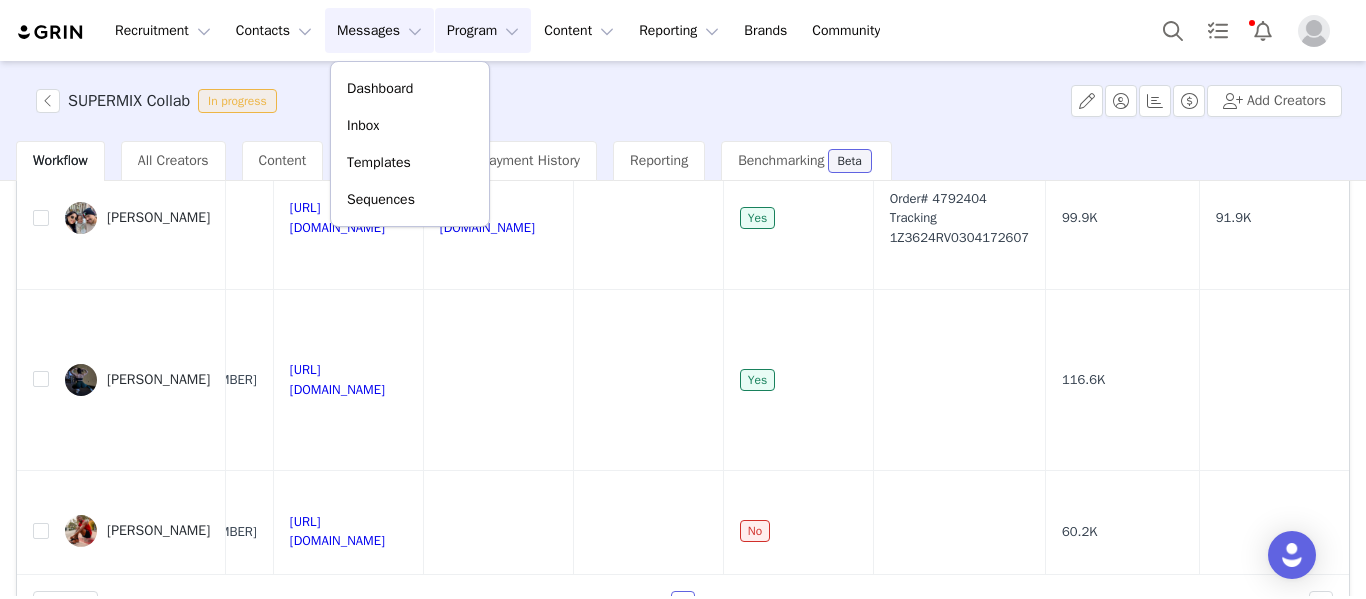 click on "Program Program" at bounding box center [483, 30] 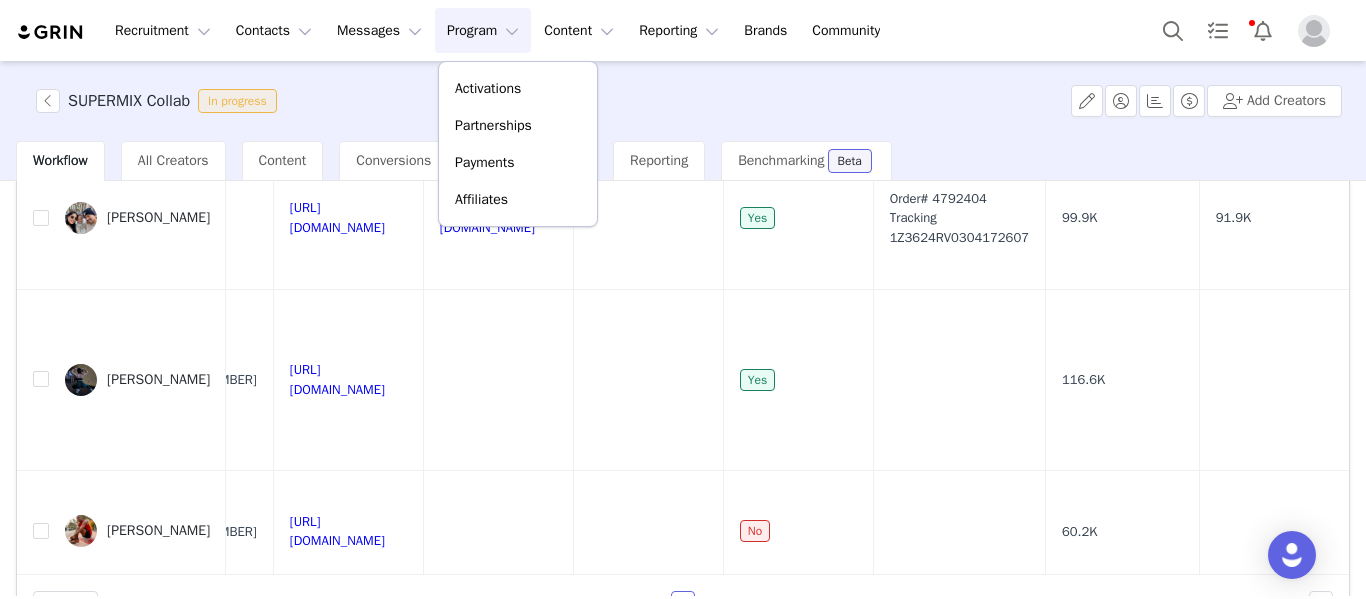 click on "SUPERMIX Collab In progress     Add Creators" at bounding box center (683, 101) 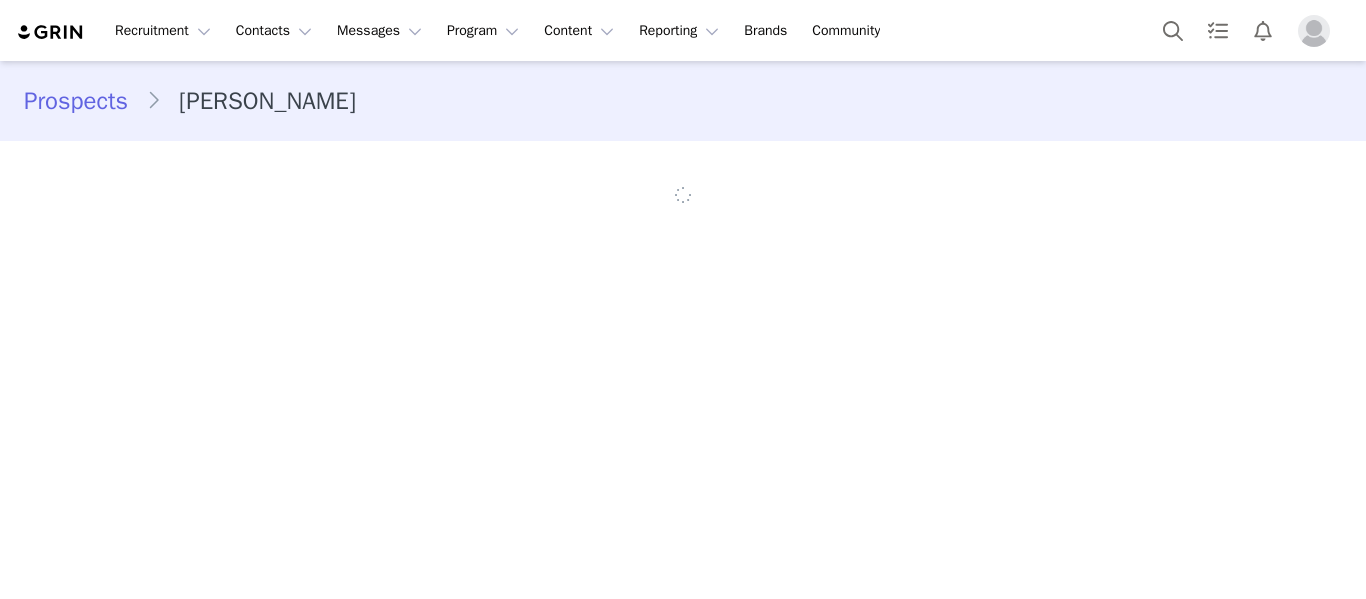 scroll, scrollTop: 0, scrollLeft: 0, axis: both 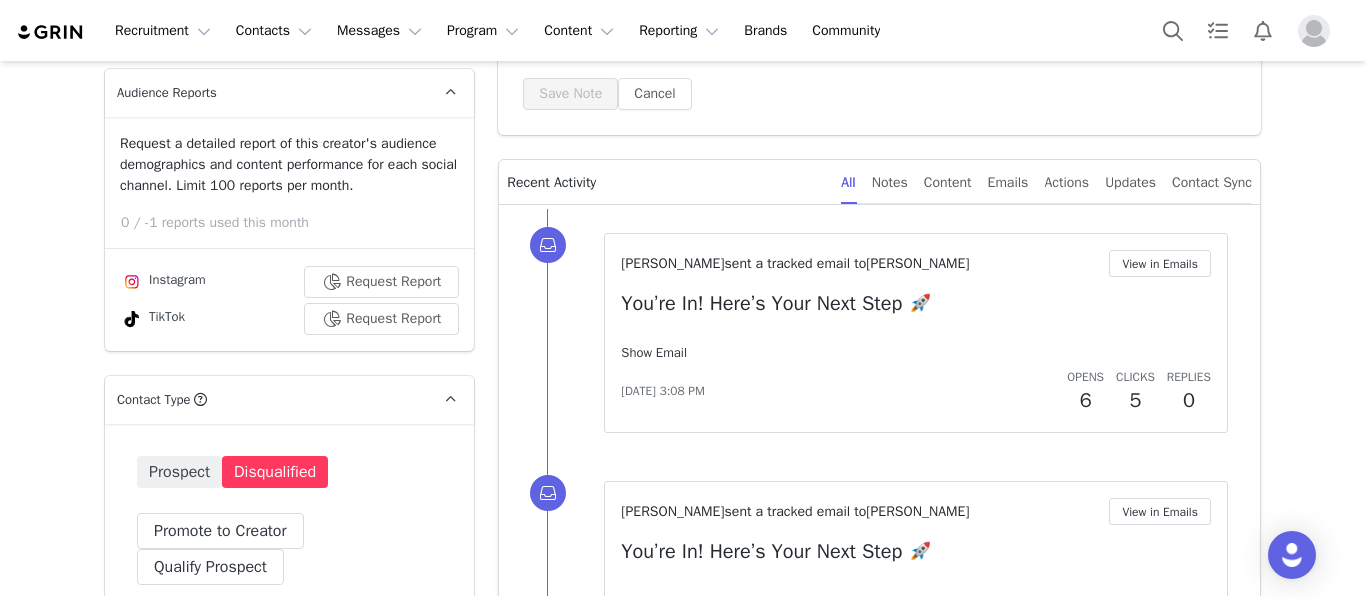 click on "Show Email" at bounding box center (654, 352) 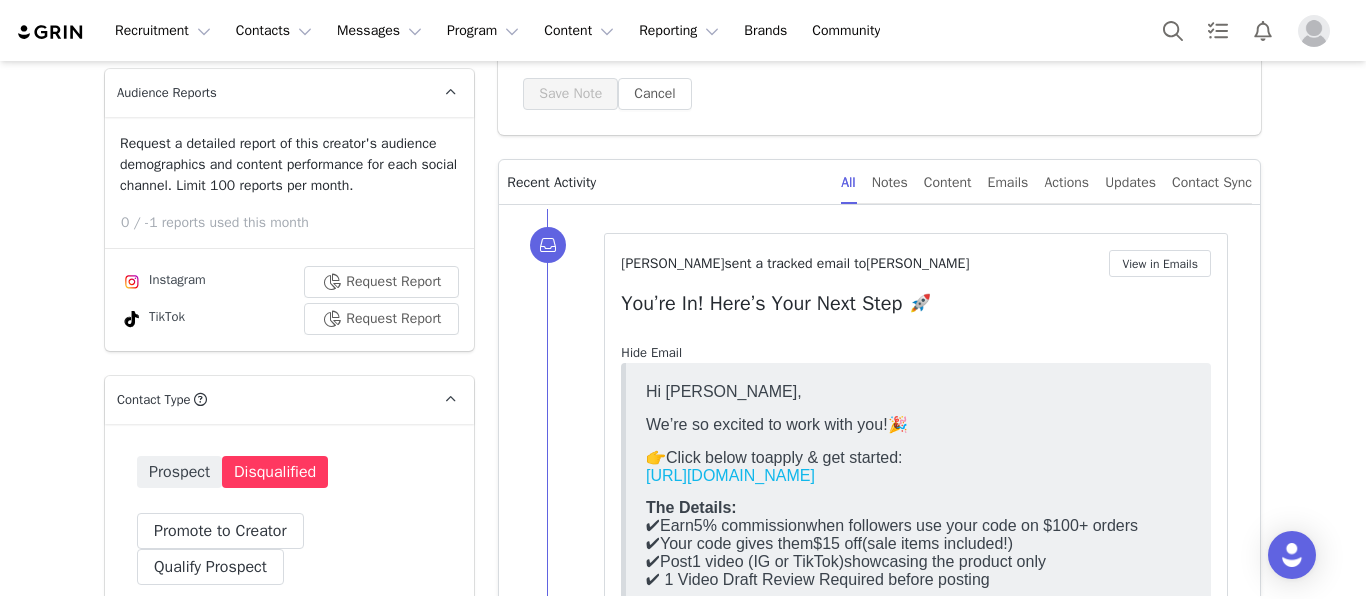 scroll, scrollTop: 0, scrollLeft: 0, axis: both 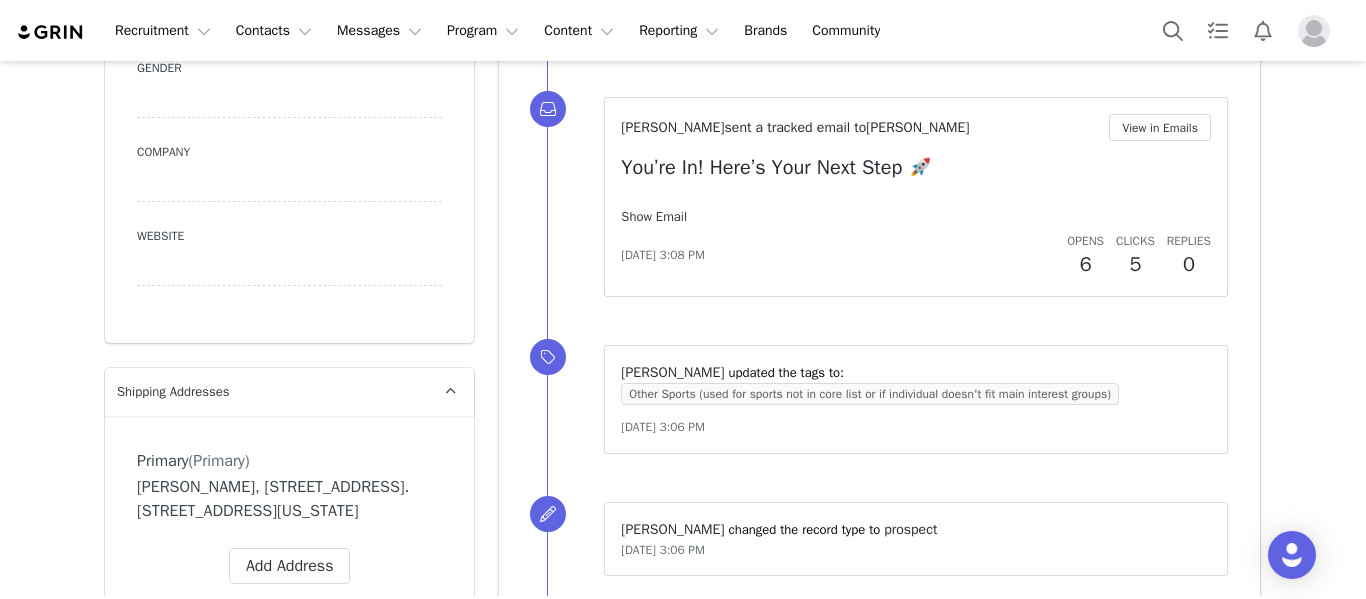 click on "Show Email" at bounding box center [654, 216] 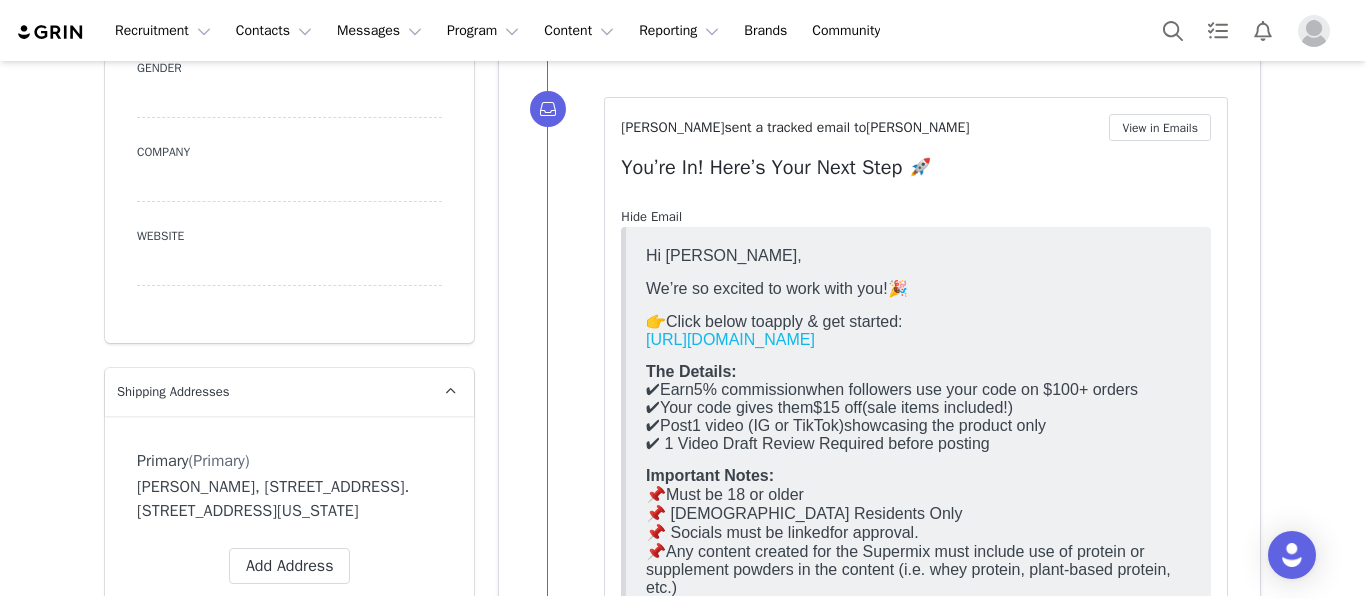 scroll, scrollTop: 0, scrollLeft: 0, axis: both 